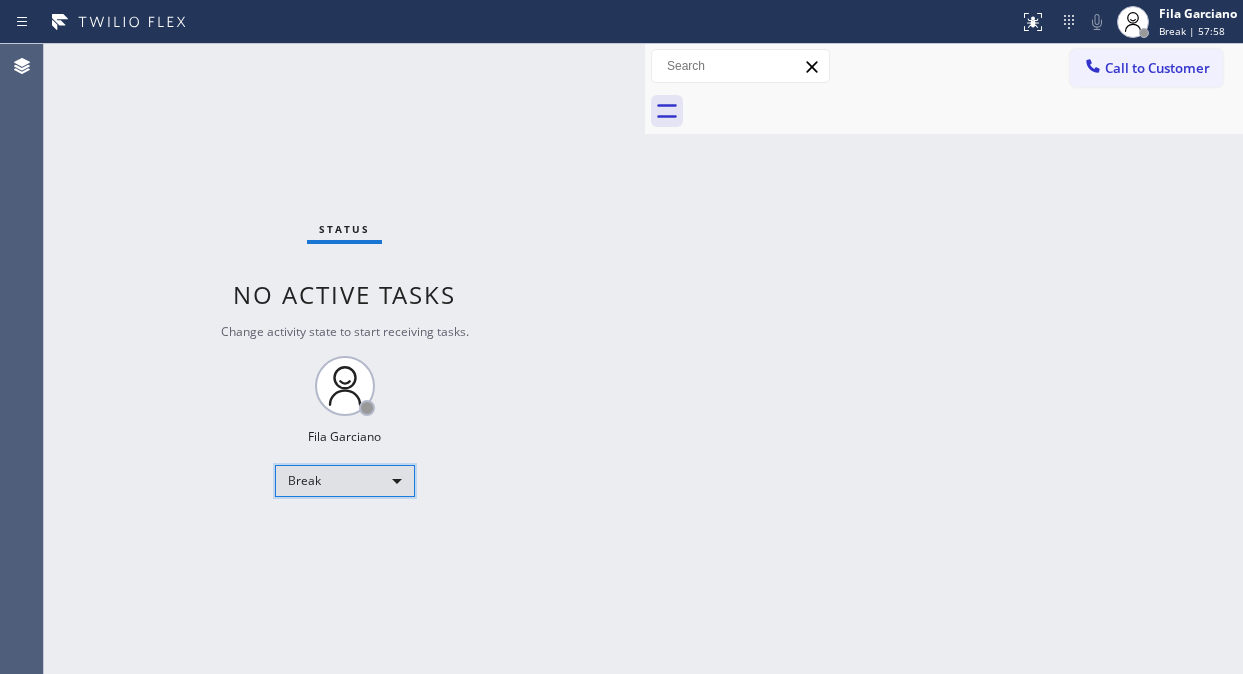 drag, startPoint x: 0, startPoint y: 0, endPoint x: 342, endPoint y: 481, distance: 590.1907 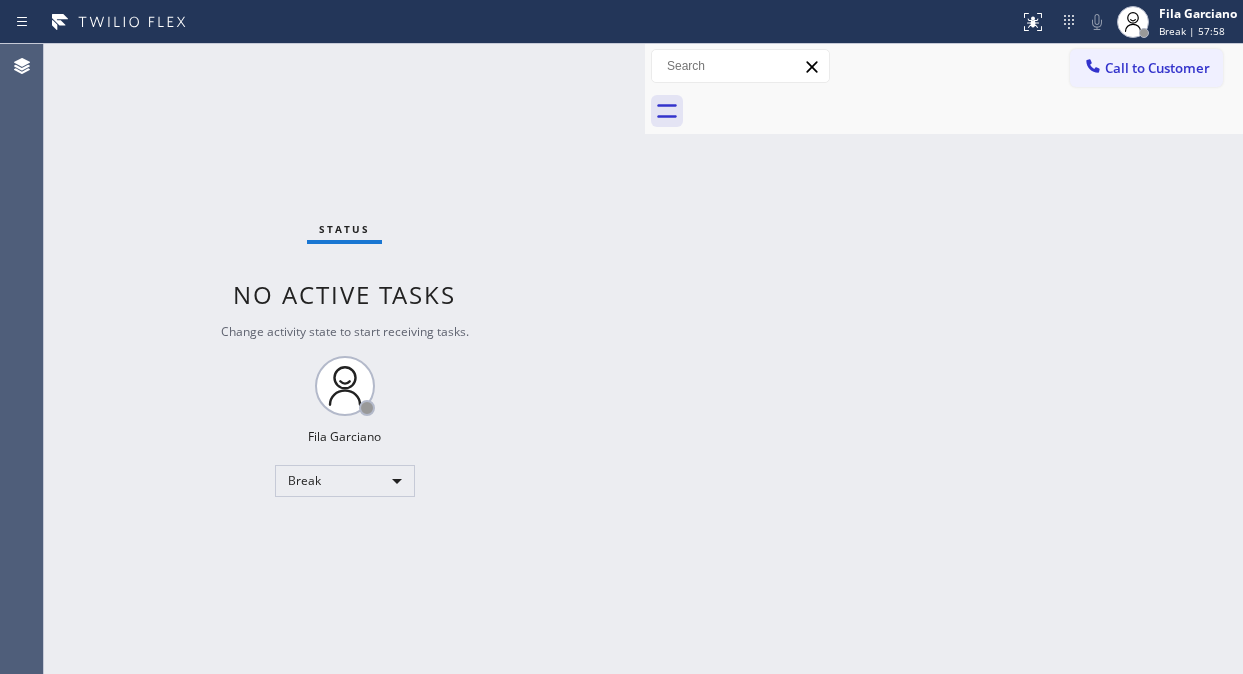 scroll, scrollTop: 0, scrollLeft: 0, axis: both 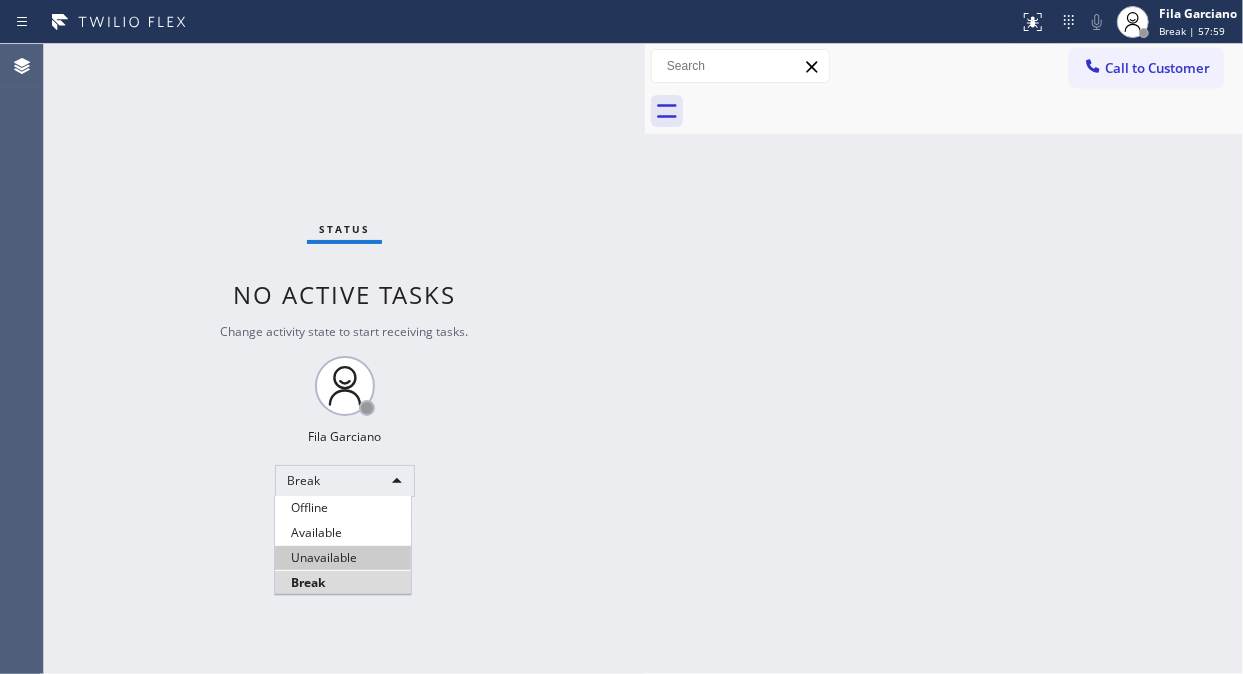 click on "Unavailable" at bounding box center (343, 558) 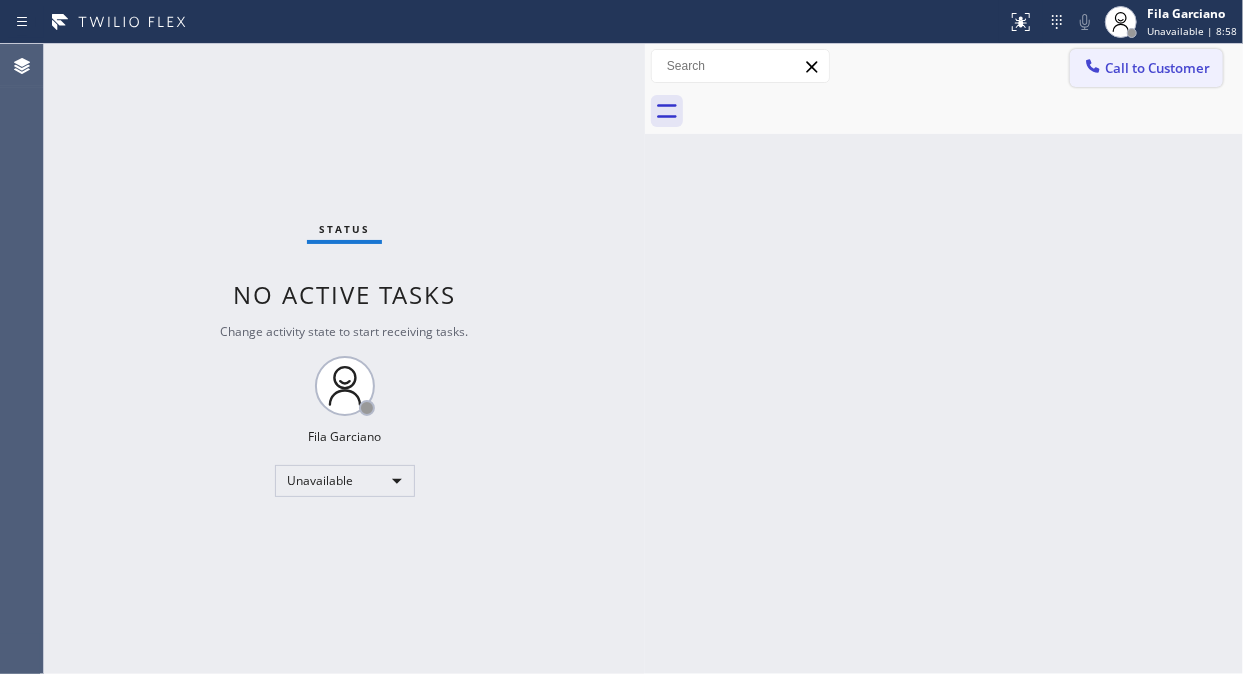 click on "Call to Customer" at bounding box center [1157, 68] 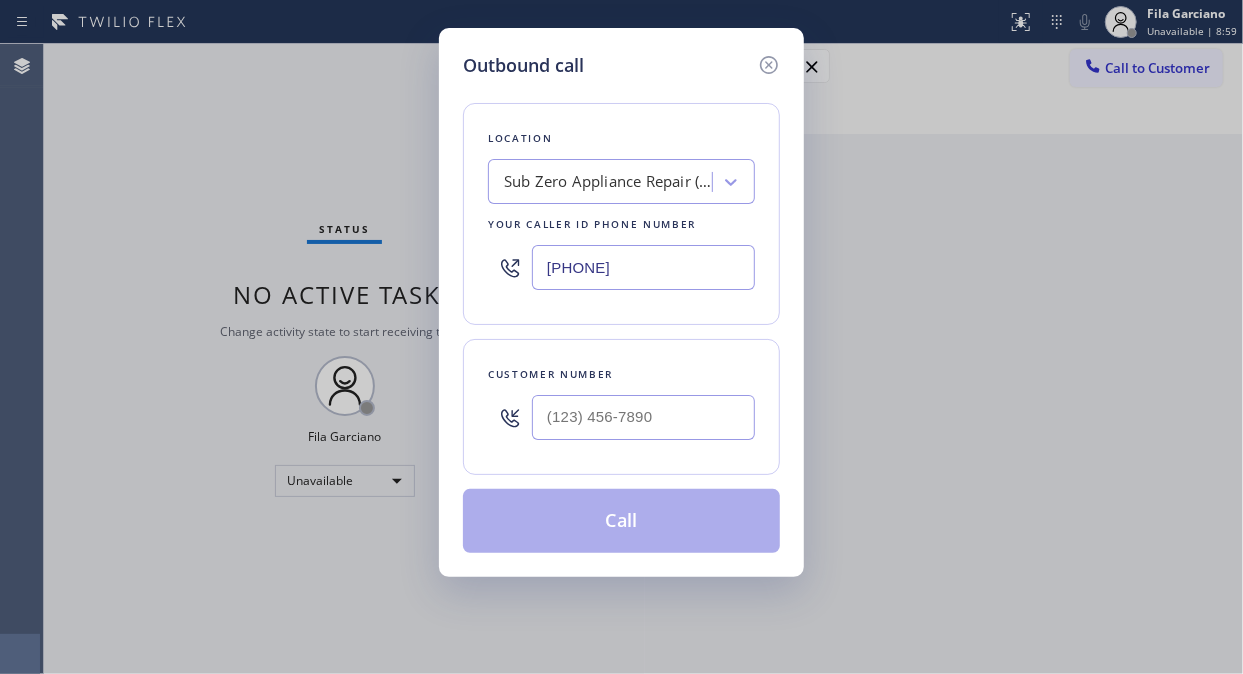 click at bounding box center (643, 417) 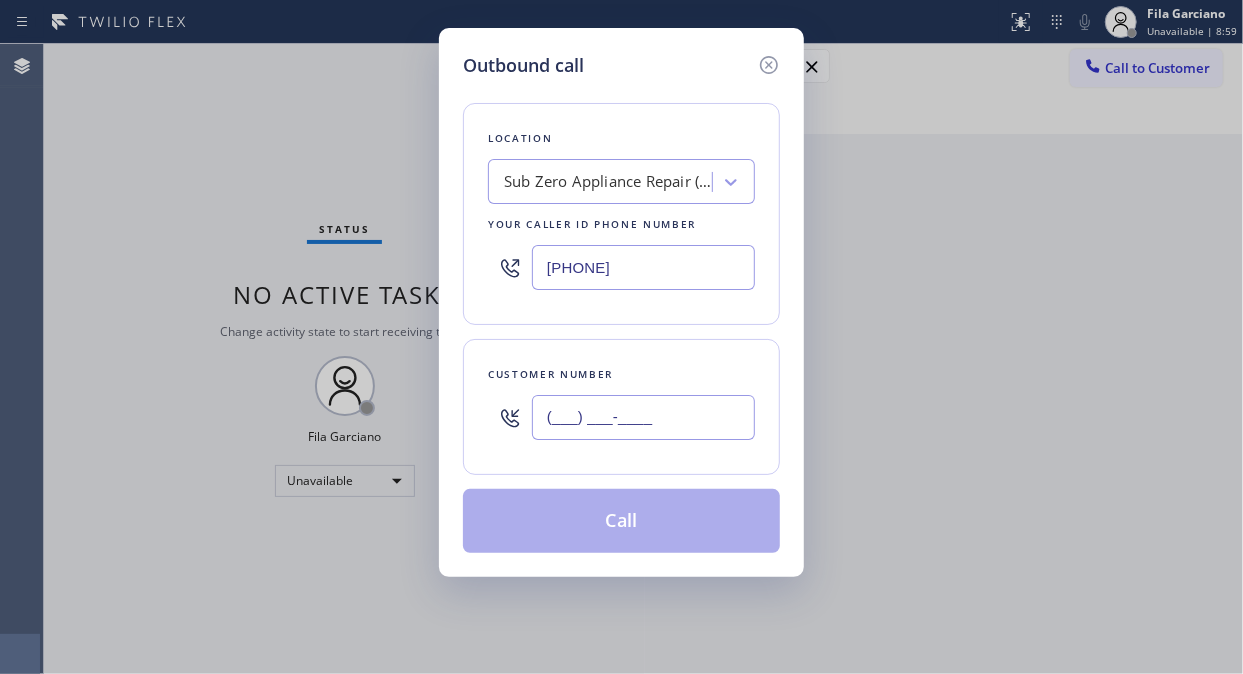 click on "(___) ___-____" at bounding box center (643, 417) 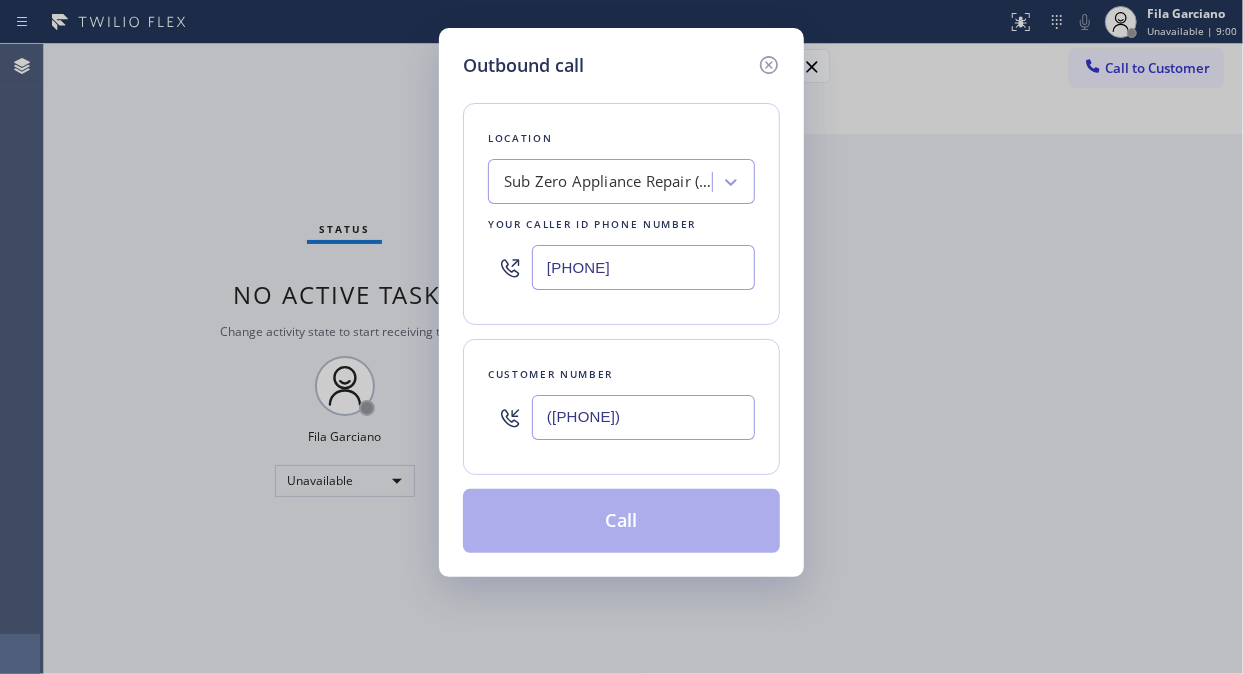 type on "([PHONE])" 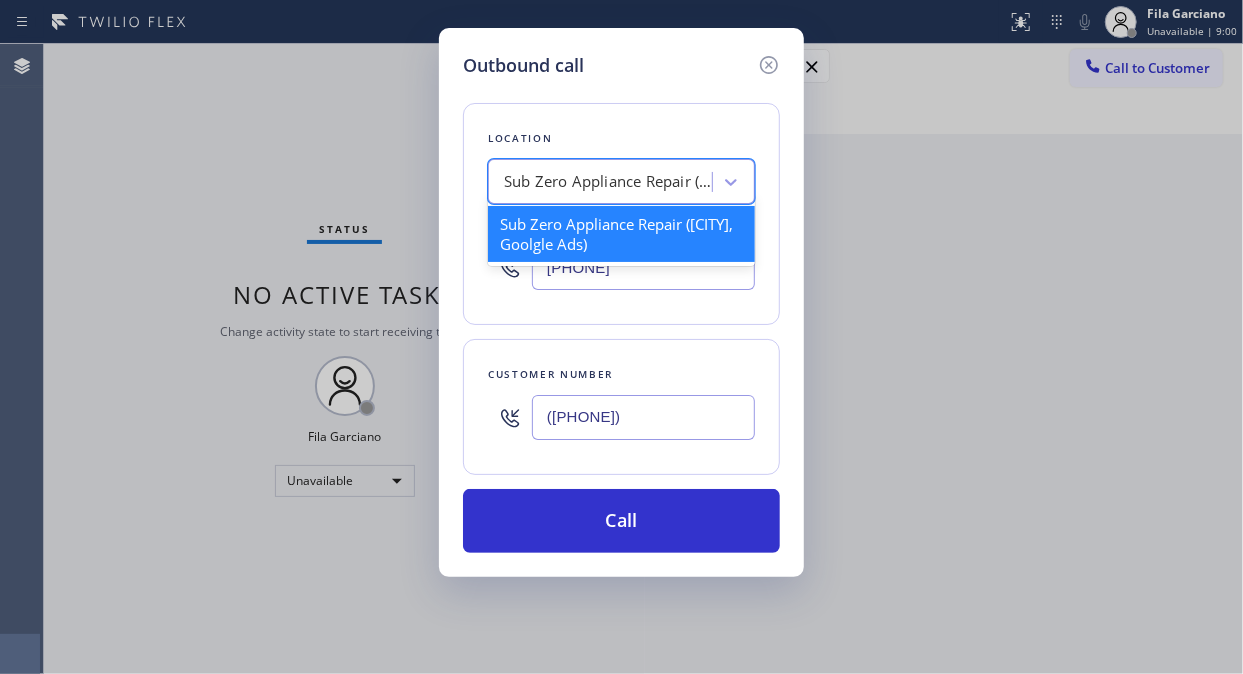 click on "Sub Zero Appliance Repair	([CITY], Goolgle Ads)" at bounding box center (603, 182) 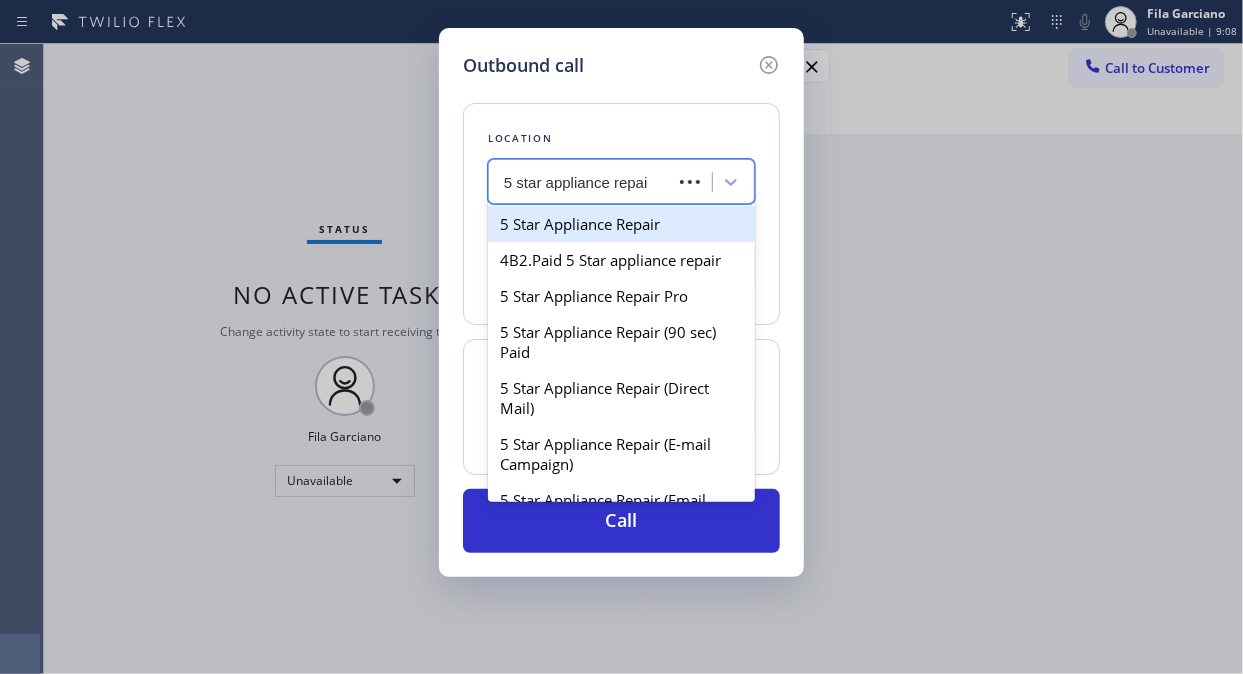 type on "5 star appliance repair" 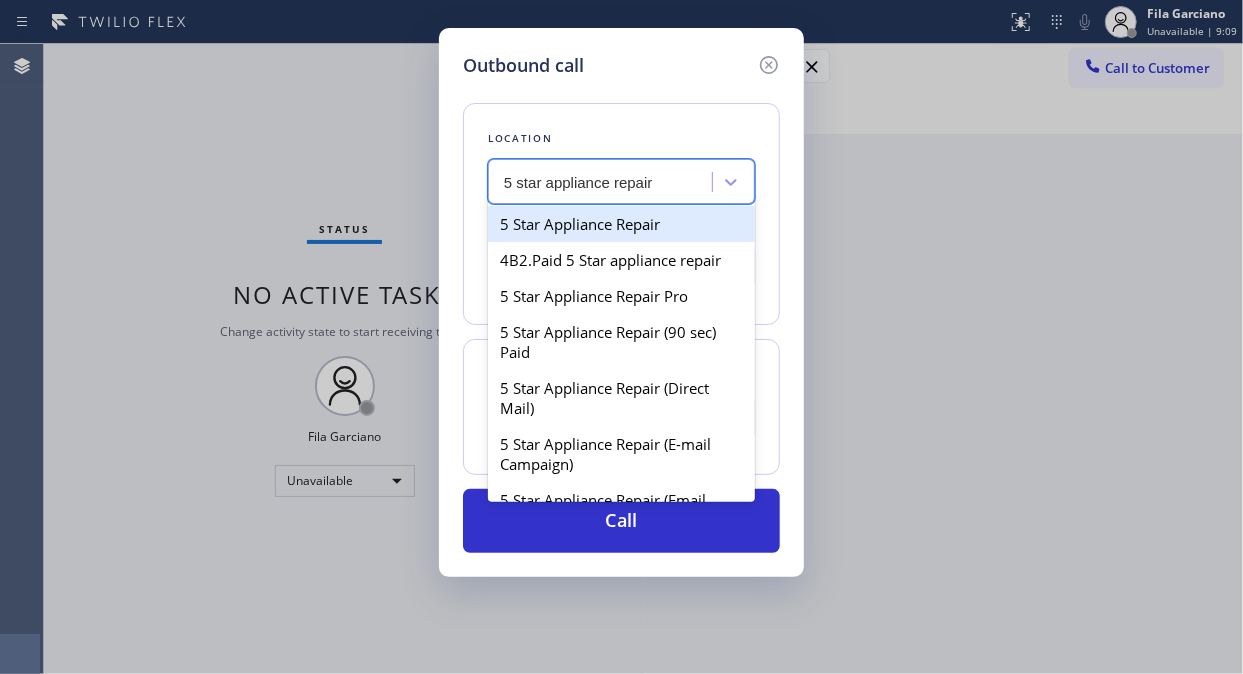 click on "5 Star Appliance Repair" at bounding box center [621, 224] 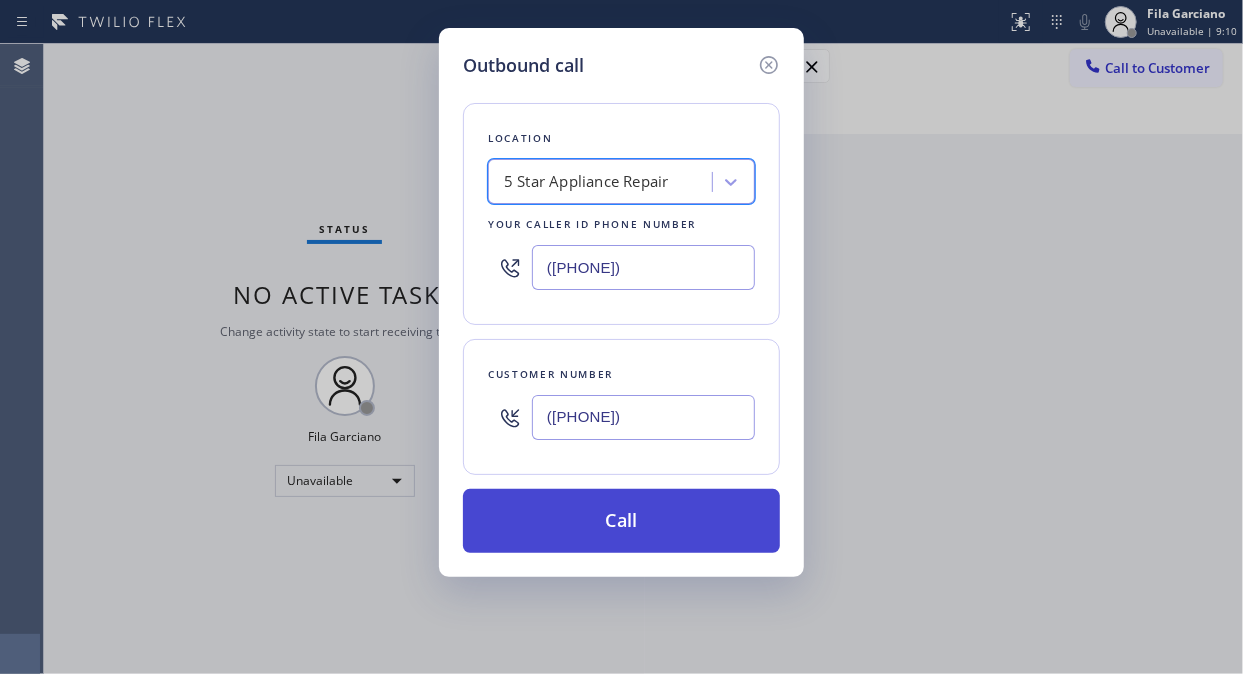 click on "Call" at bounding box center [621, 521] 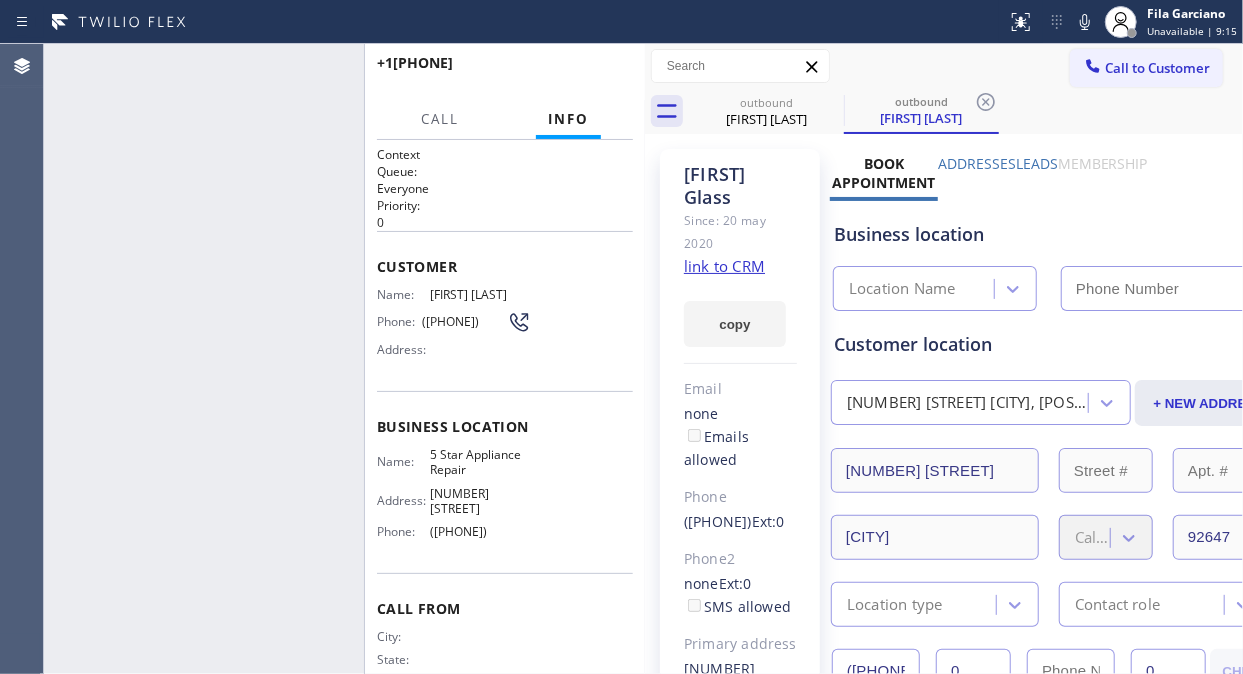 type on "([PHONE])" 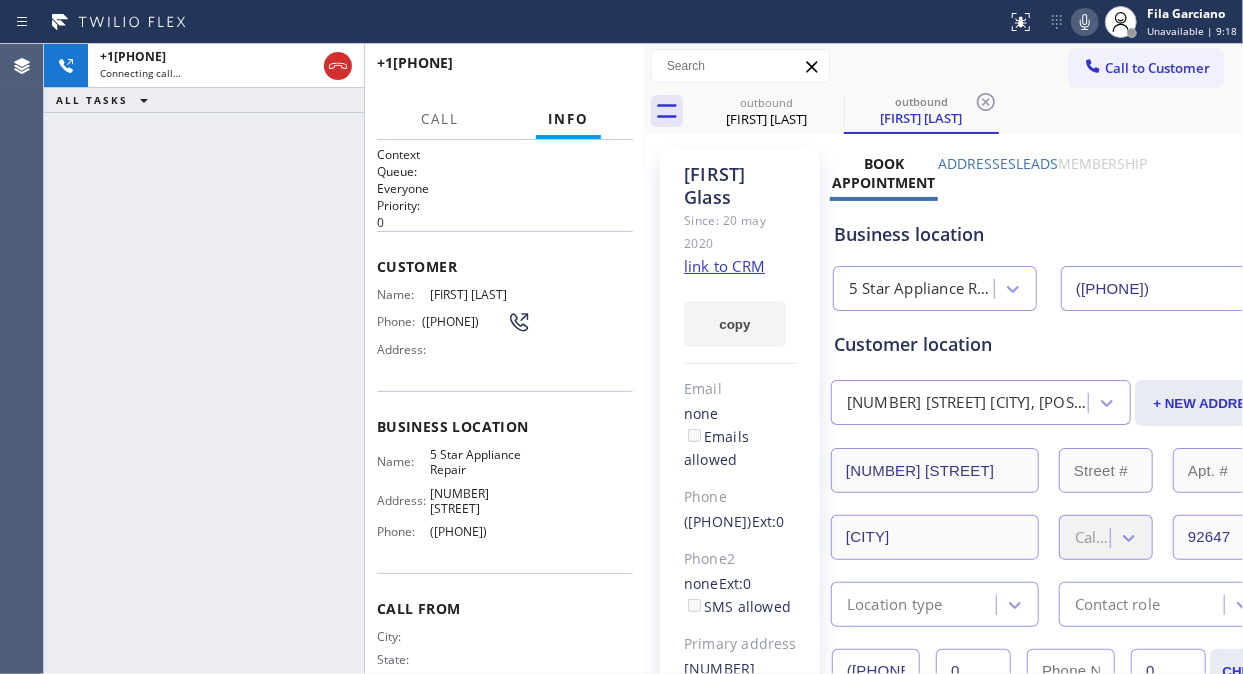 click 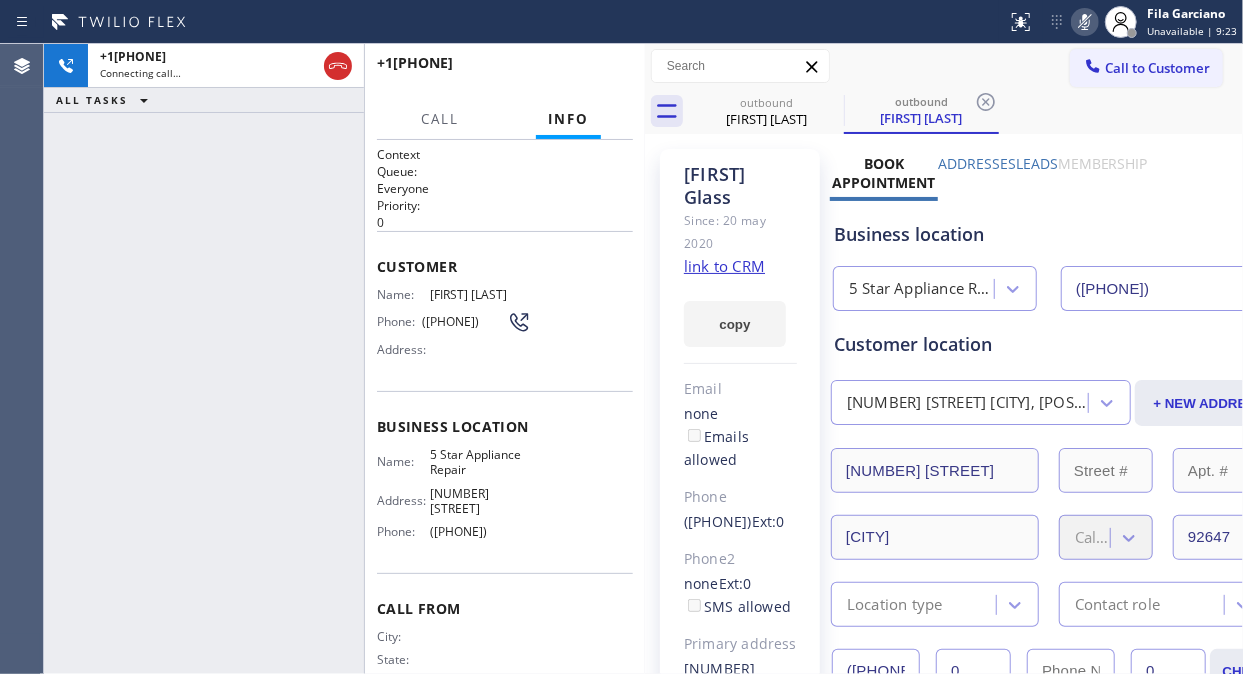 click 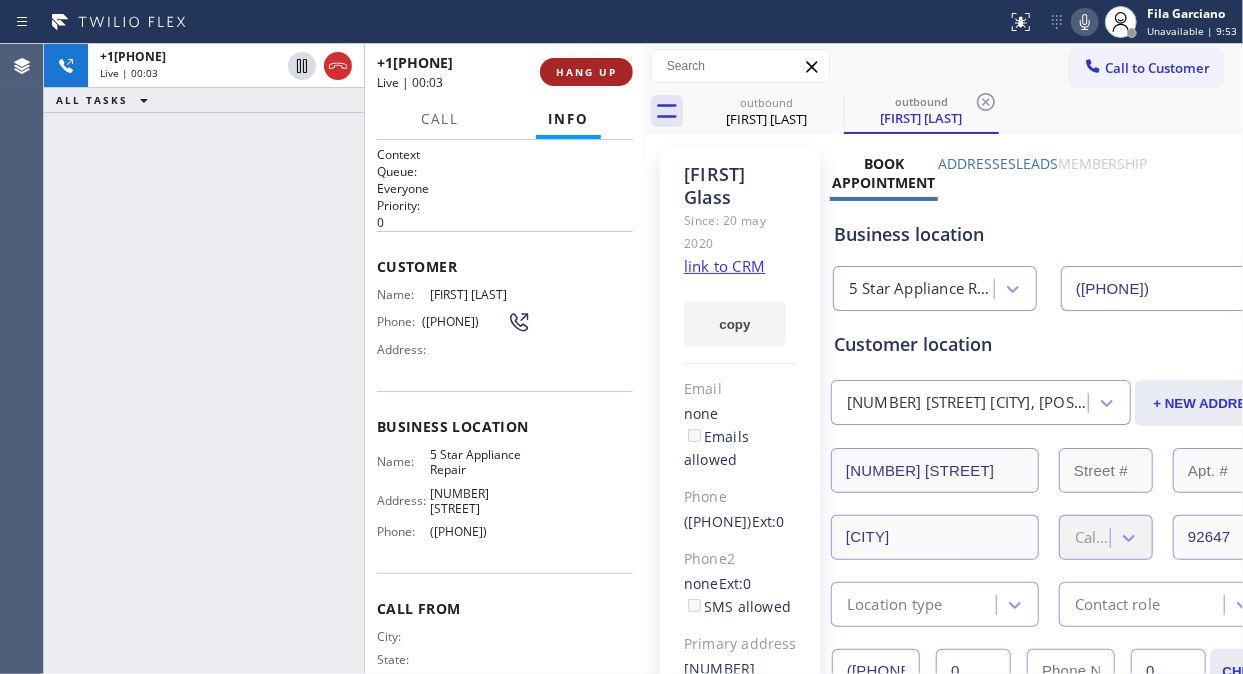 click on "HANG UP" at bounding box center (586, 72) 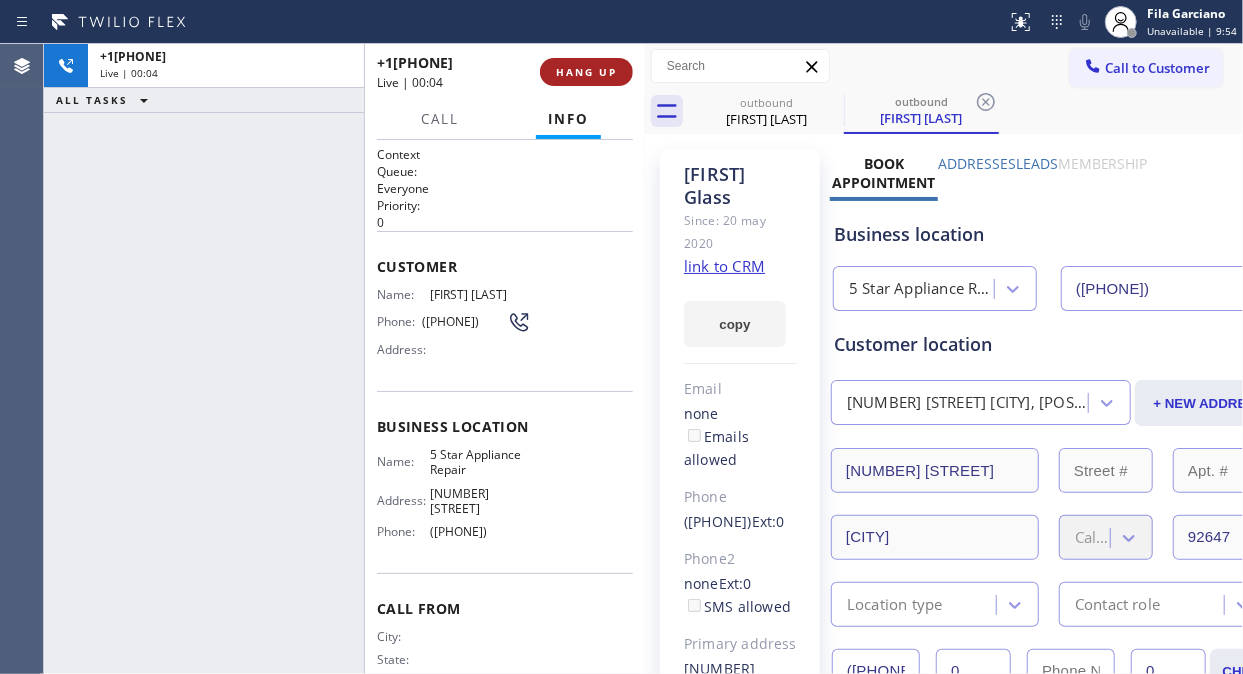 click on "HANG UP" at bounding box center (586, 72) 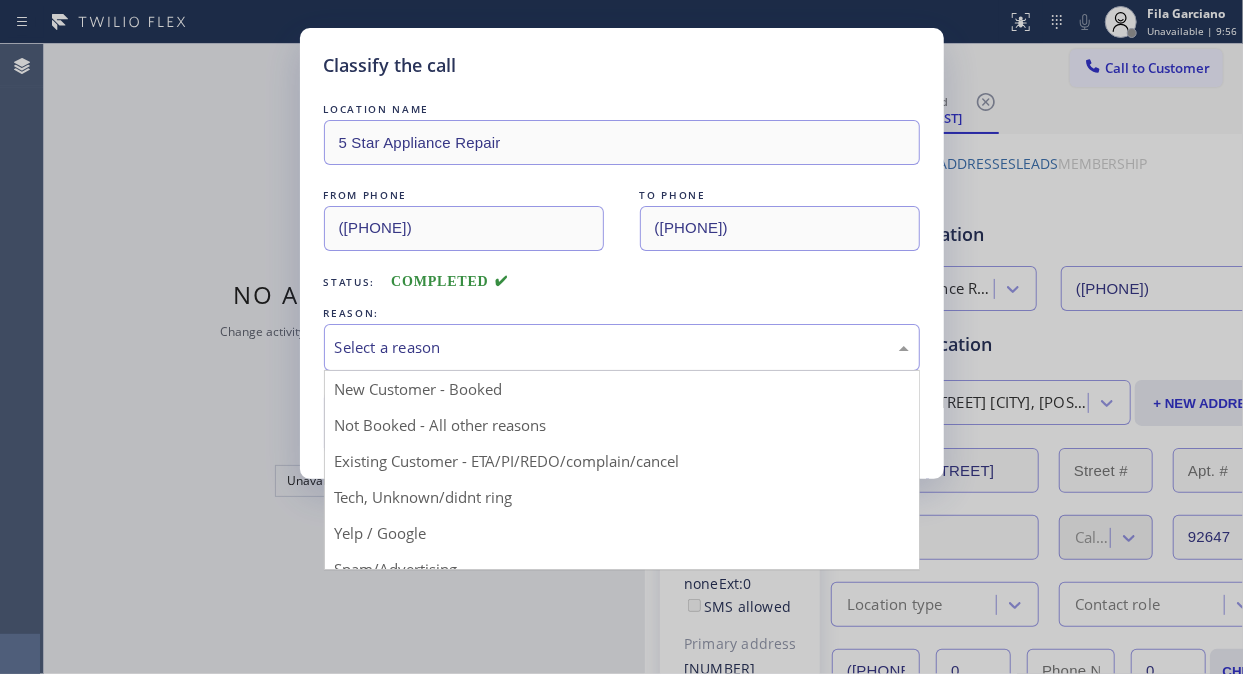click on "Select a reason" at bounding box center [622, 347] 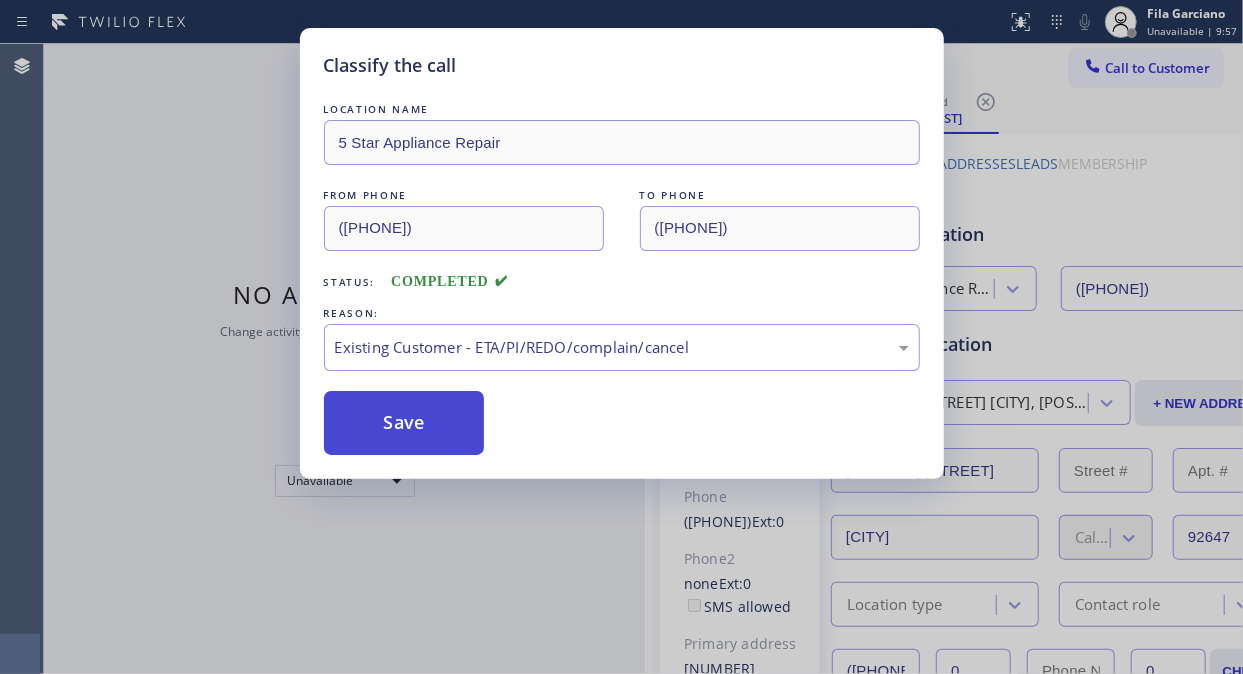 click on "Save" at bounding box center (404, 423) 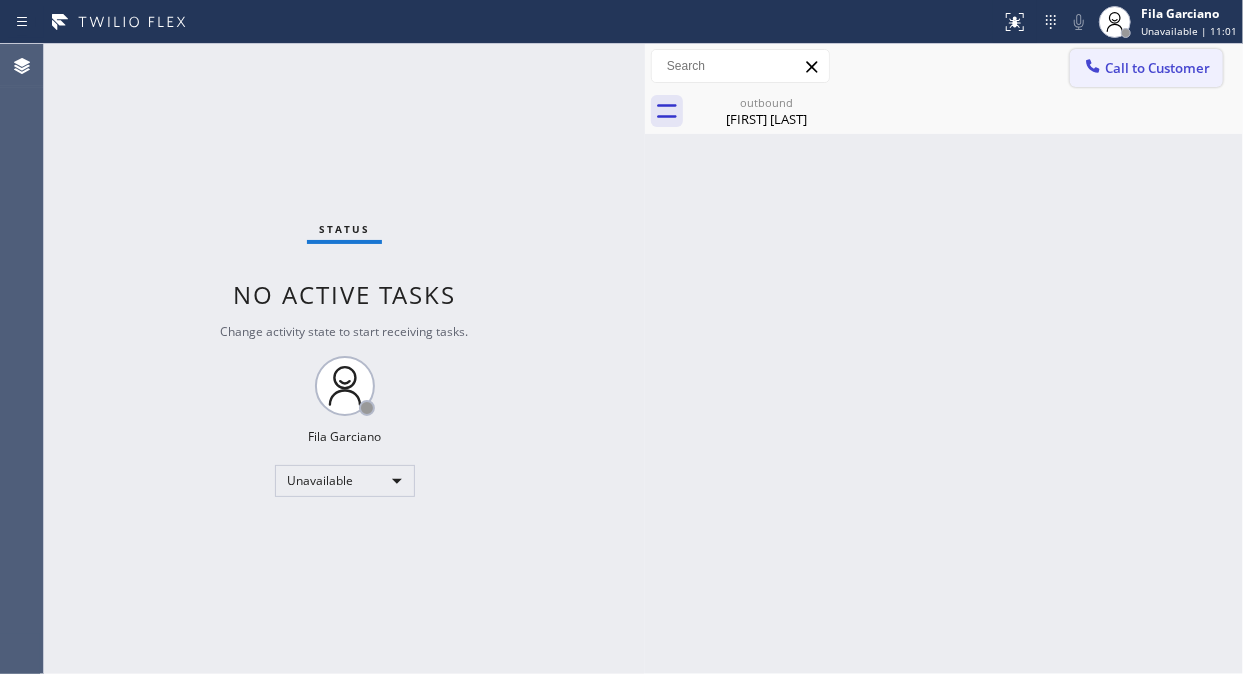 click on "Call to Customer" at bounding box center (1157, 68) 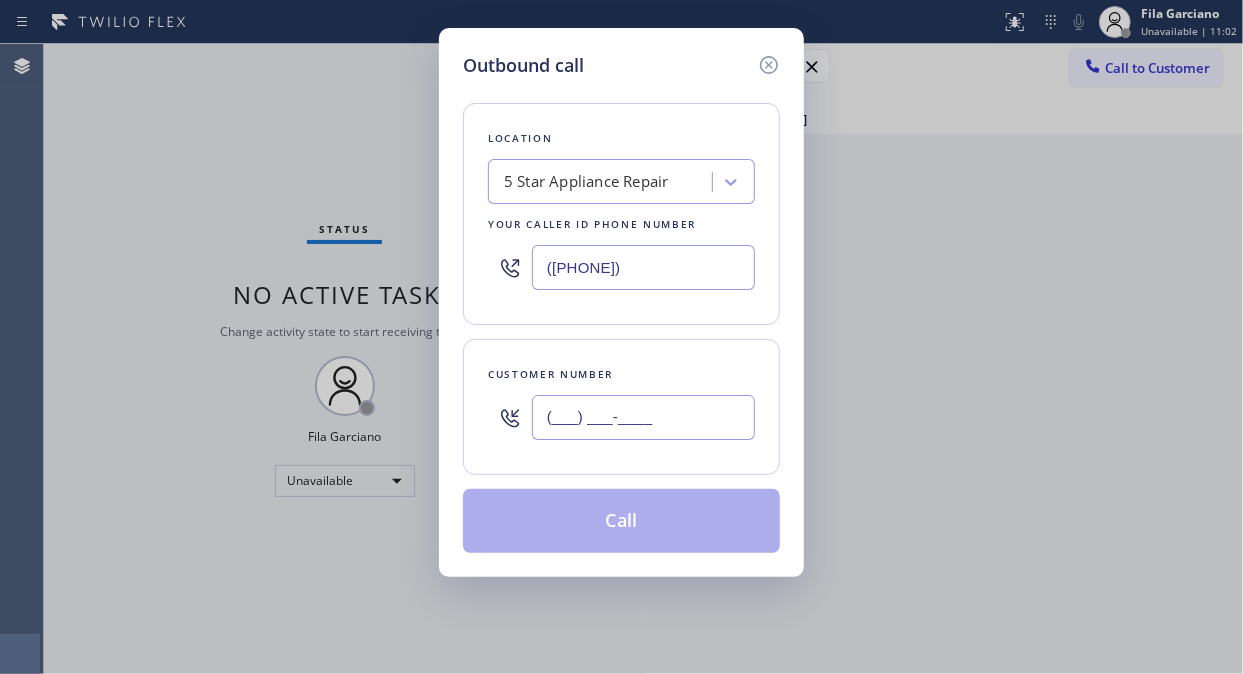 click on "(___) ___-____" at bounding box center [643, 417] 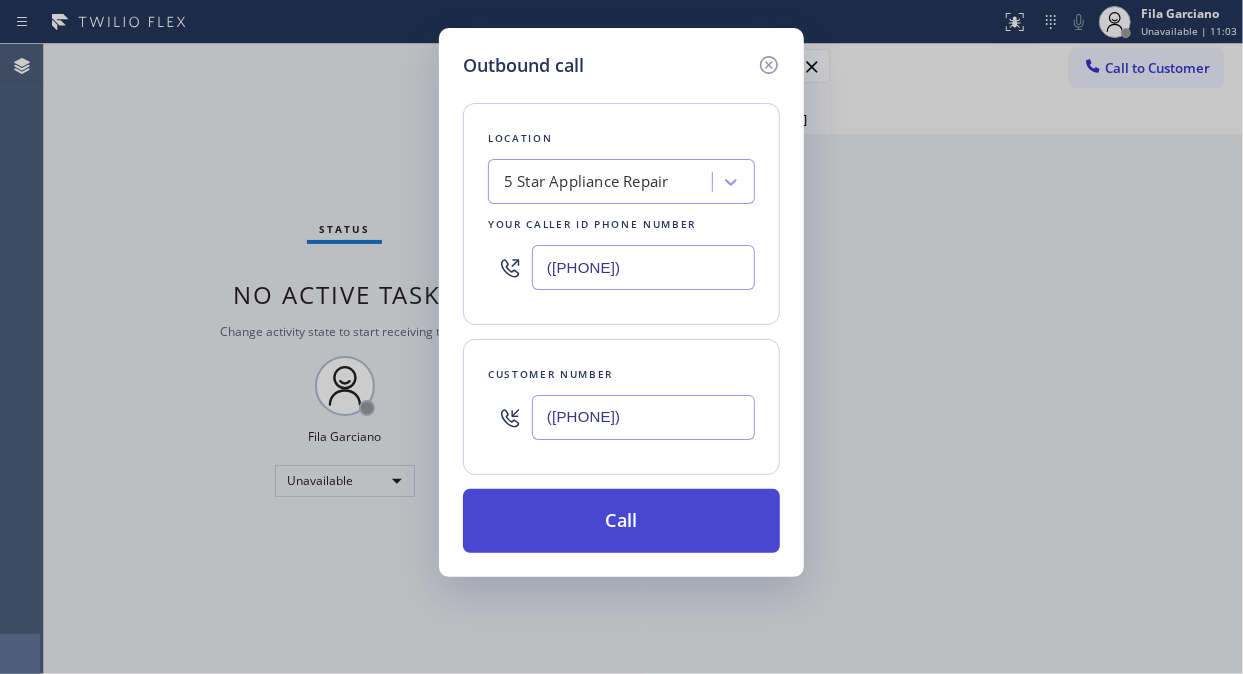 type on "([PHONE])" 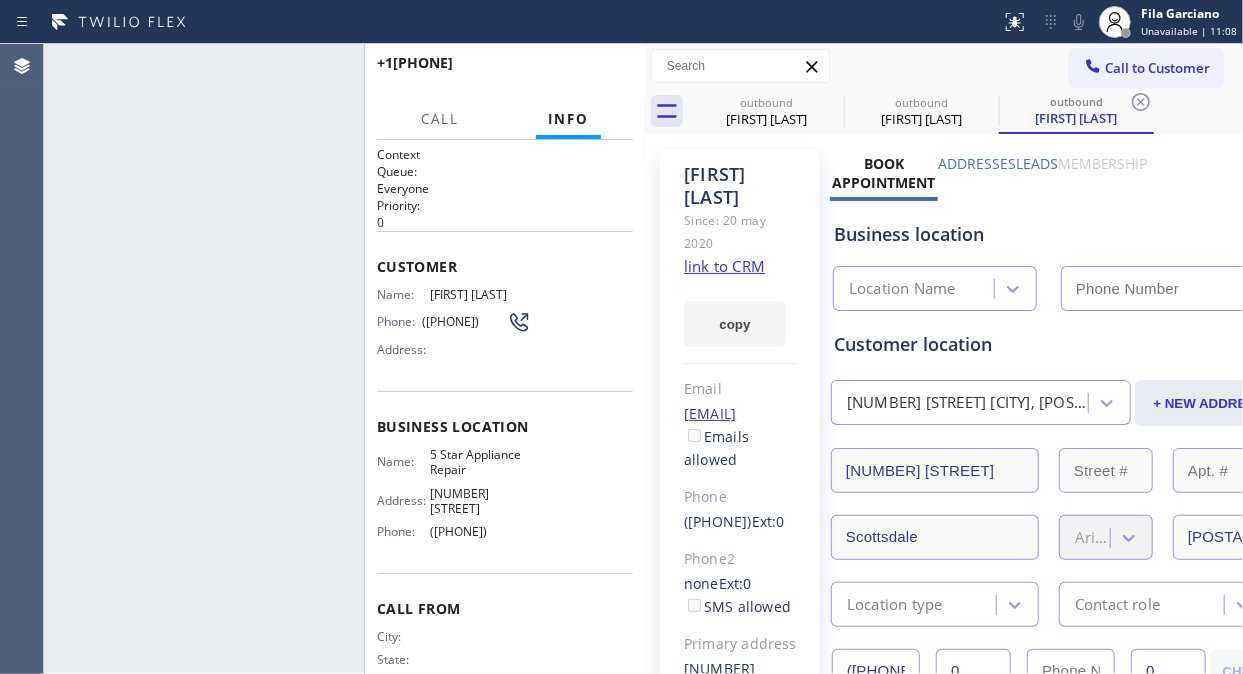 type on "([PHONE])" 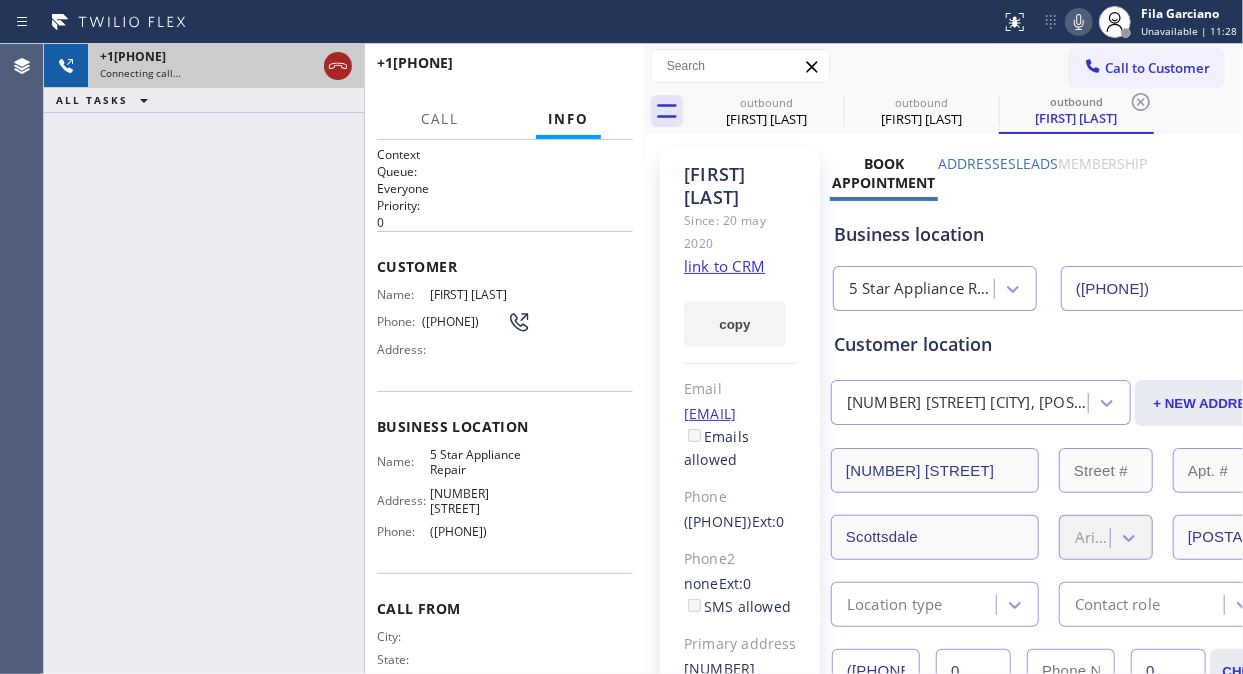 click 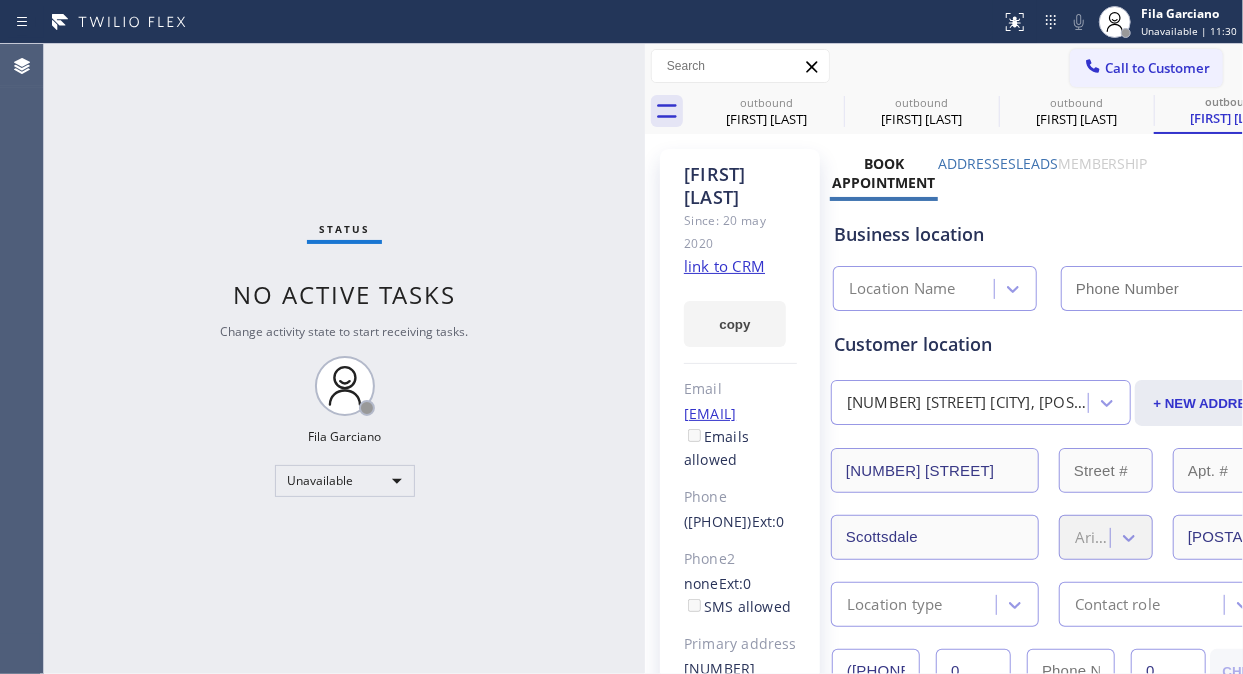 type on "([PHONE])" 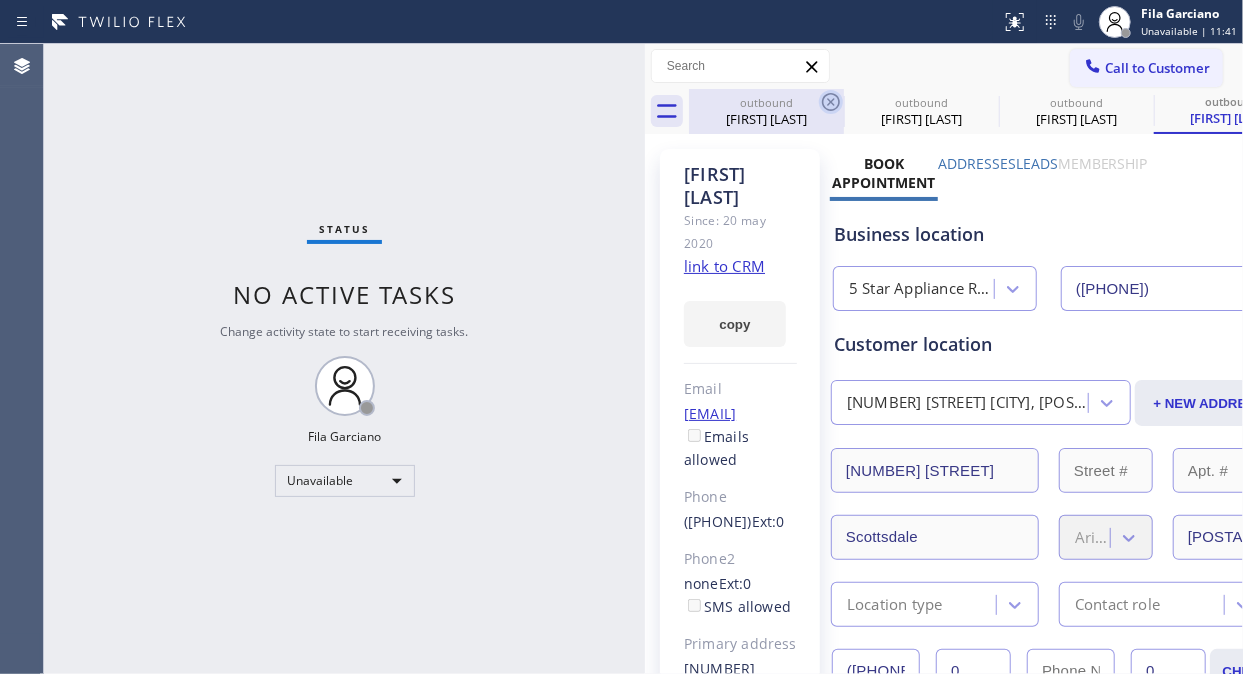click 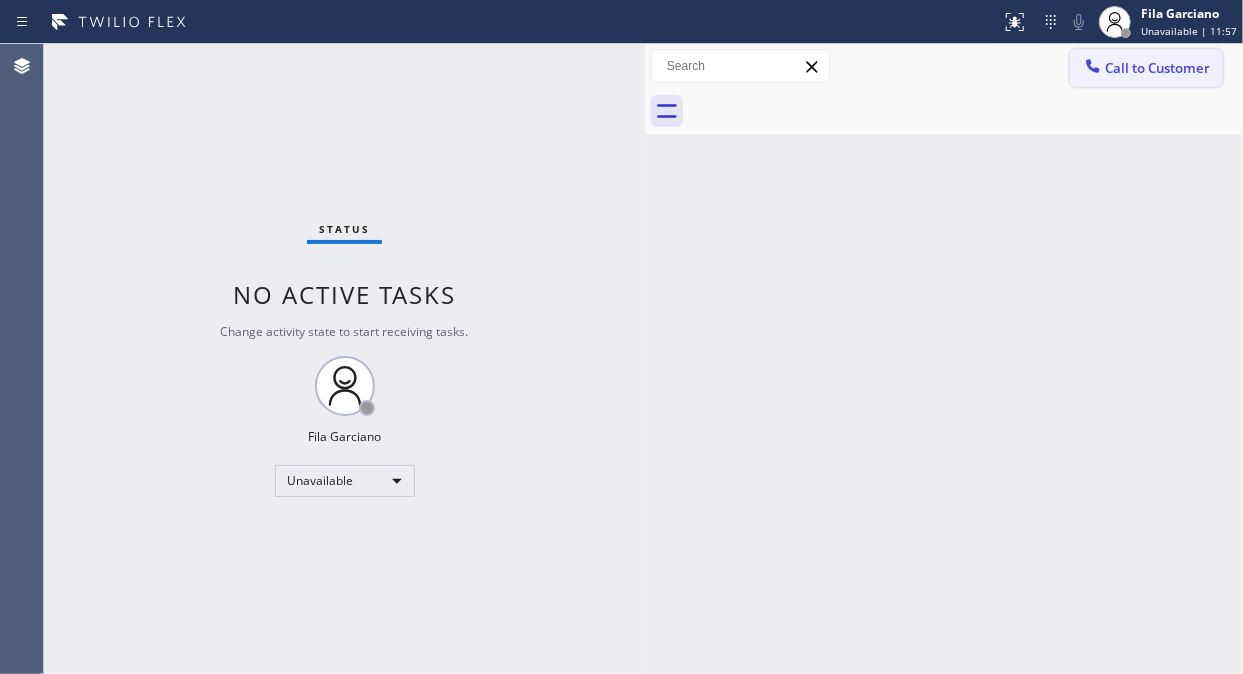 click on "Call to Customer" at bounding box center [1157, 68] 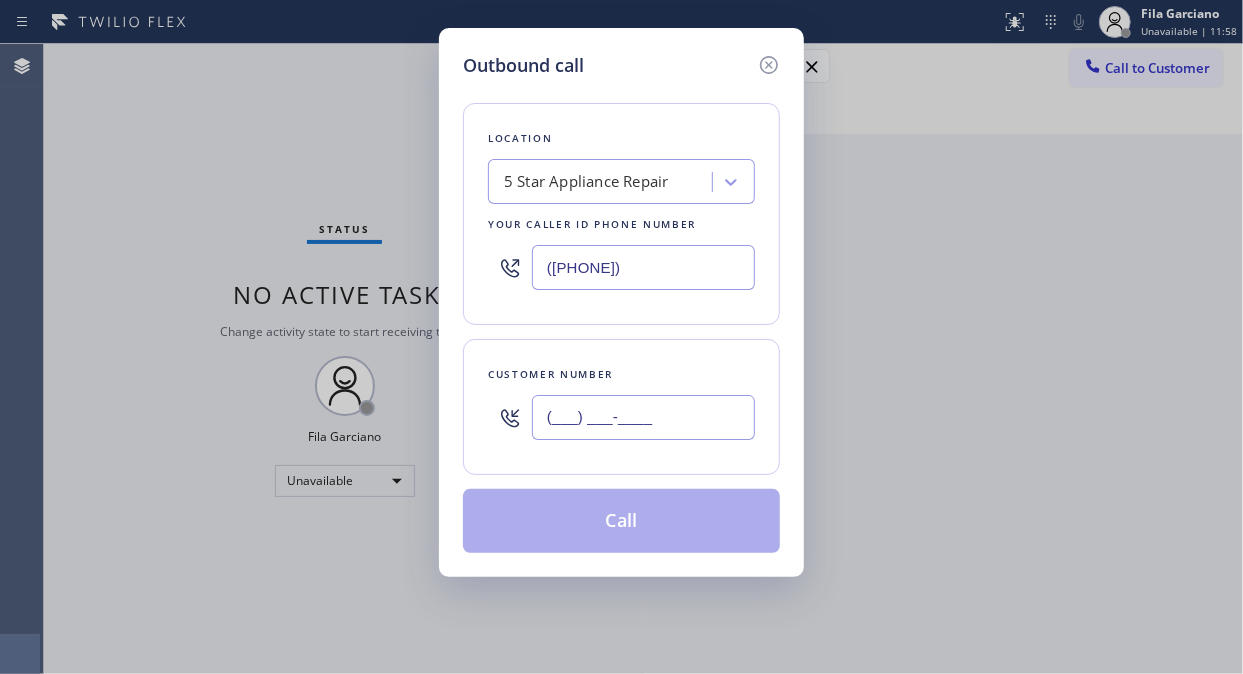 click on "(___) ___-____" at bounding box center (643, 417) 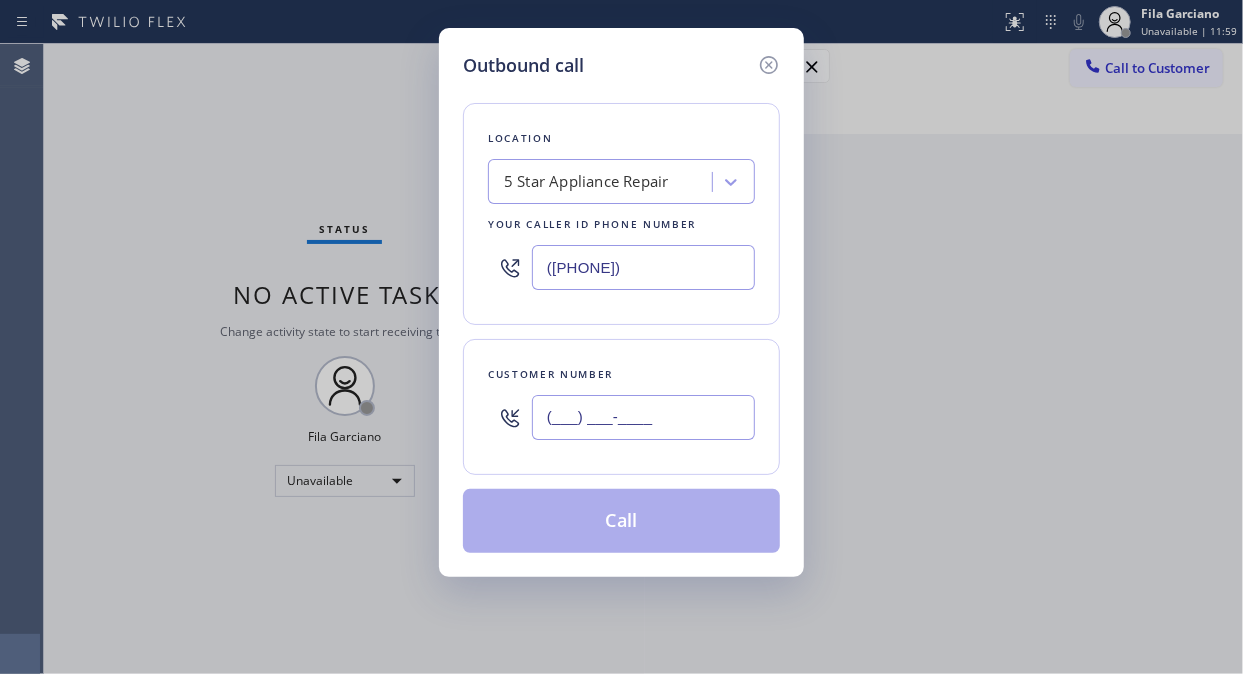 paste on "([PHONE])" 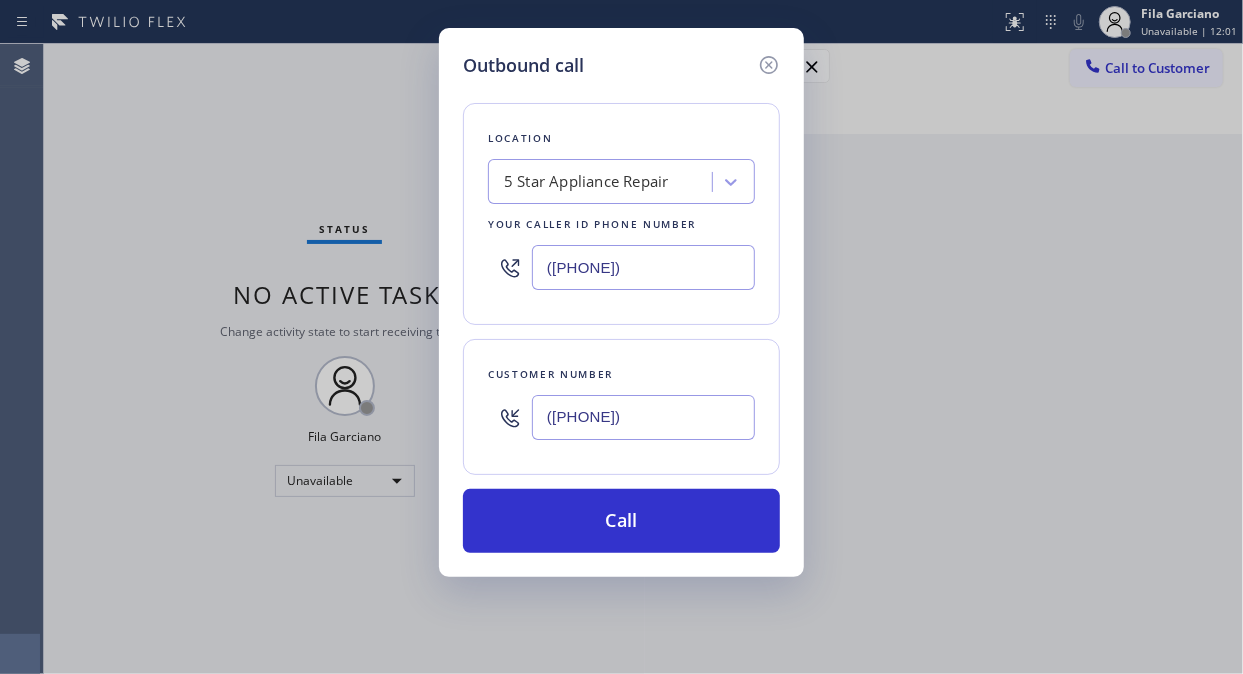 type on "([PHONE])" 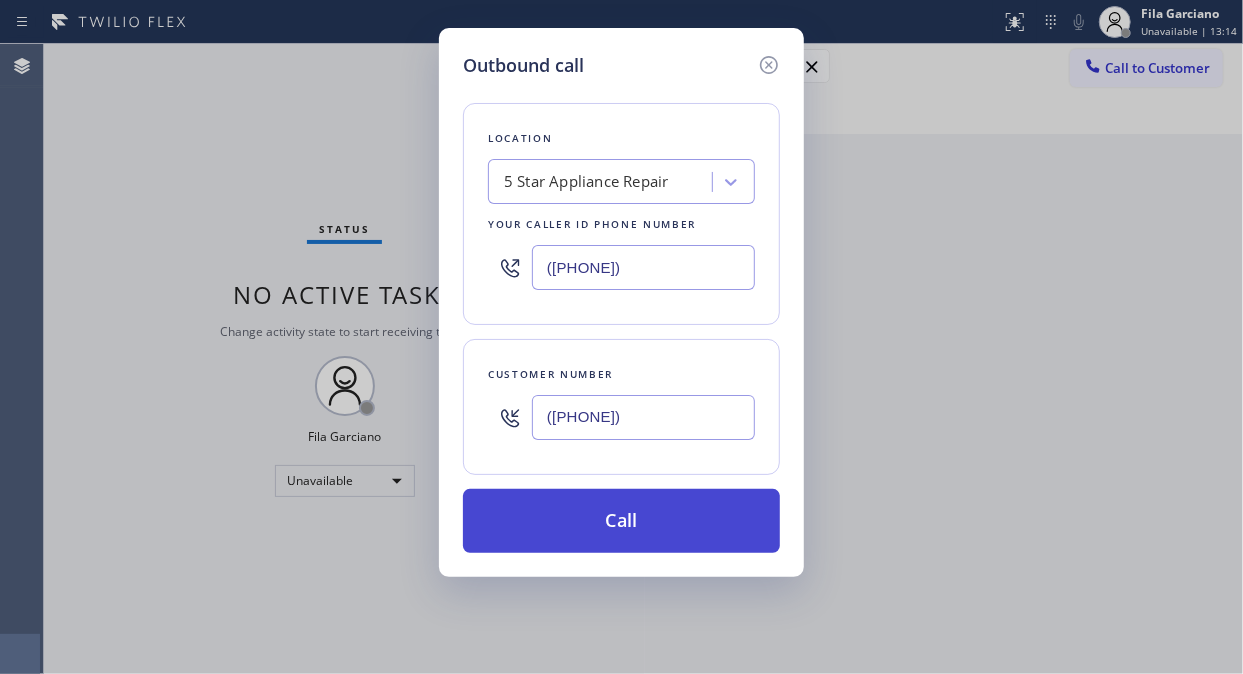 click on "Call" at bounding box center [621, 521] 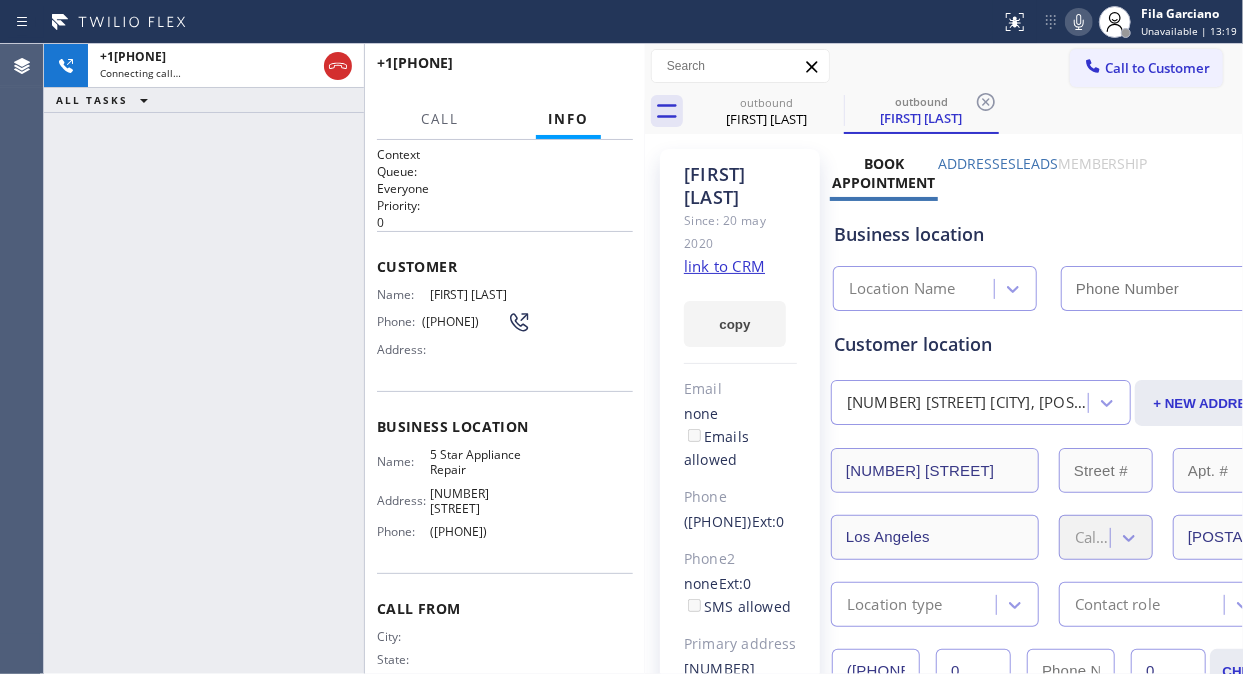 type on "([PHONE])" 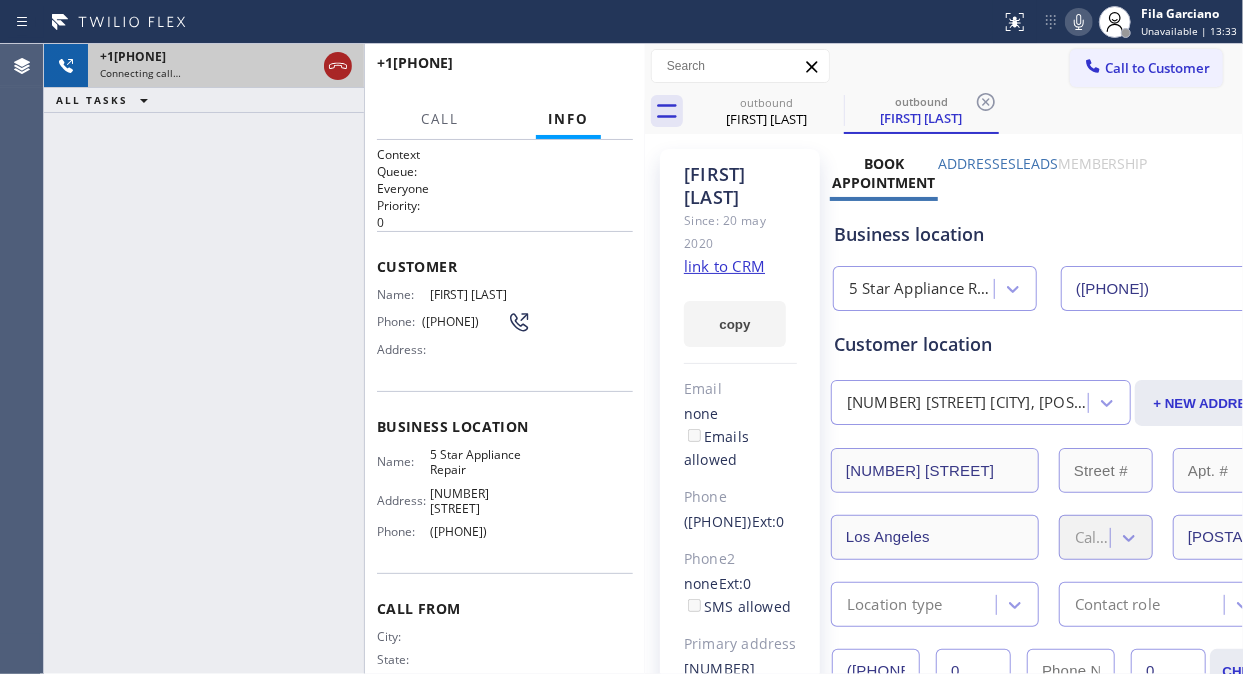 click 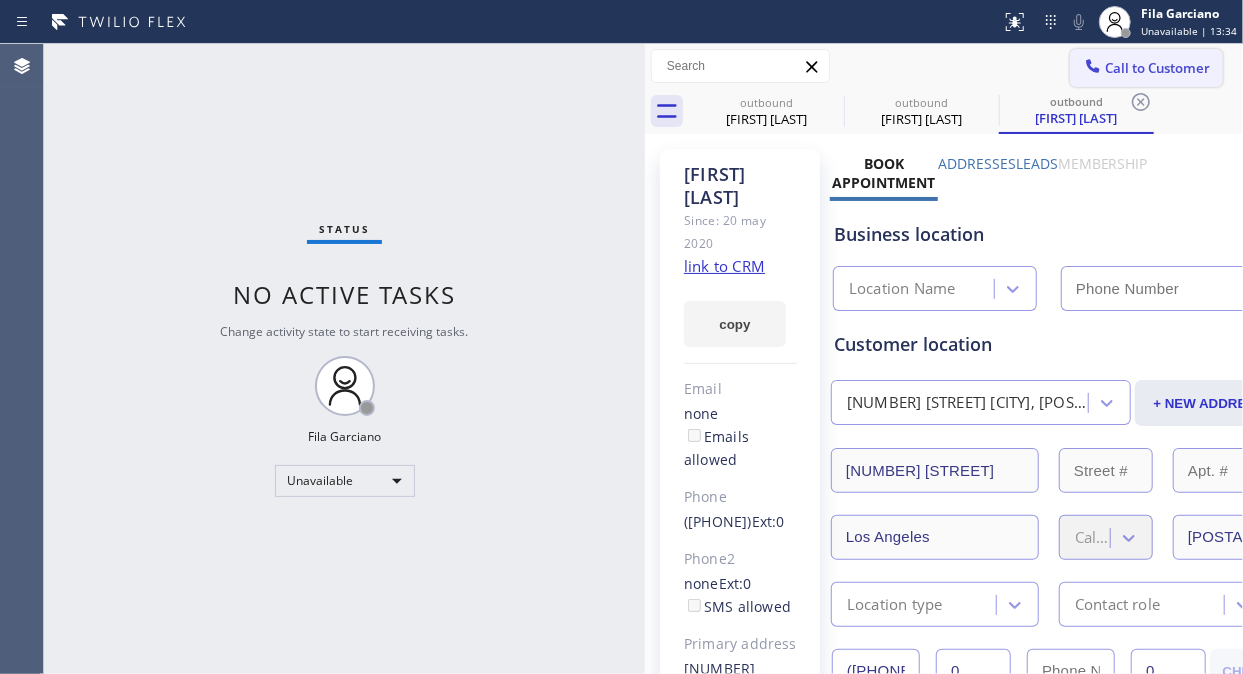 click on "Call to Customer" at bounding box center (1146, 68) 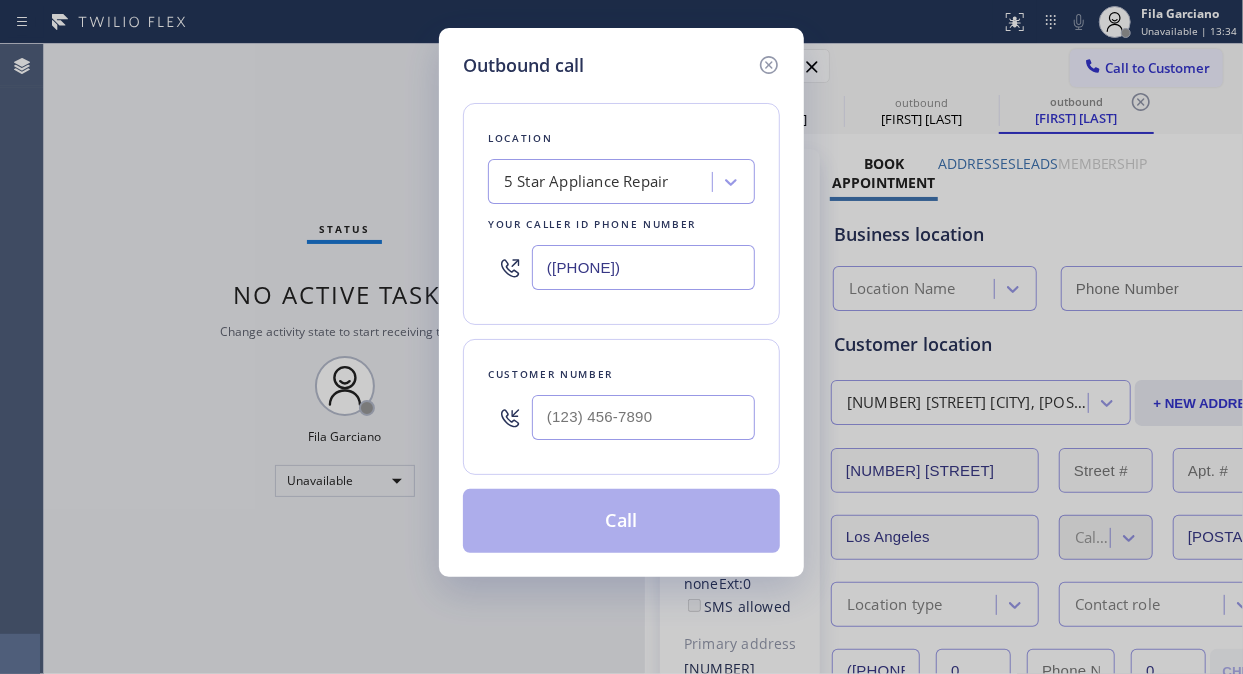 type on "([PHONE])" 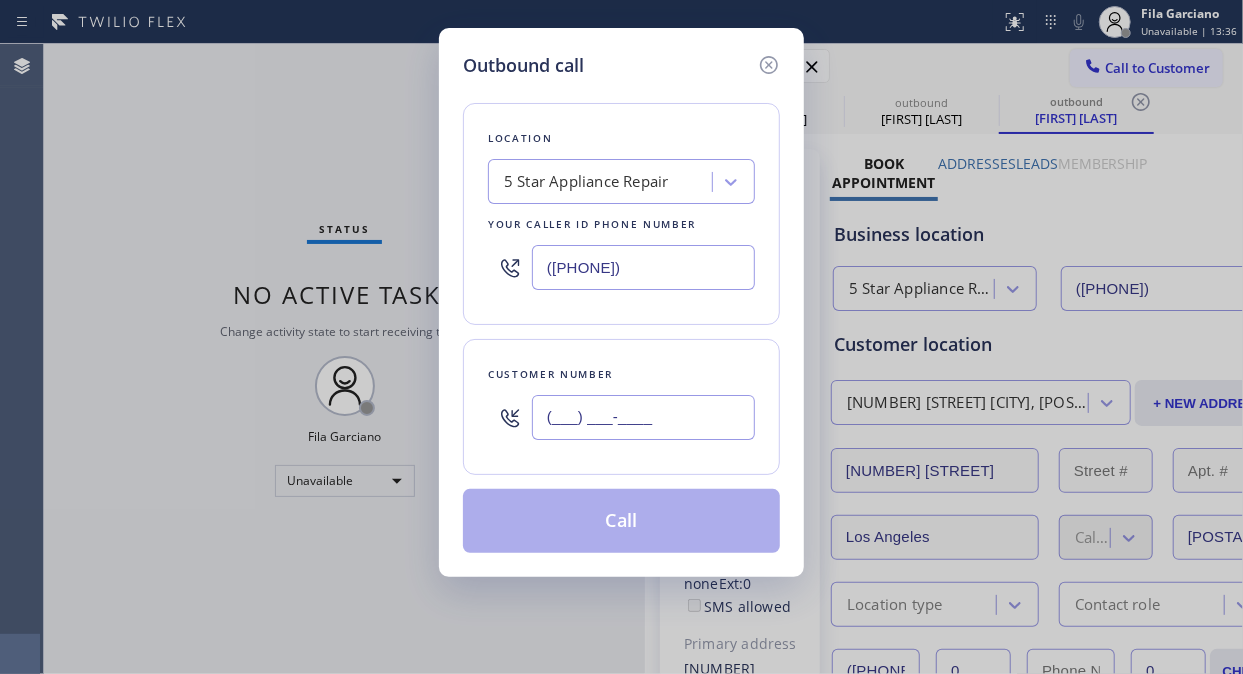 click on "(___) ___-____" at bounding box center (643, 417) 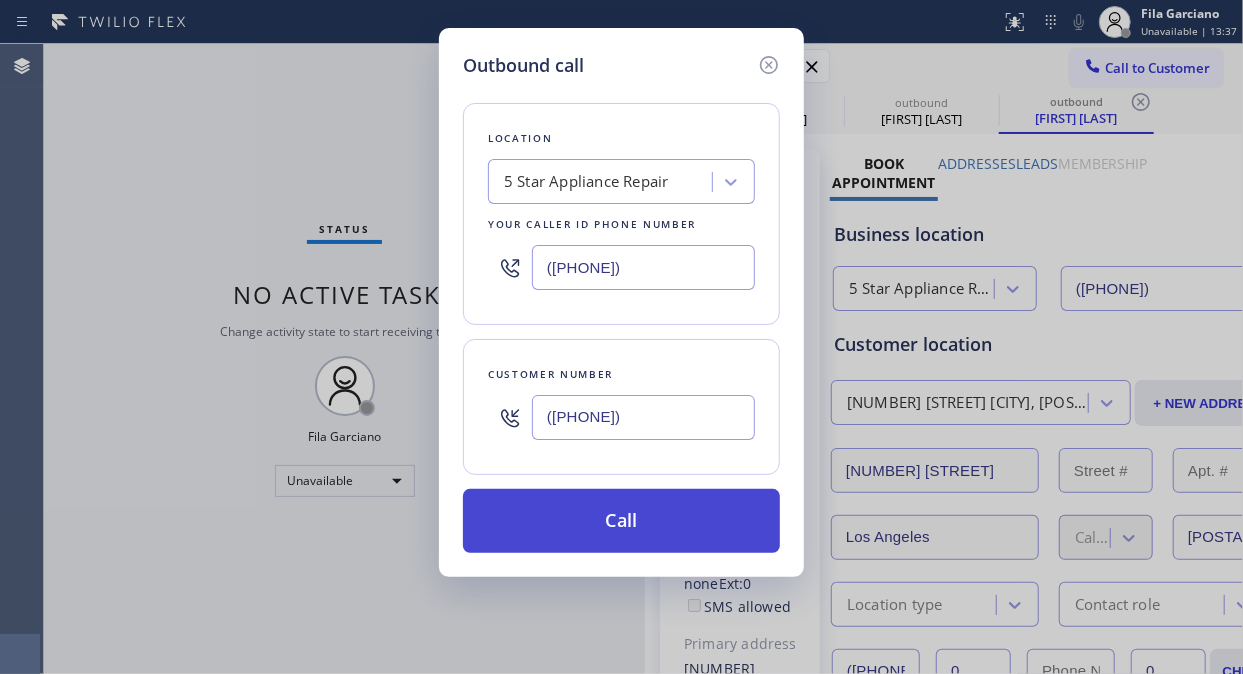 type on "([PHONE])" 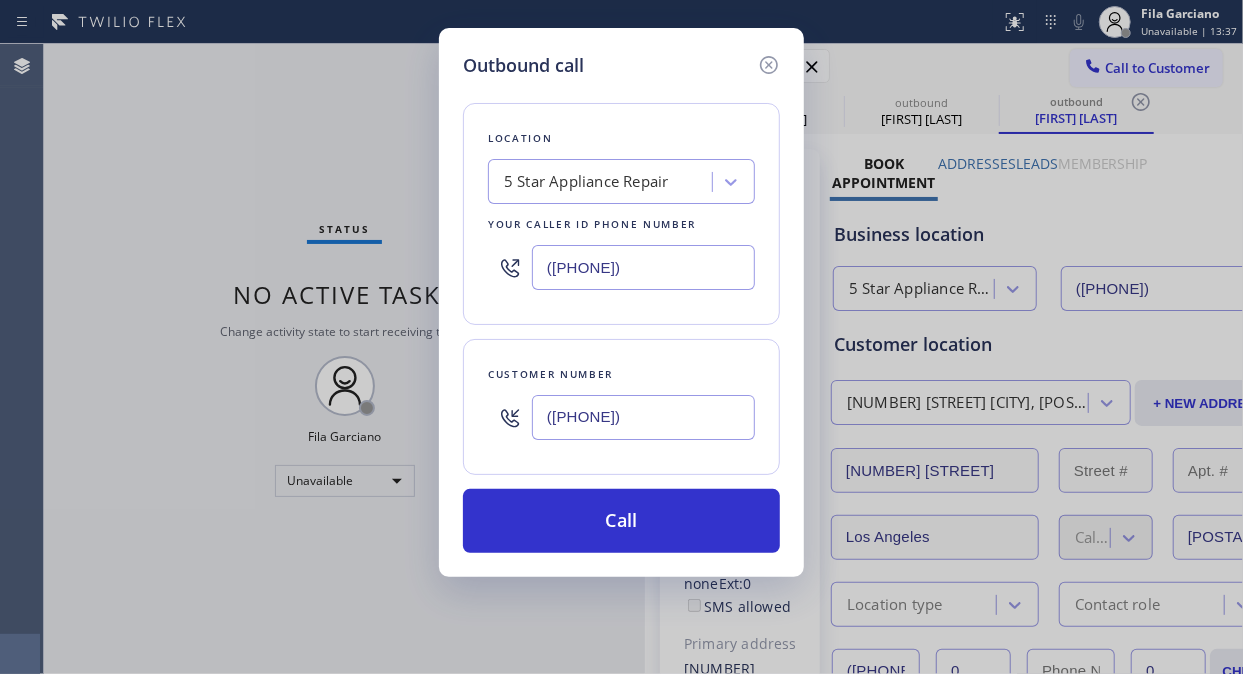 drag, startPoint x: 621, startPoint y: 511, endPoint x: 1000, endPoint y: 4, distance: 633.0008 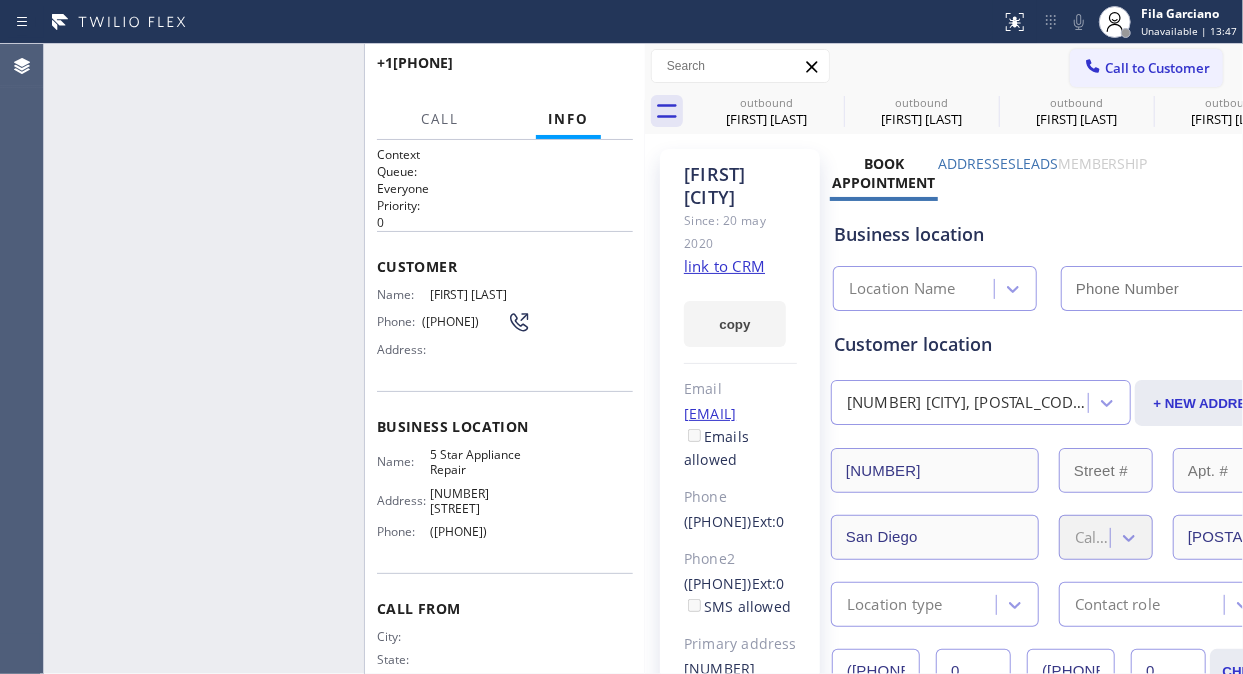 type on "([PHONE])" 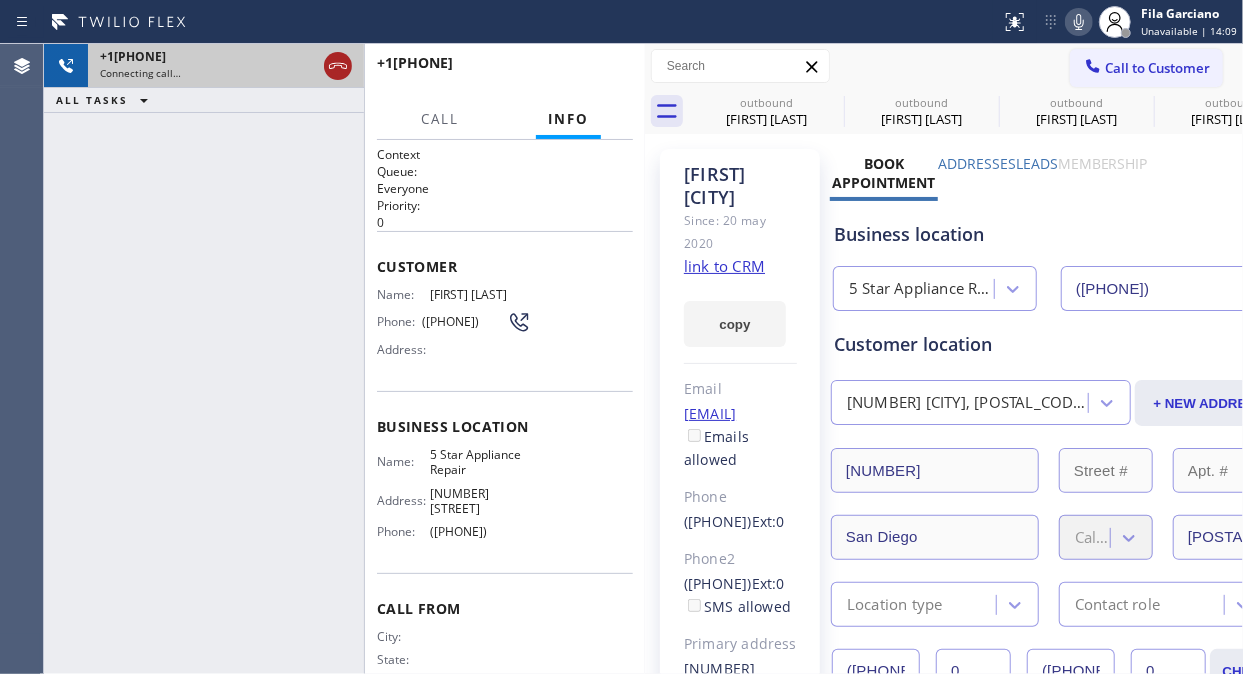 click 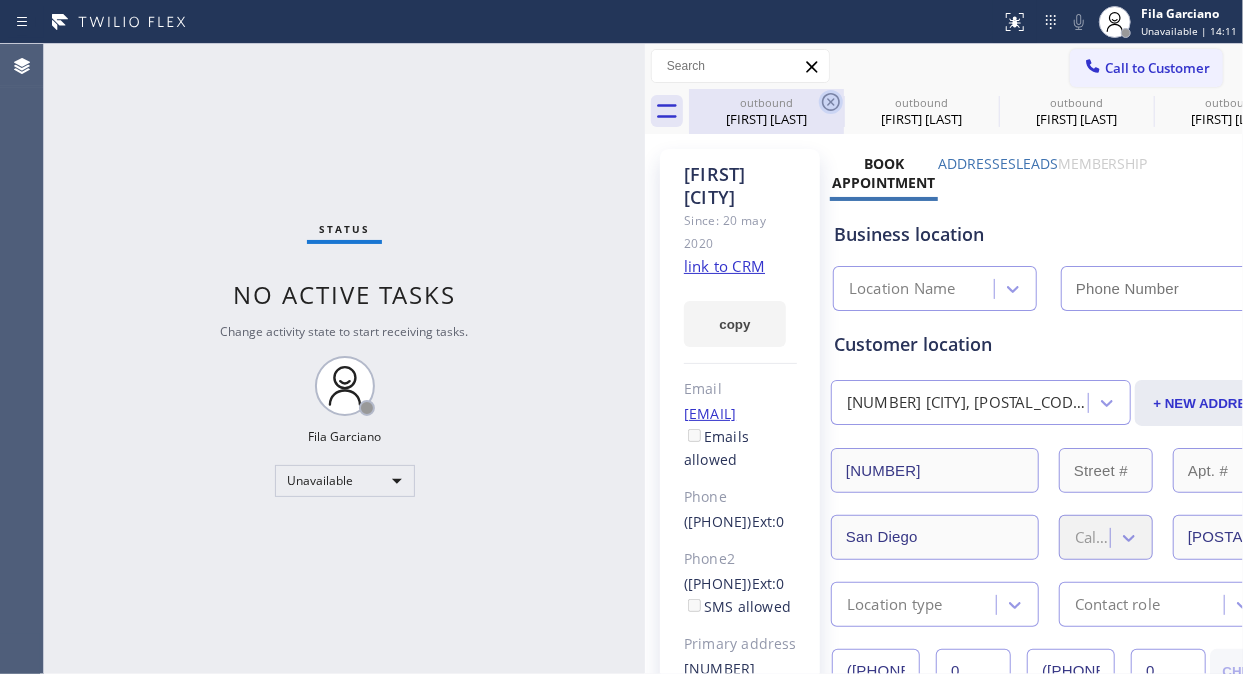 type on "([PHONE])" 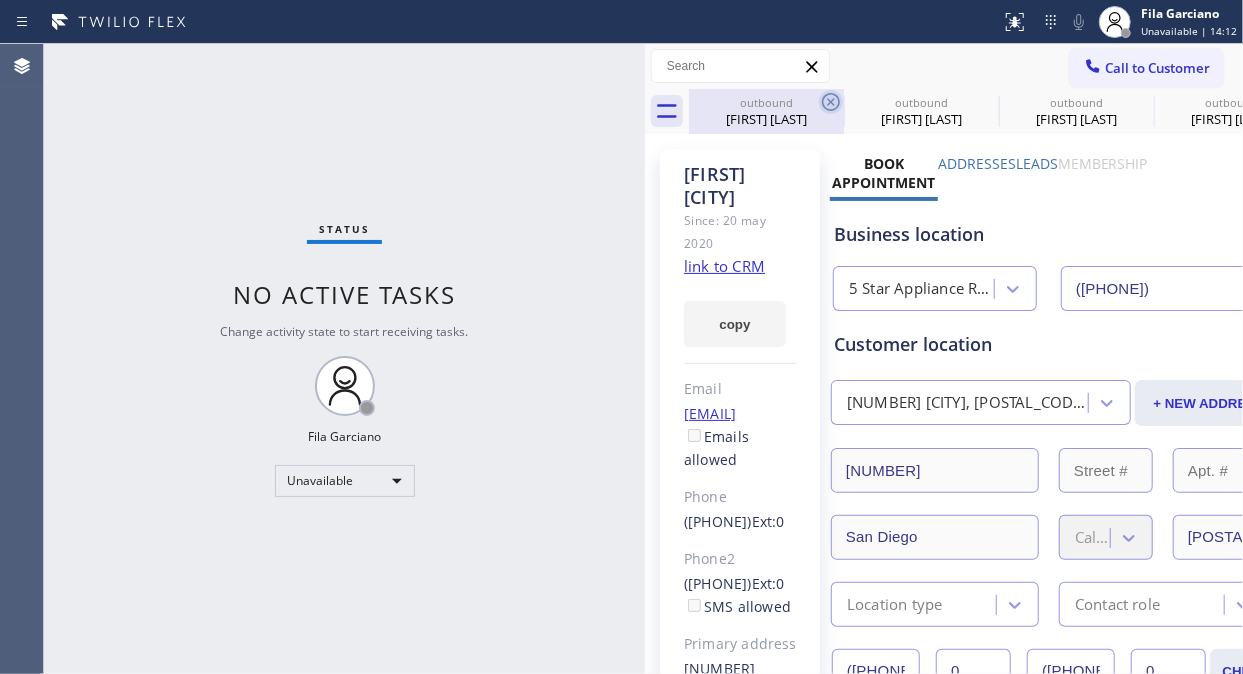 click 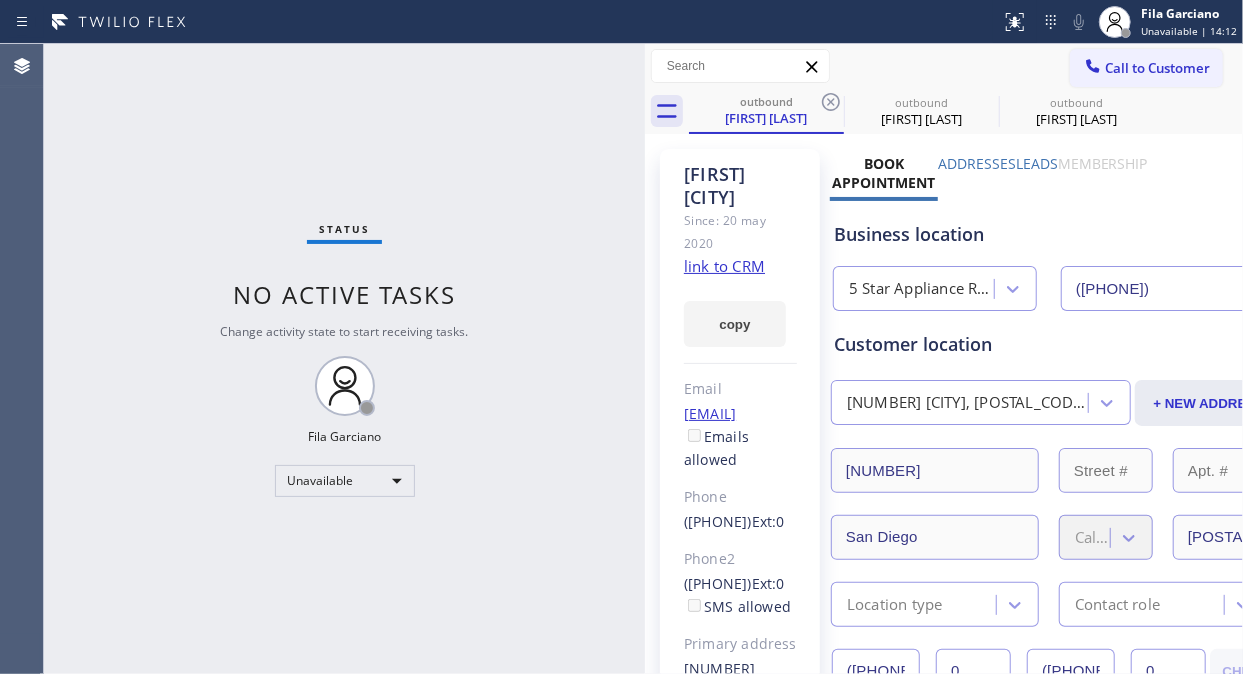 click 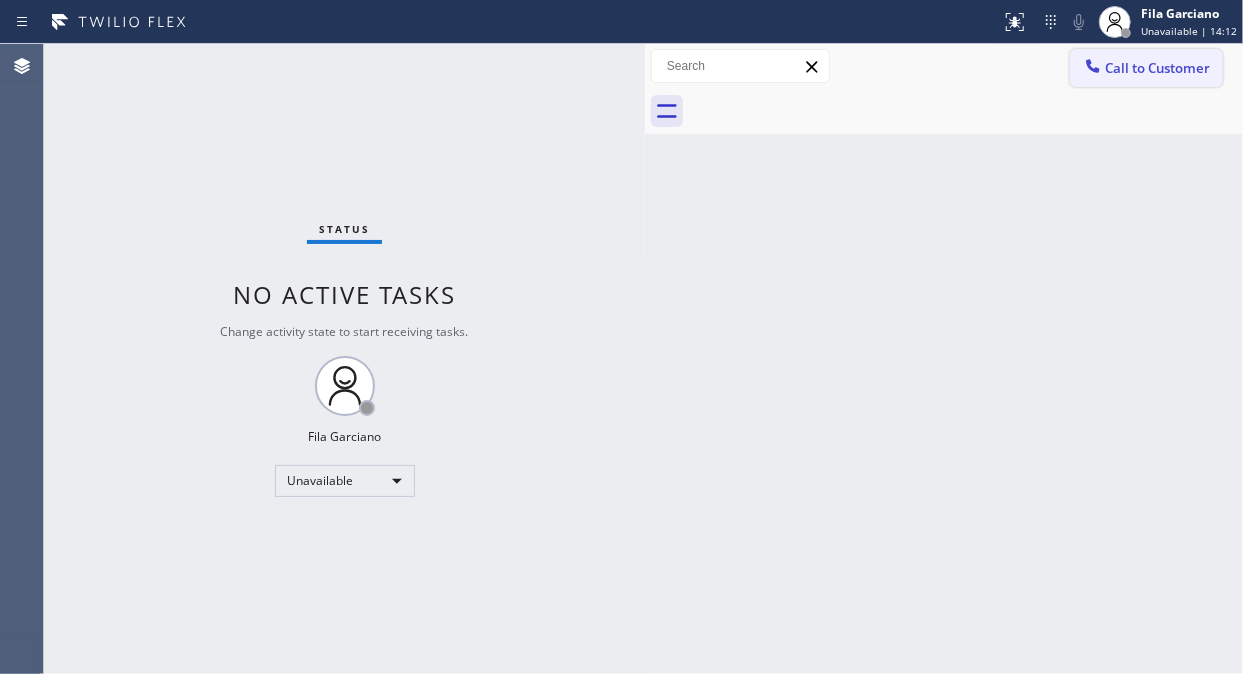 click on "Call to Customer" at bounding box center [1146, 68] 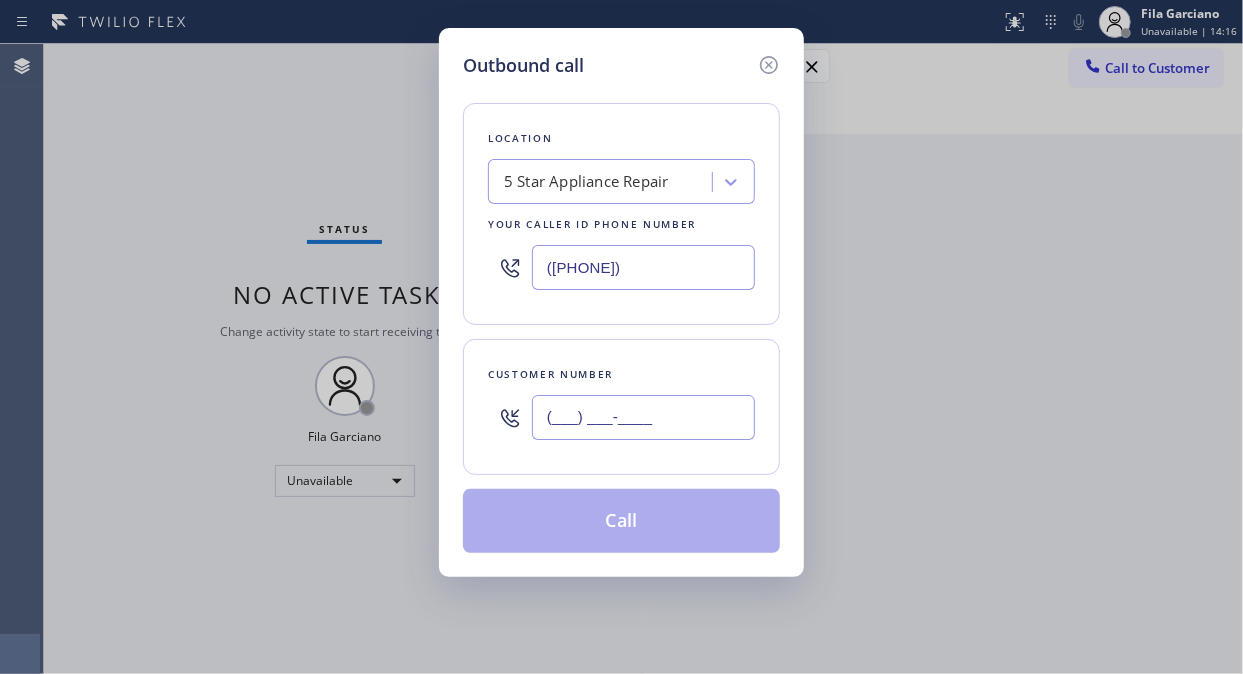 drag, startPoint x: 644, startPoint y: 396, endPoint x: 637, endPoint y: 413, distance: 18.384777 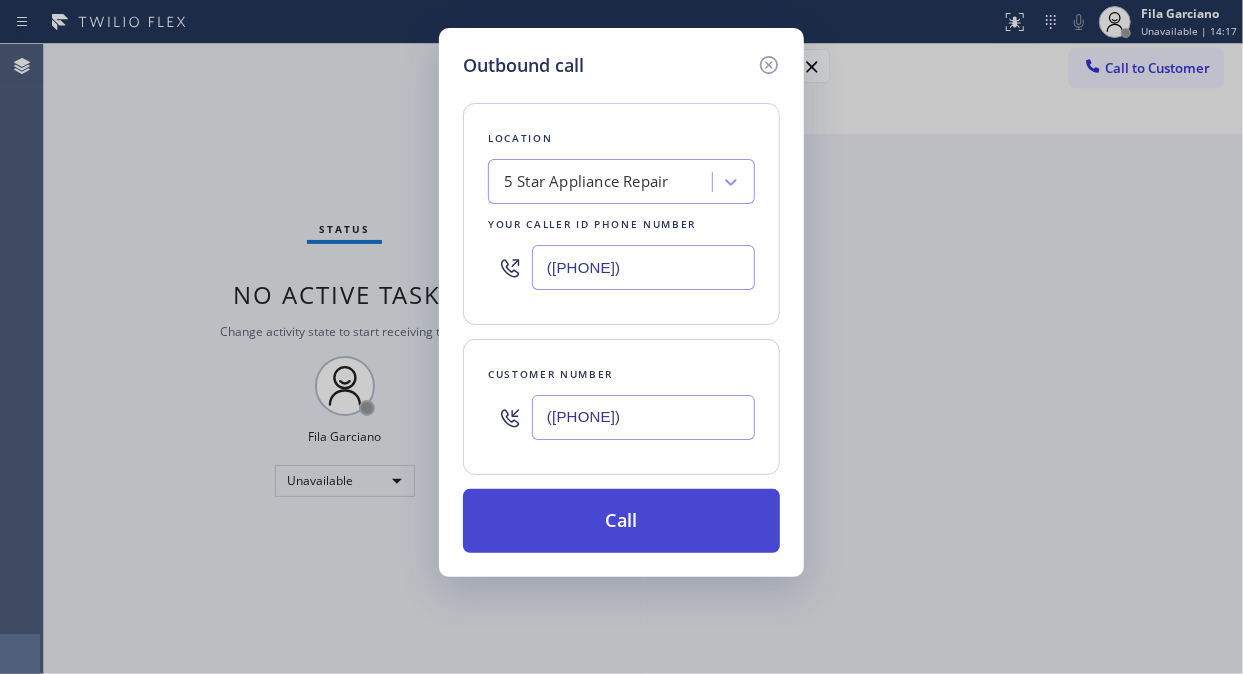 type on "([PHONE])" 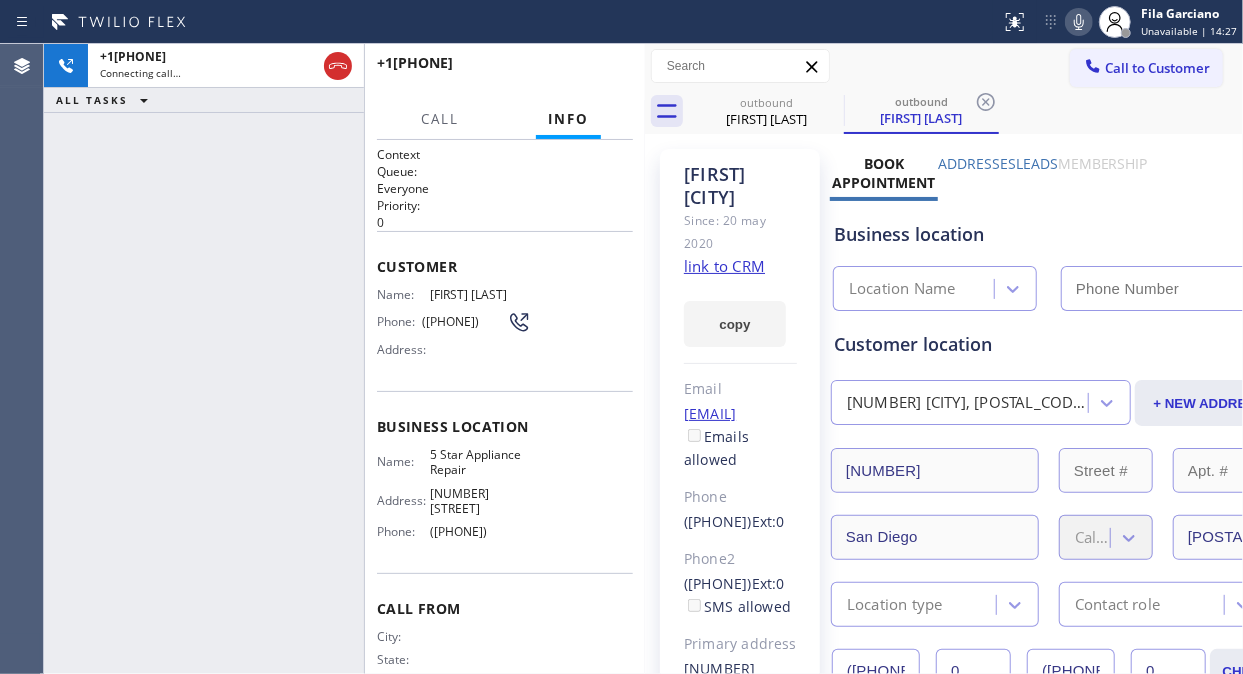 type on "([PHONE])" 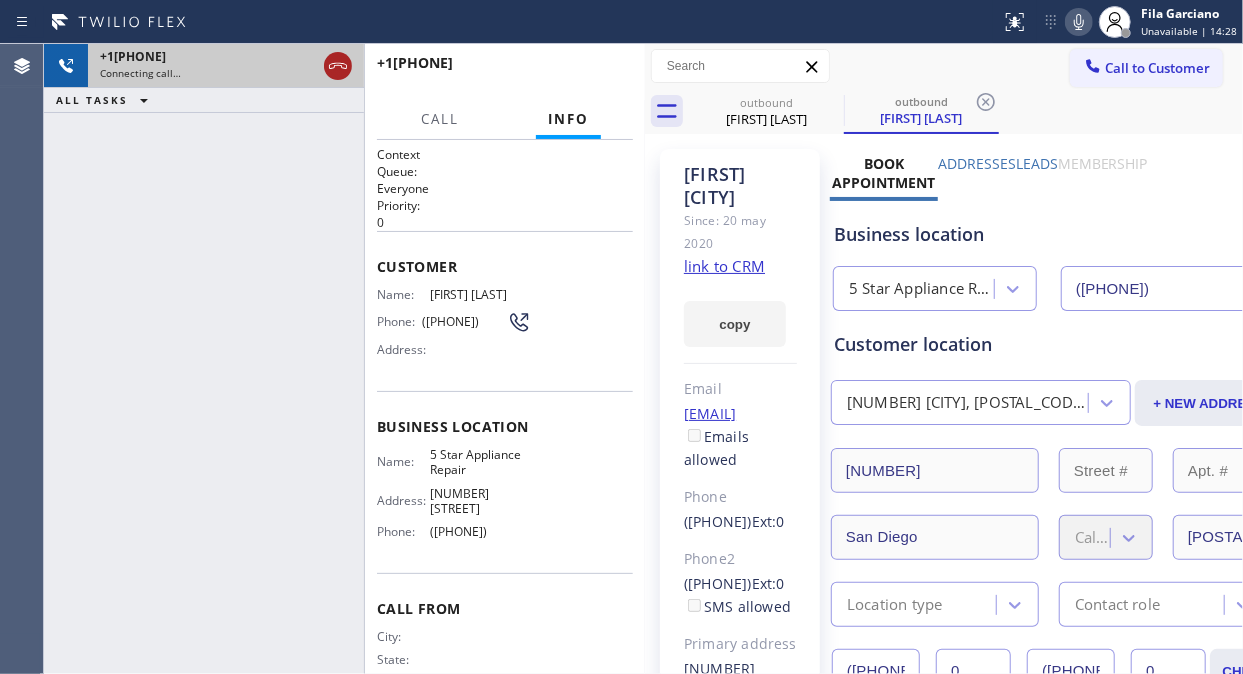 click 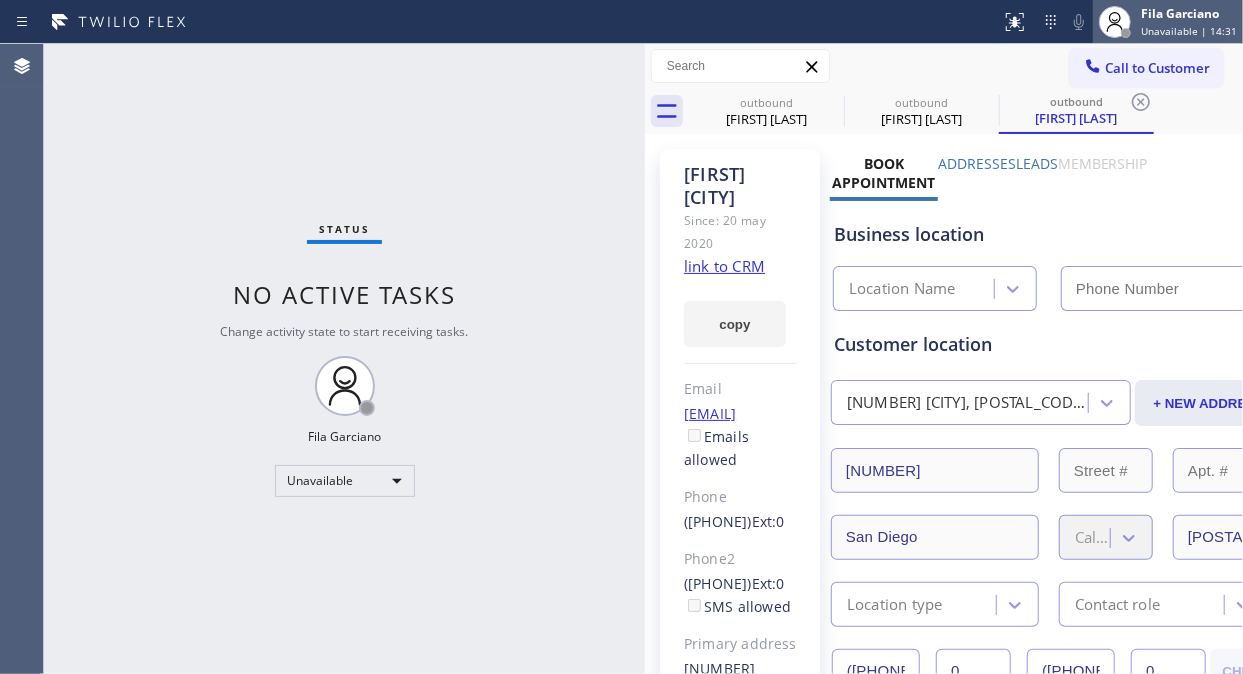 type on "([PHONE])" 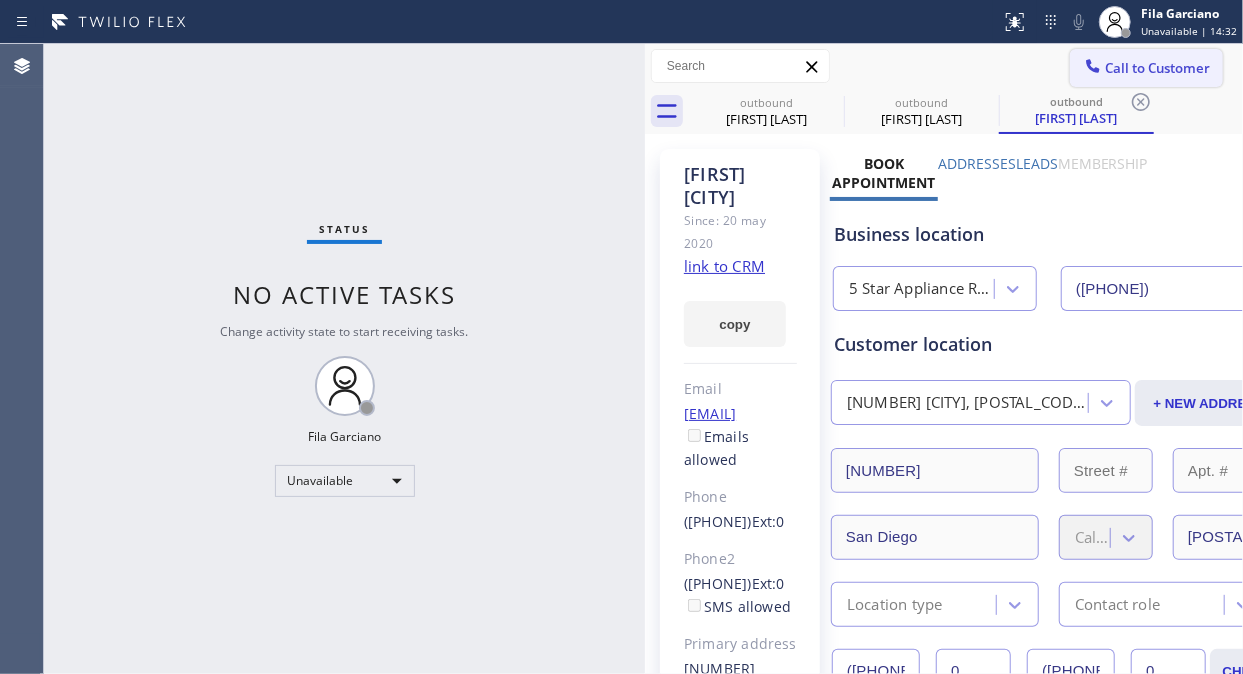 click on "Call to Customer" at bounding box center [1157, 68] 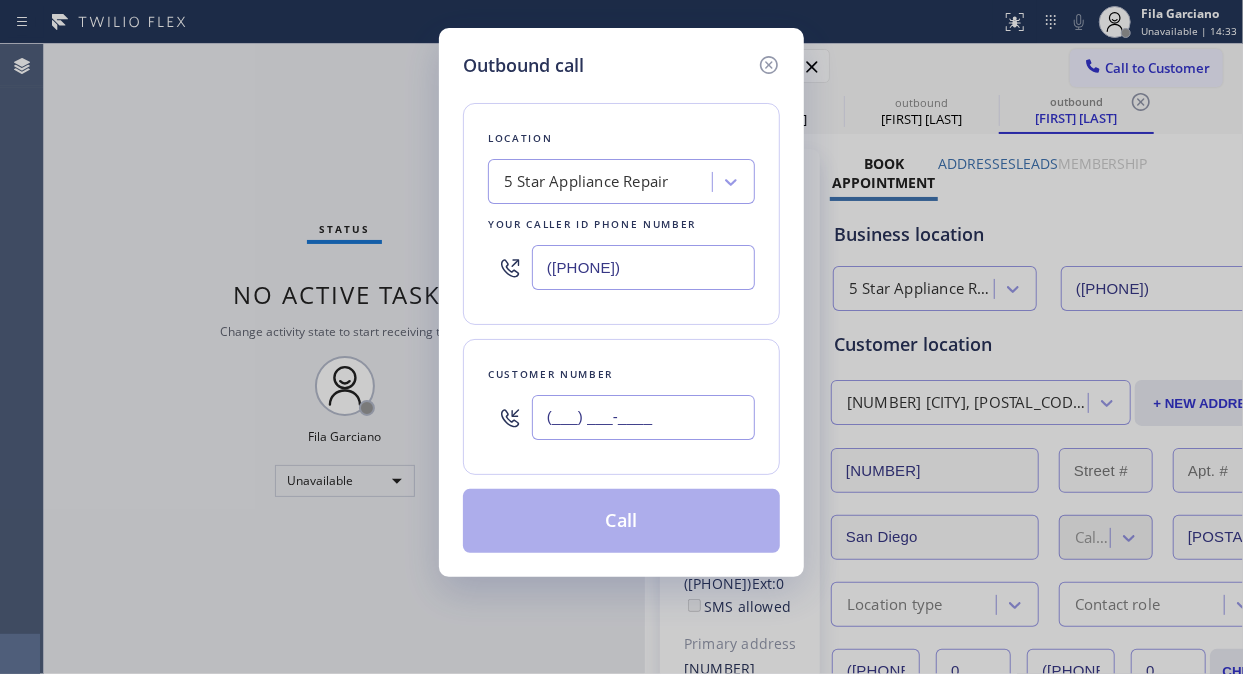 click on "(___) ___-____" at bounding box center (643, 417) 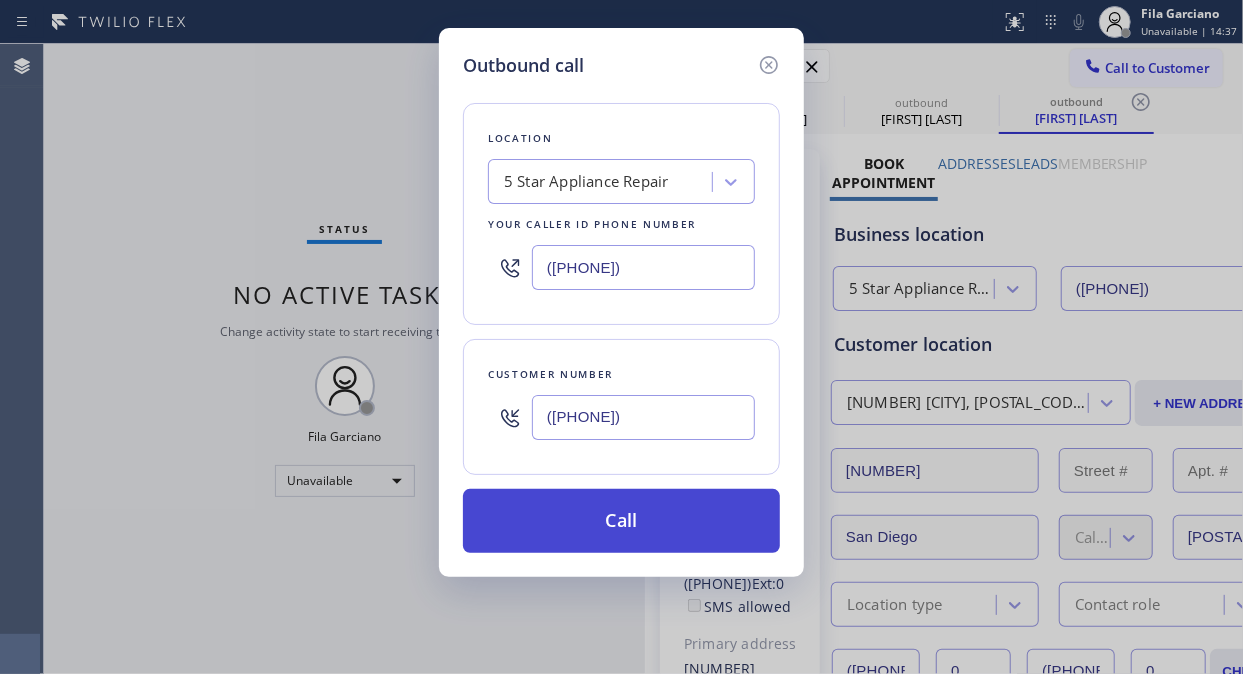 type on "([PHONE])" 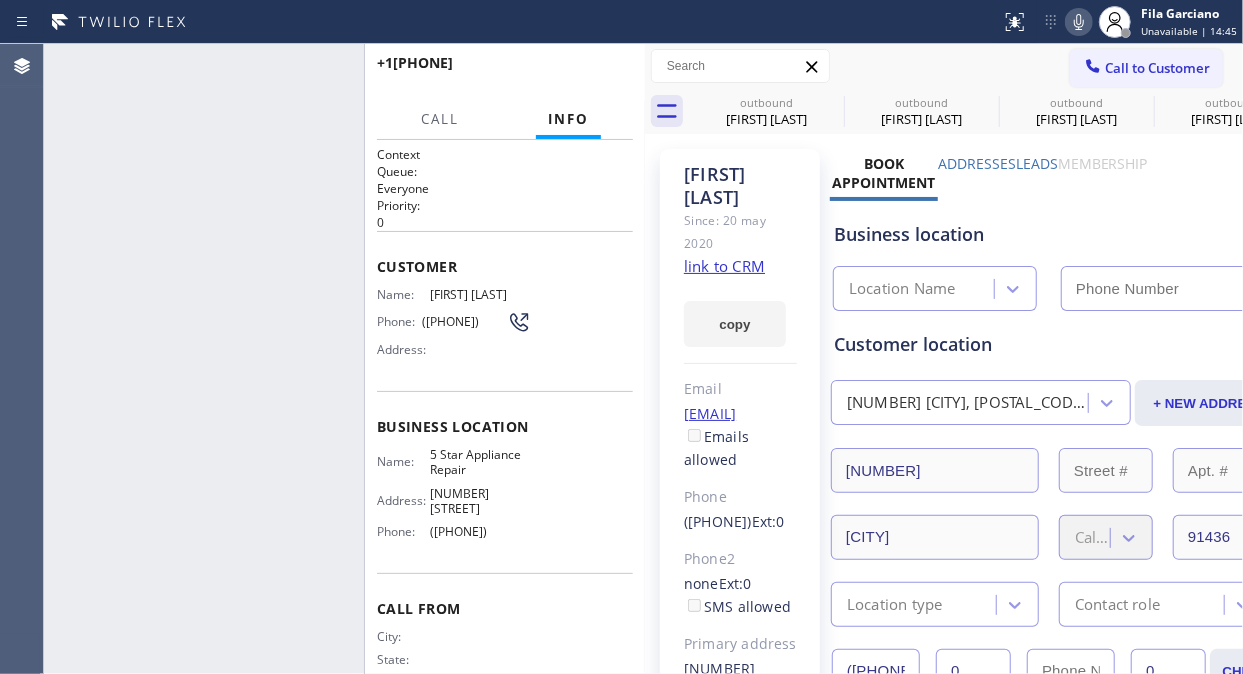 type on "([PHONE])" 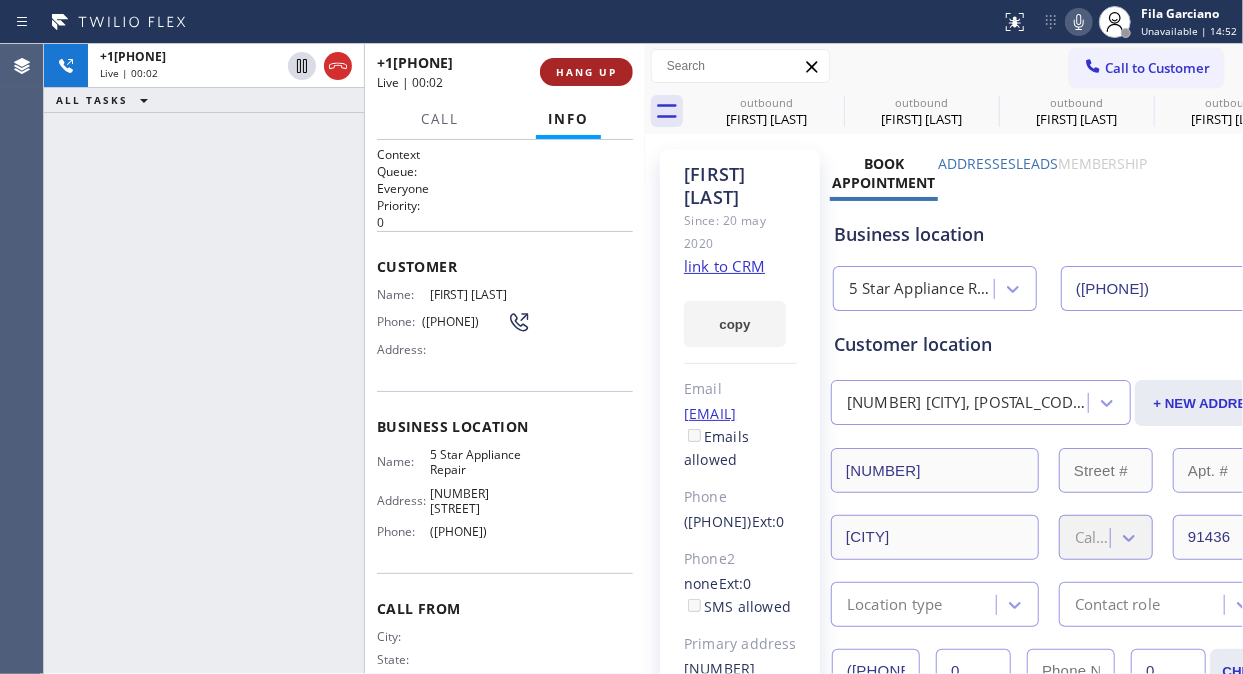 click on "HANG UP" at bounding box center (586, 72) 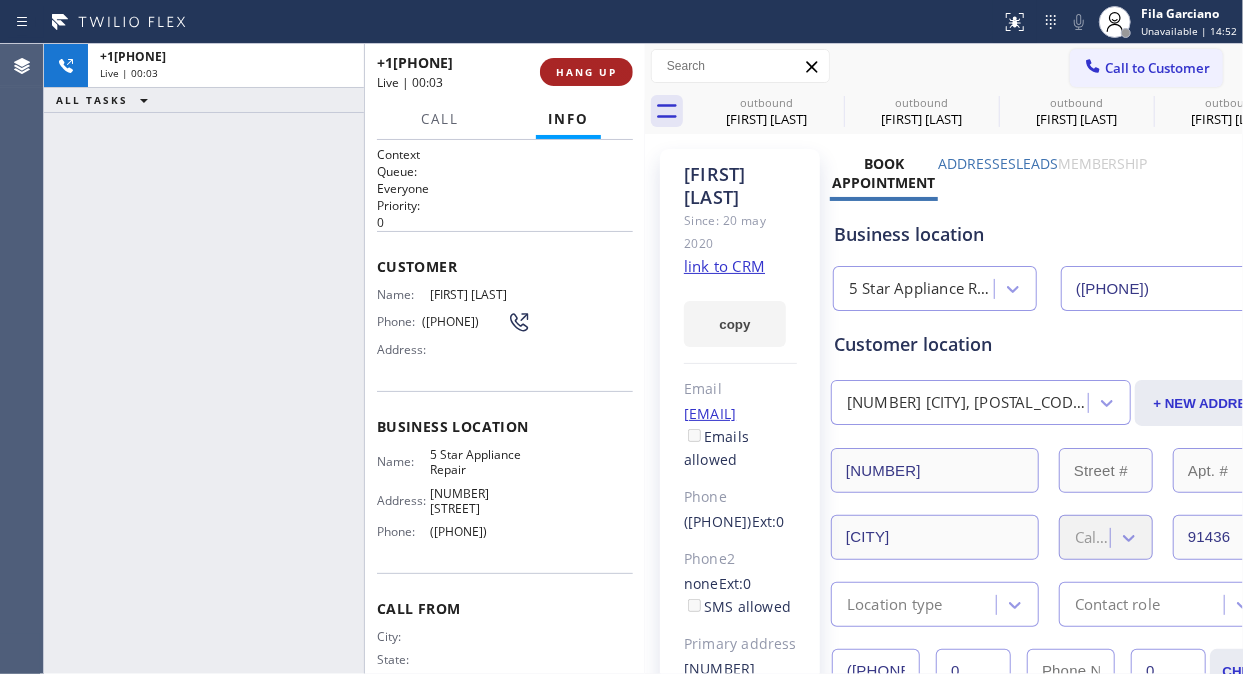 click on "HANG UP" at bounding box center [586, 72] 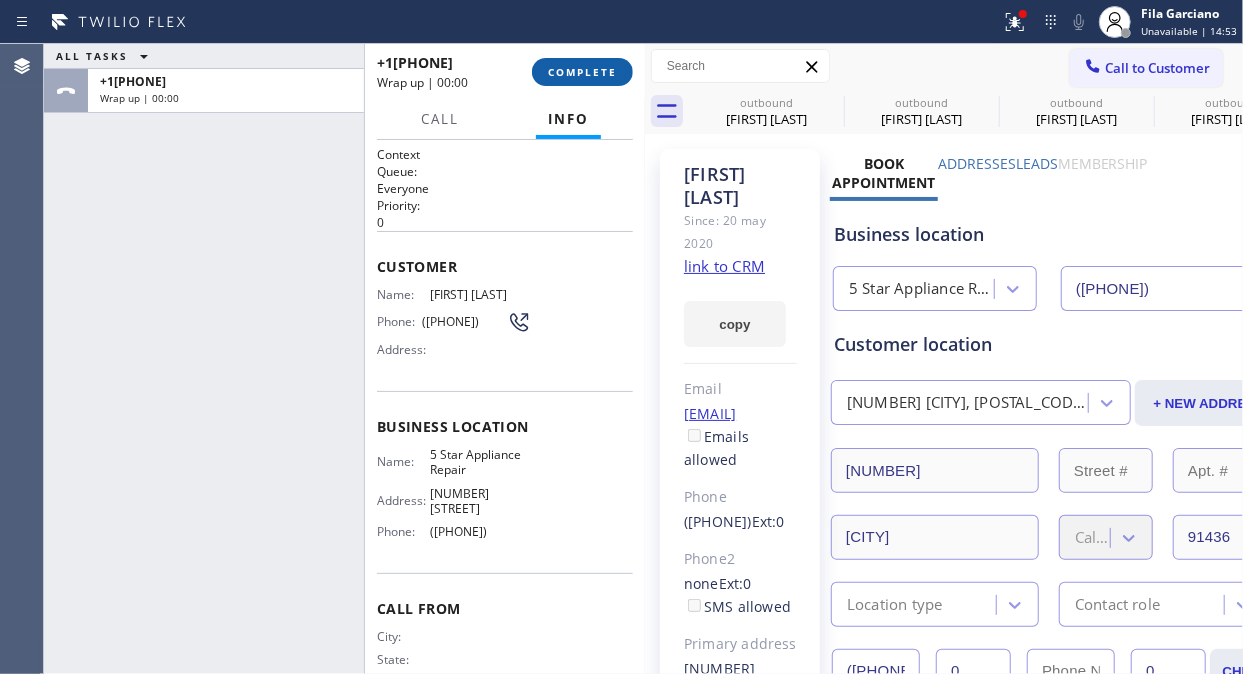 click on "COMPLETE" at bounding box center [582, 72] 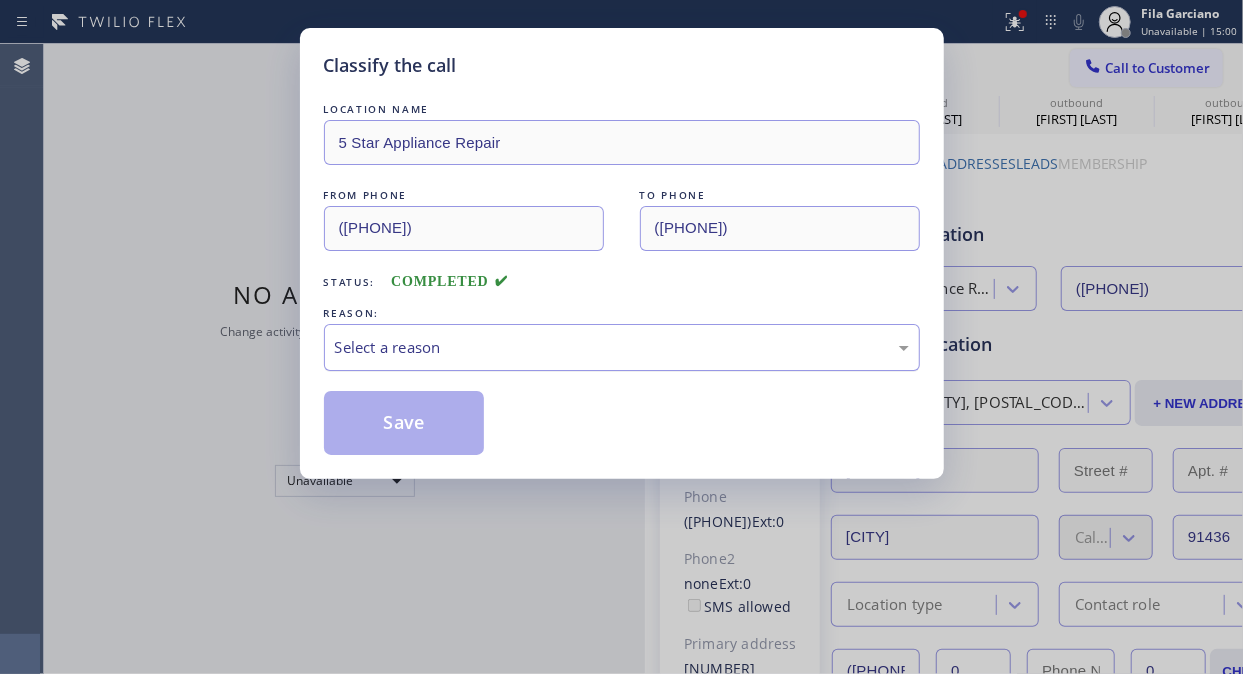 click on "Select a reason" at bounding box center [622, 347] 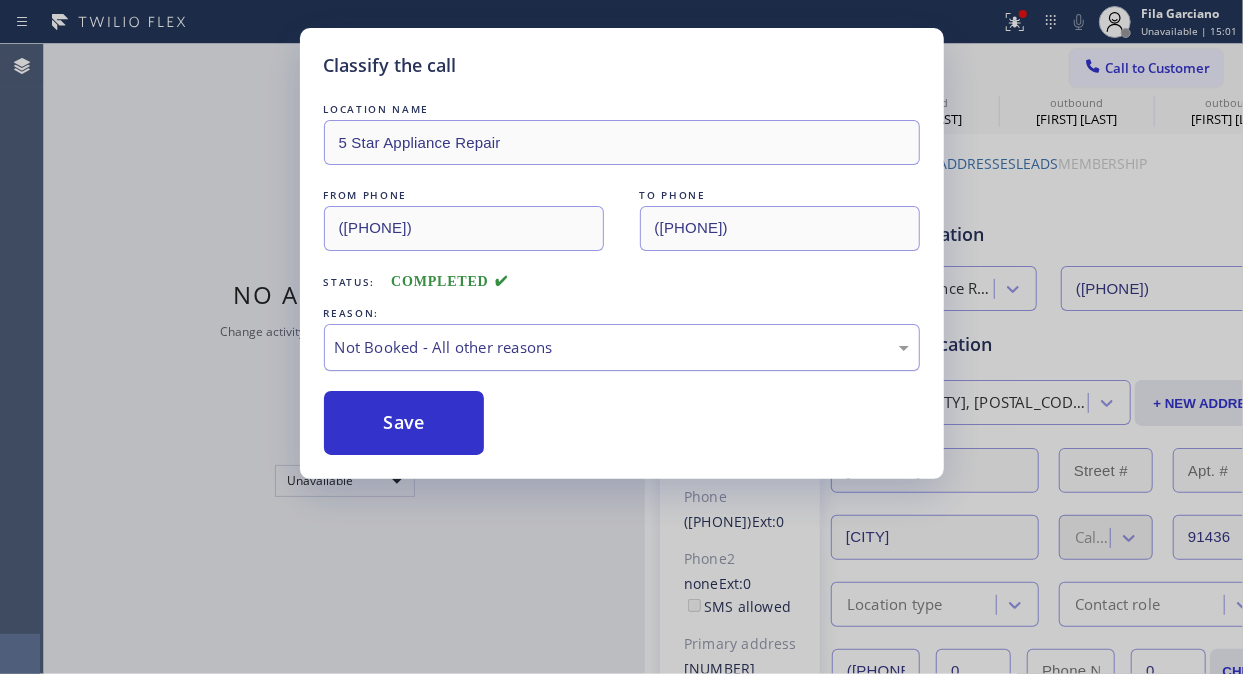 click on "Not Booked - All other reasons" at bounding box center [622, 347] 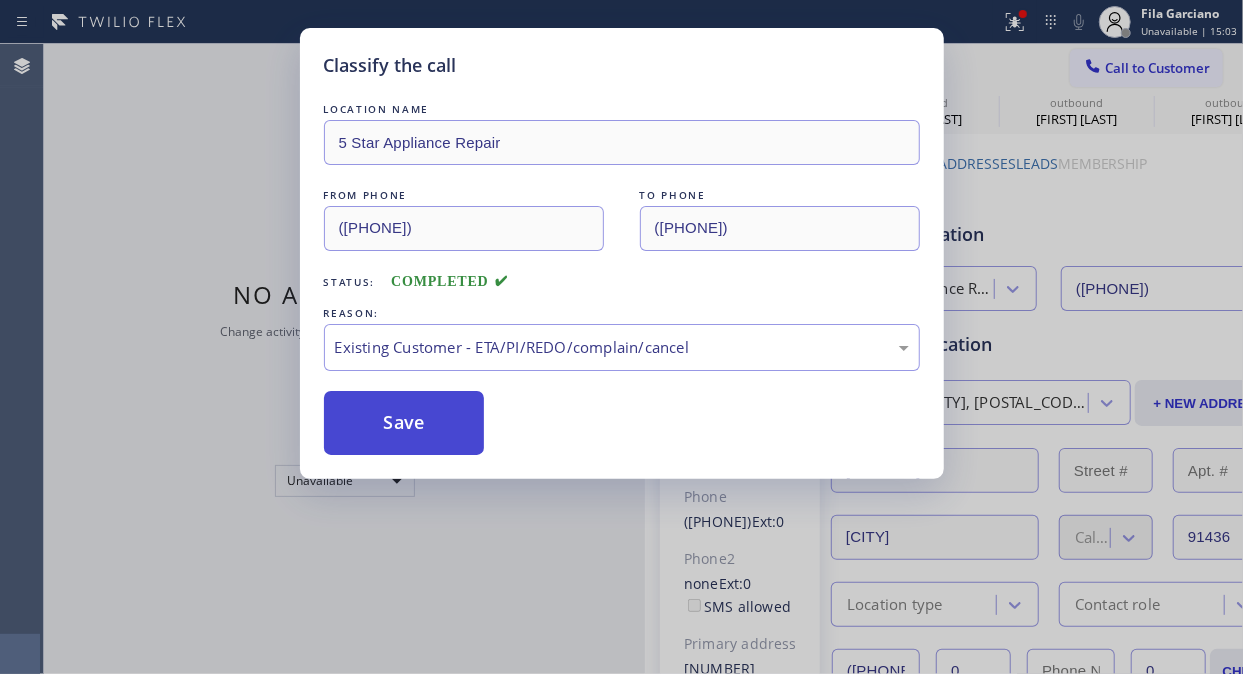 click on "Save" at bounding box center [404, 423] 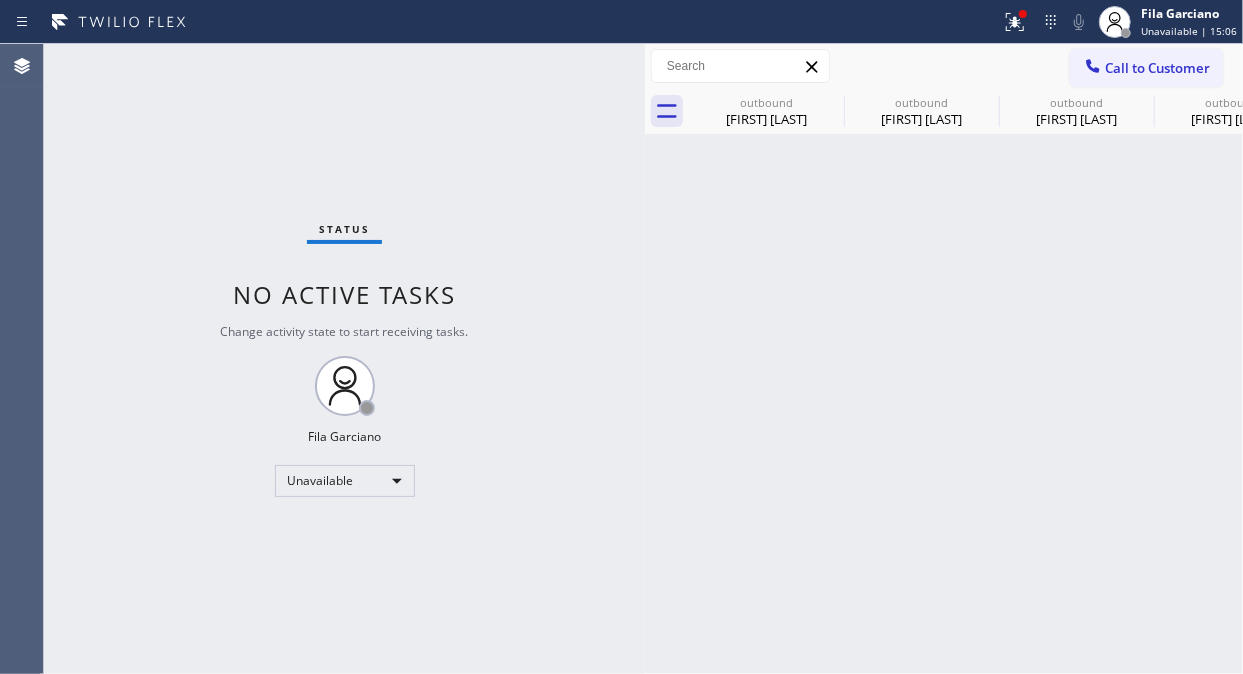 click at bounding box center (1093, 68) 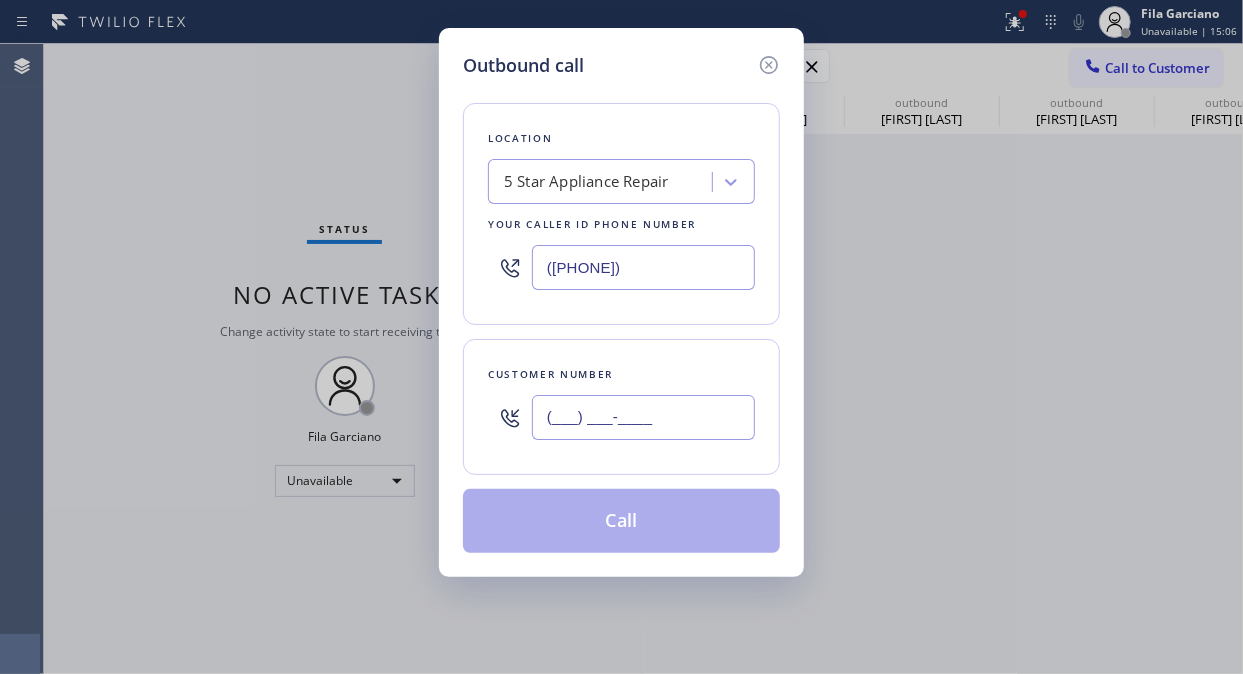 click on "(___) ___-____" at bounding box center [643, 417] 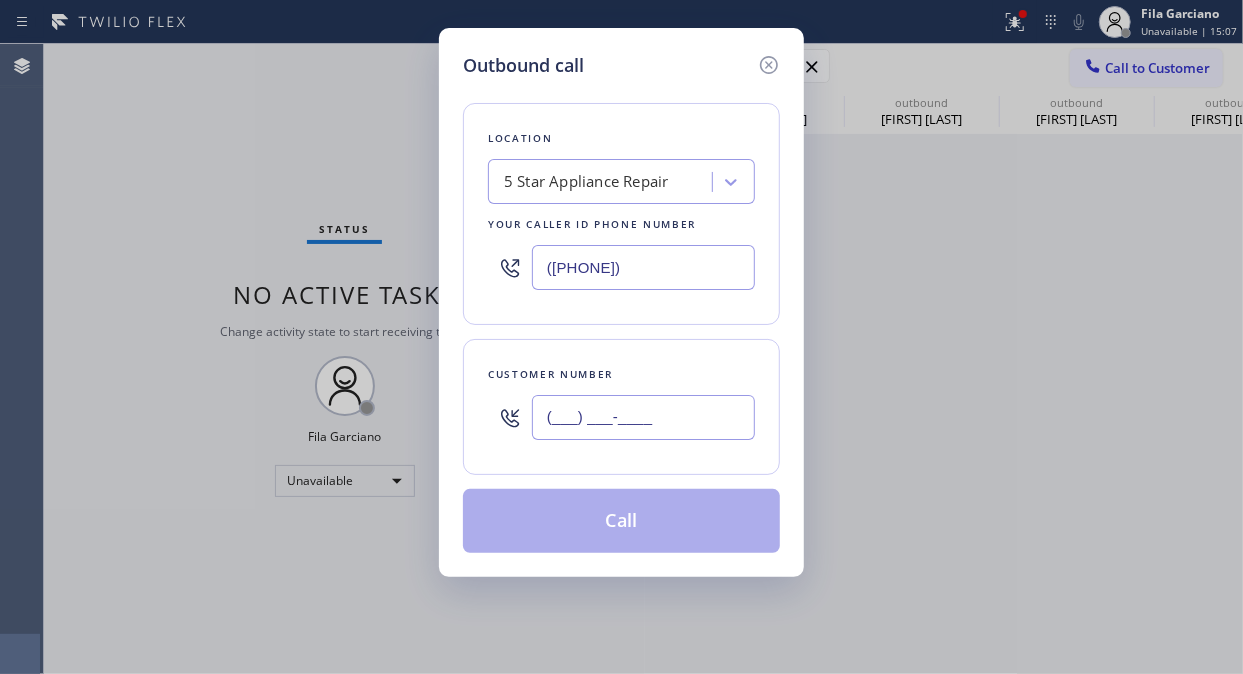 paste on "([PHONE])" 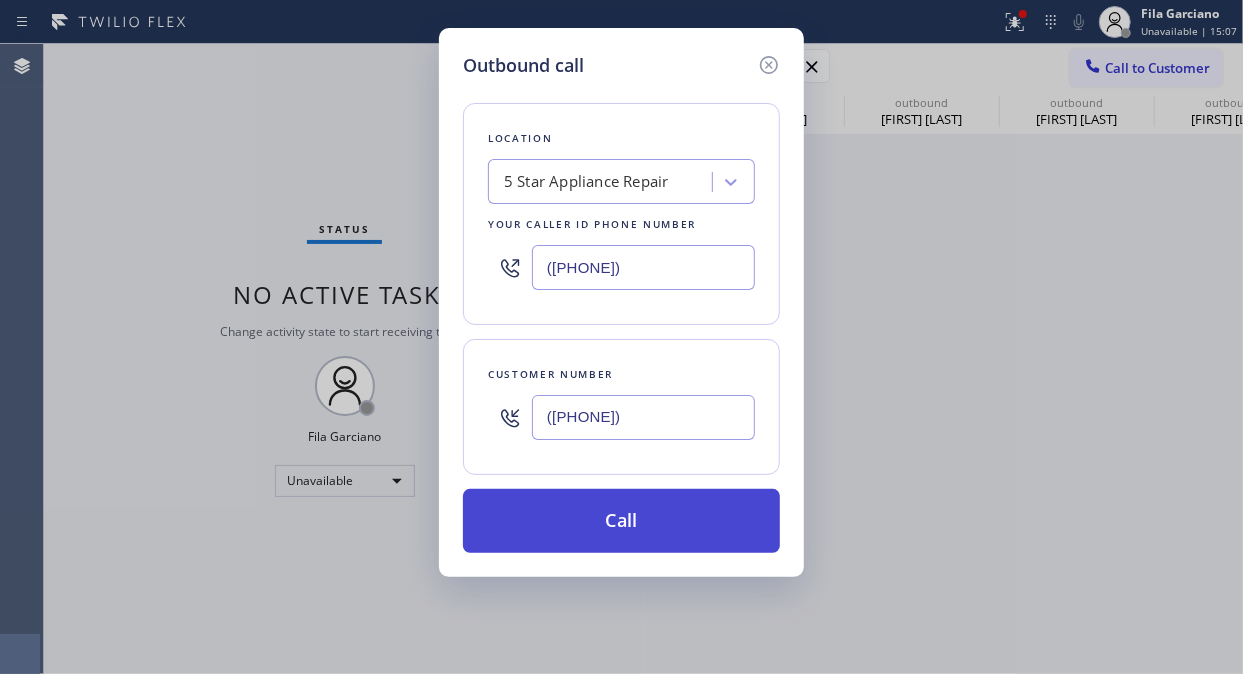 type on "([PHONE])" 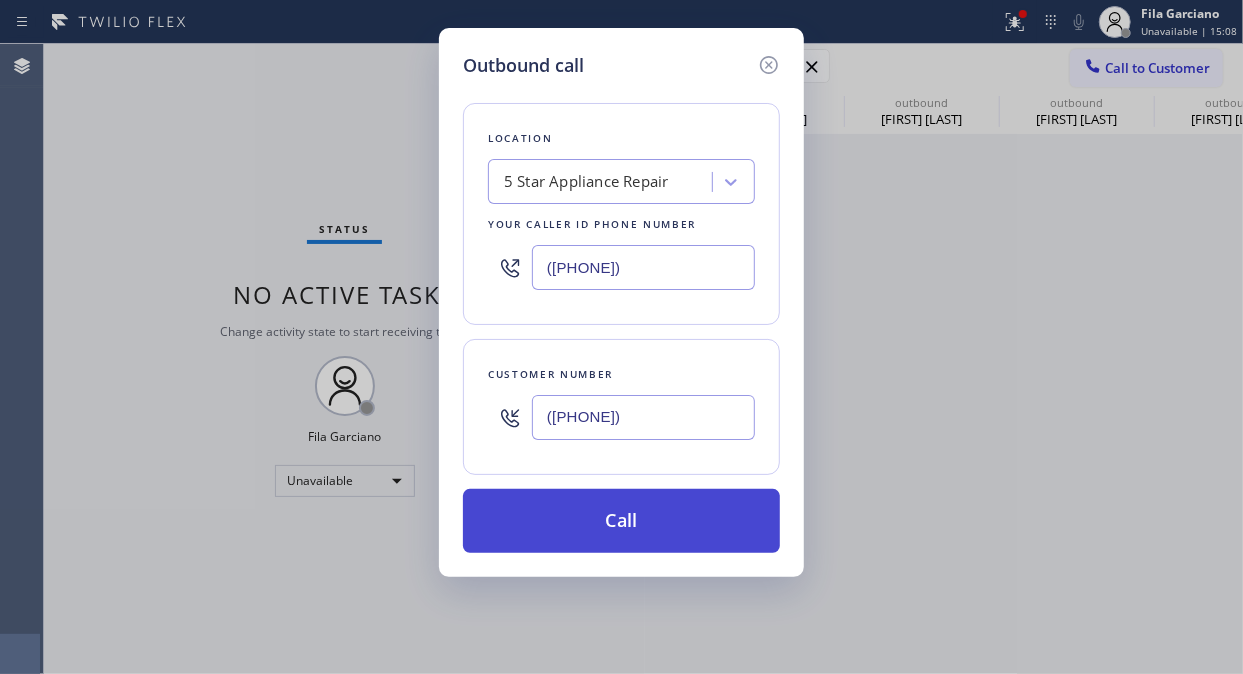 click on "Call" at bounding box center [621, 521] 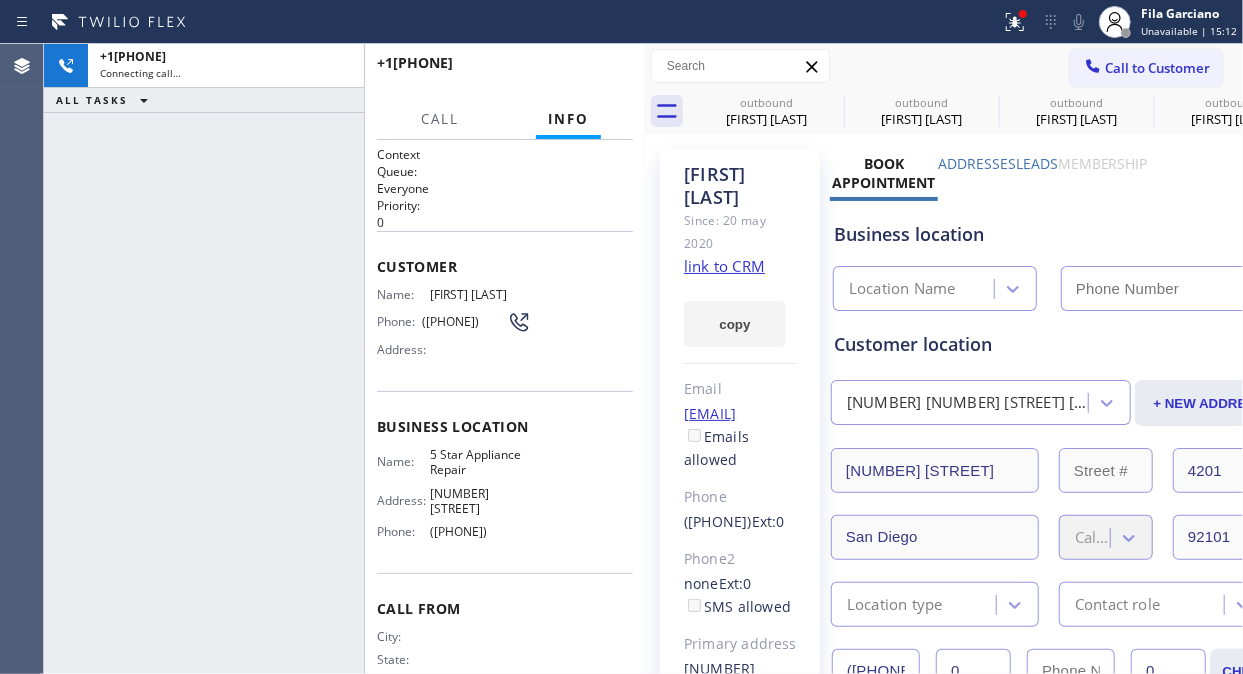 type on "([PHONE])" 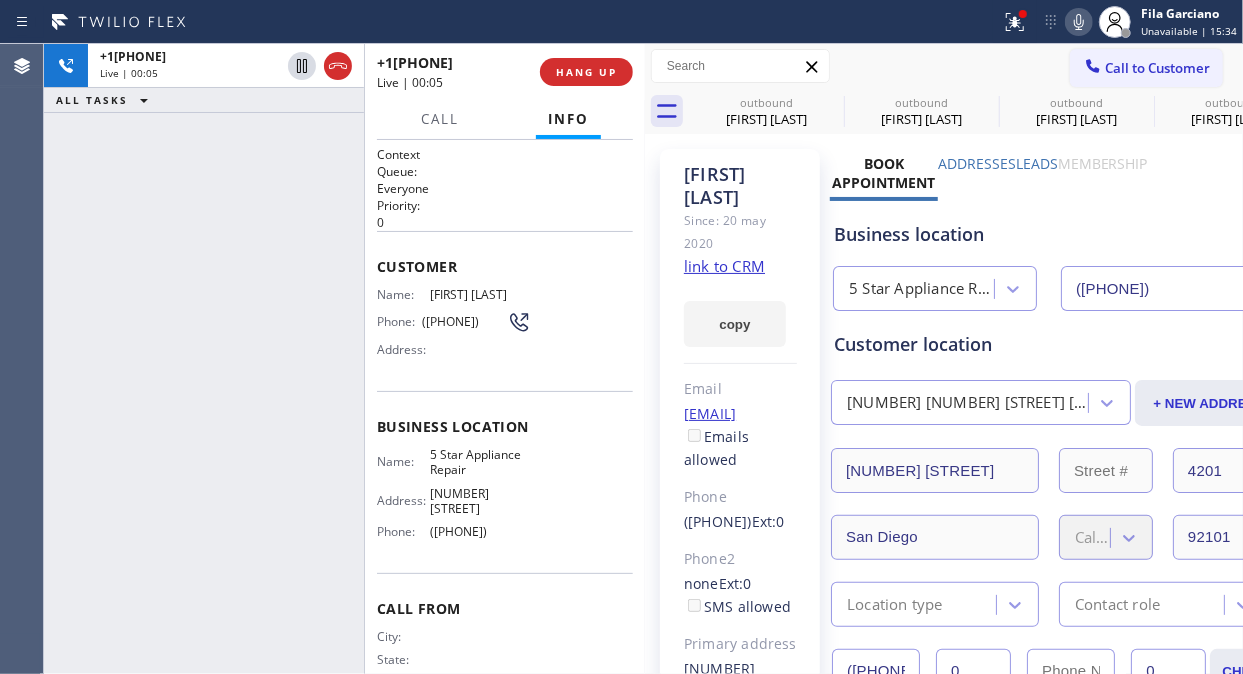 click 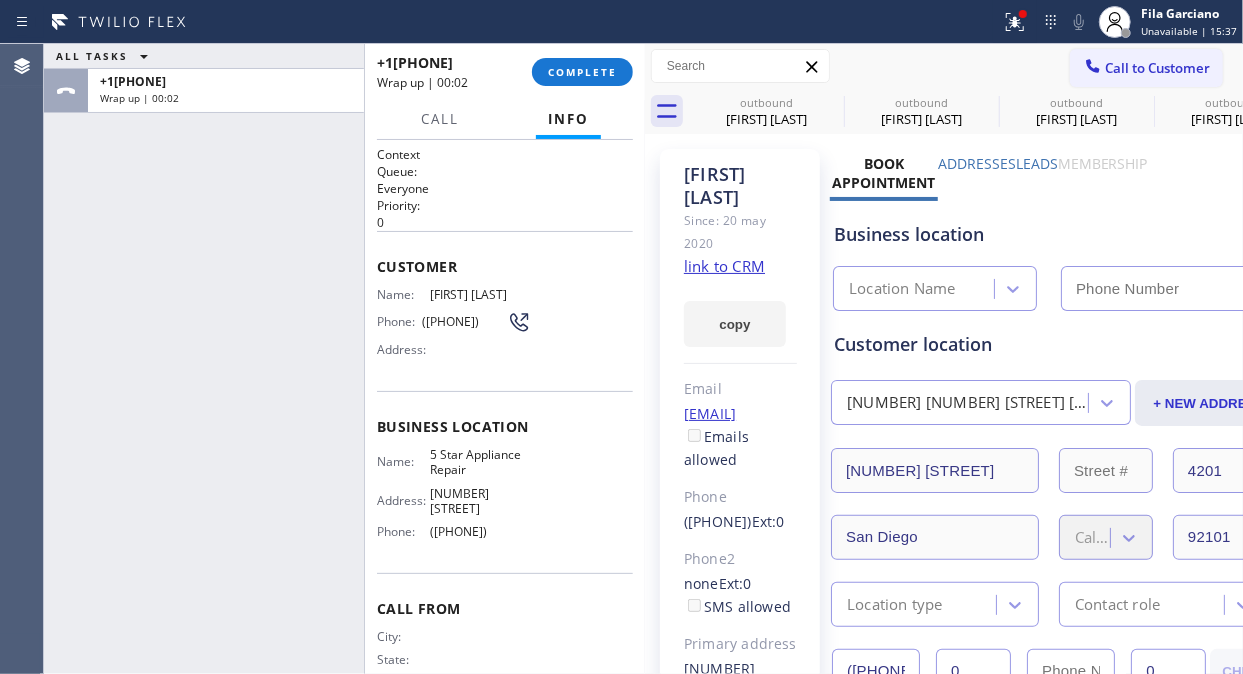 type on "([PHONE])" 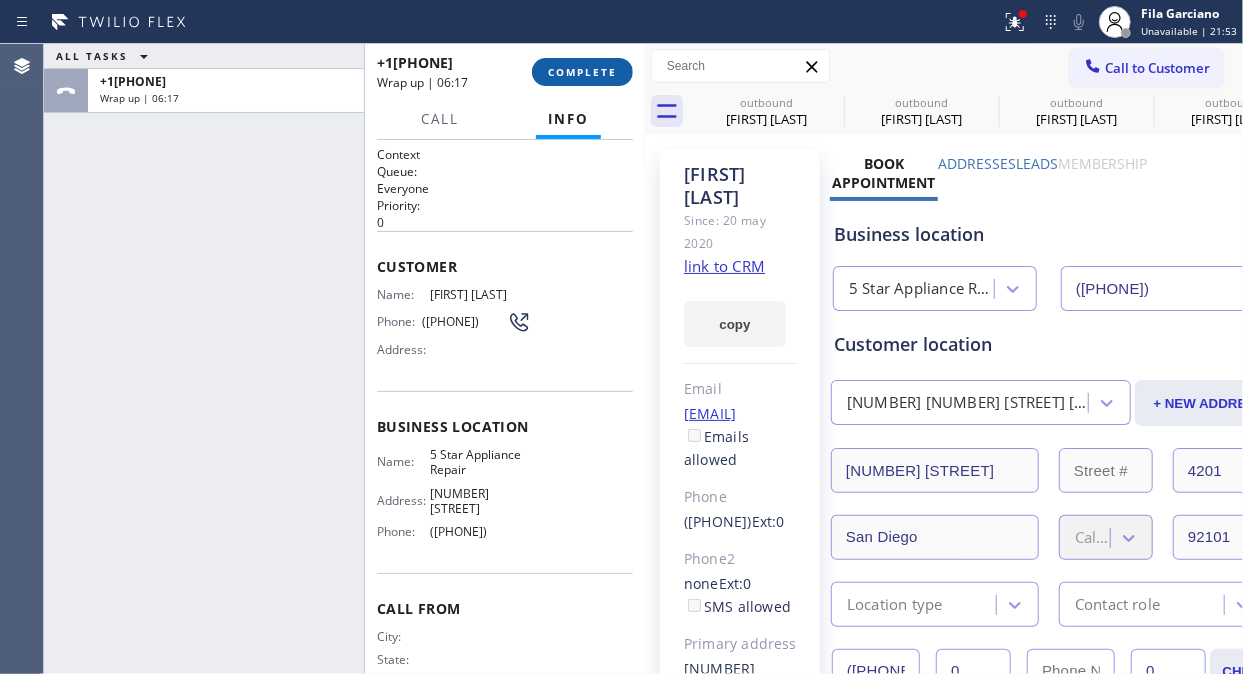 click on "COMPLETE" at bounding box center (582, 72) 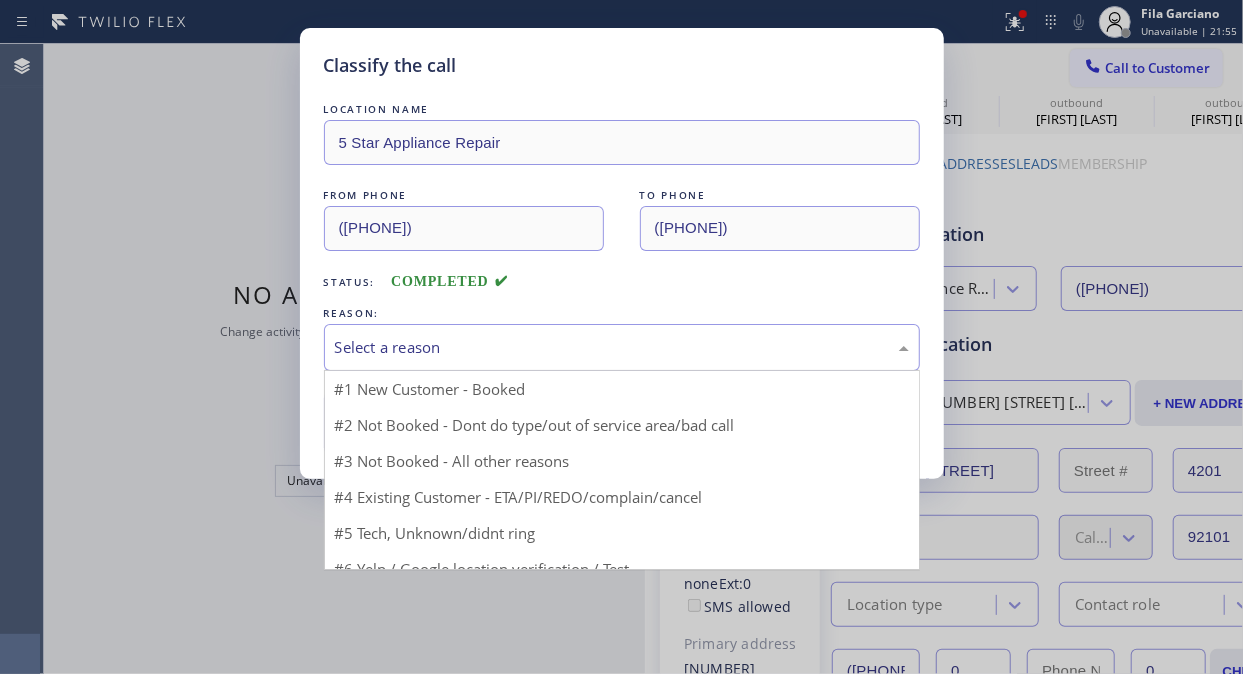 click on "Select a reason" at bounding box center [622, 347] 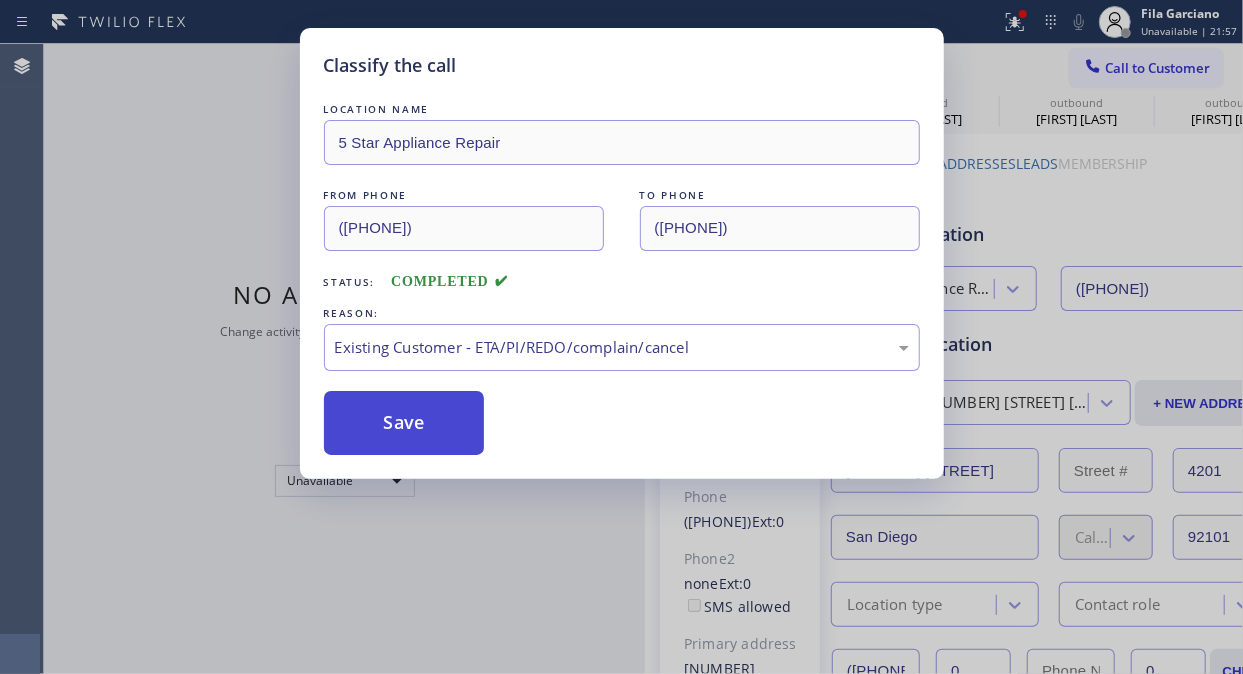 click on "Save" at bounding box center [404, 423] 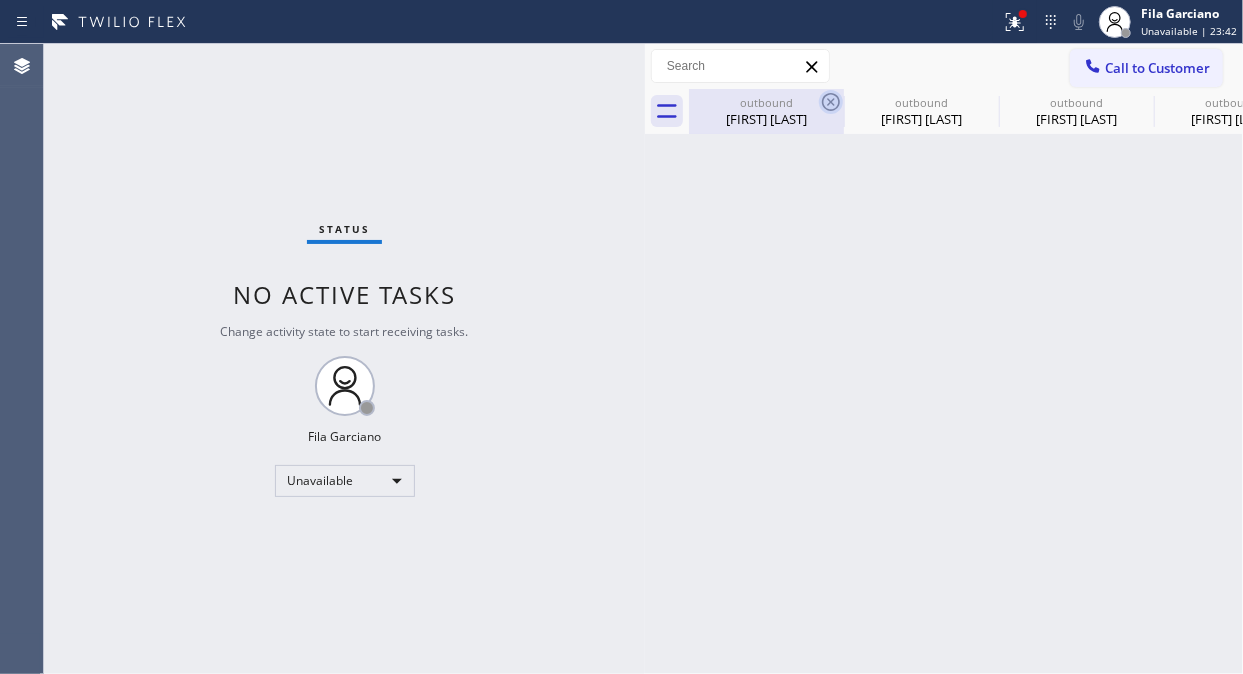 click 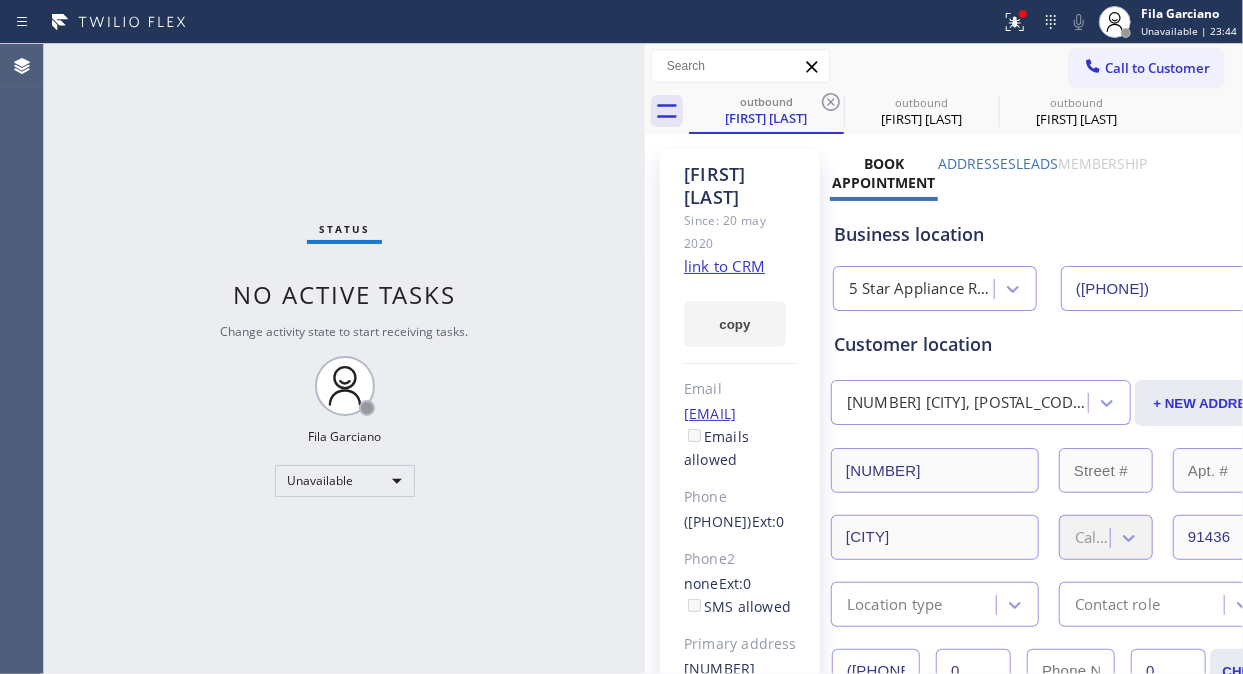 click 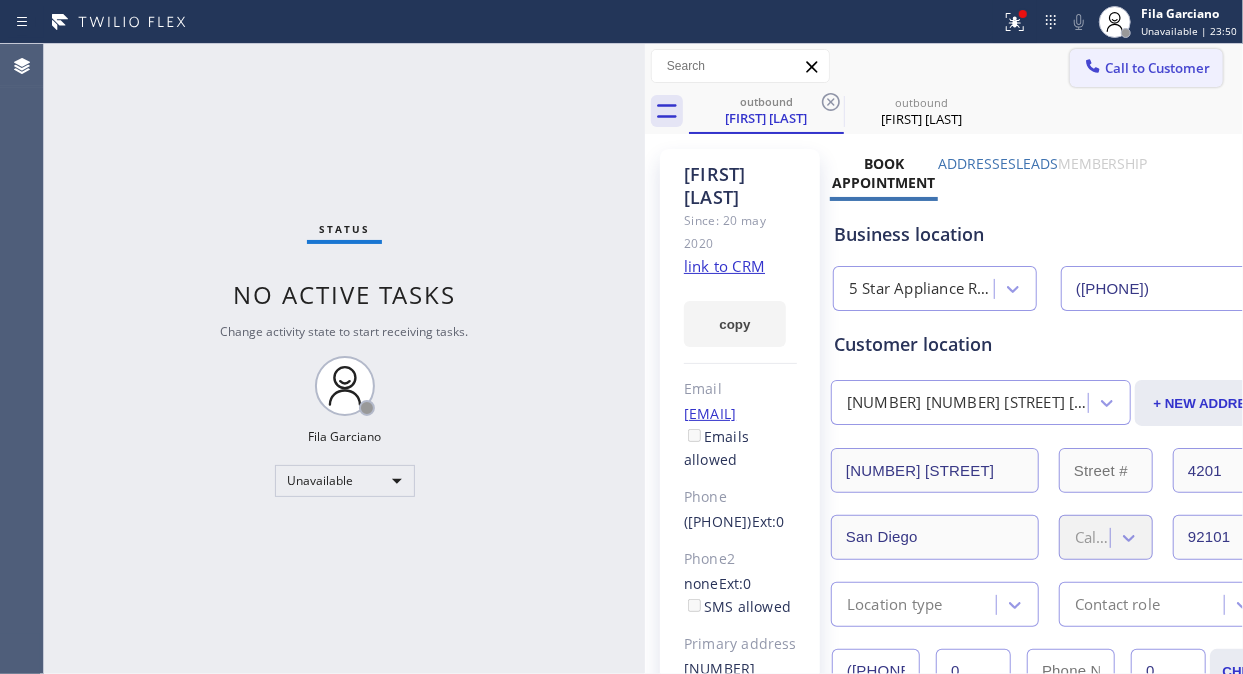 click on "Call to Customer" at bounding box center (1157, 68) 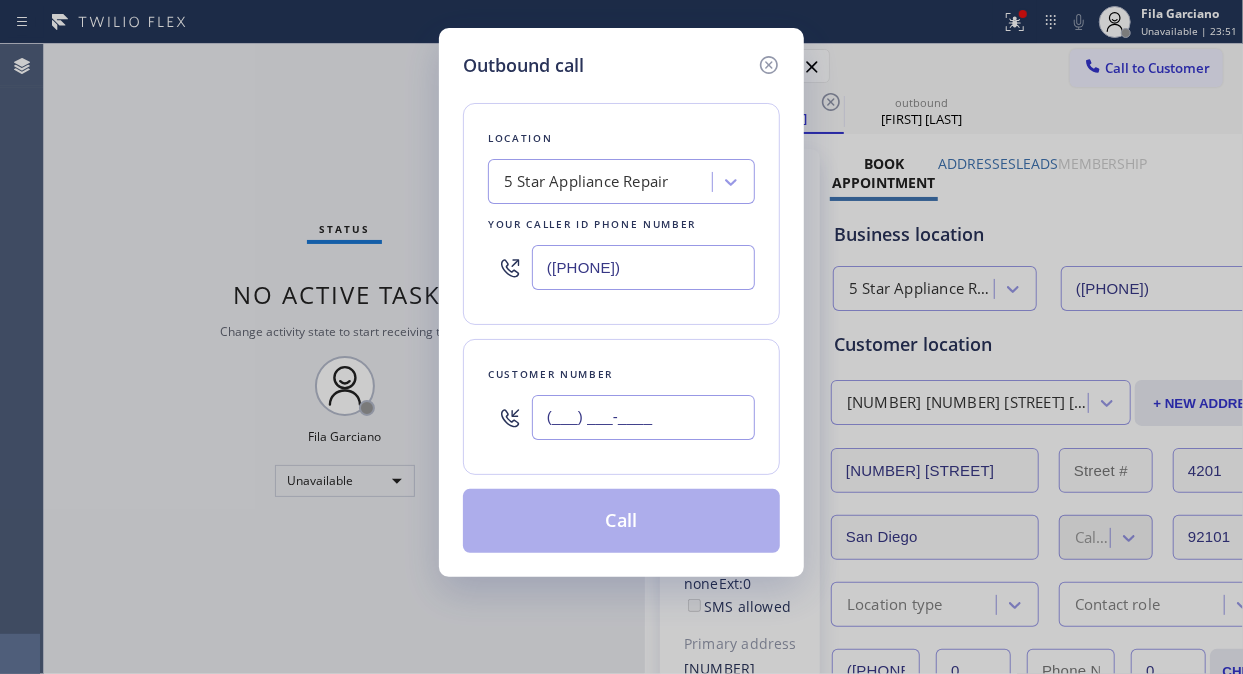 click on "(___) ___-____" at bounding box center (643, 417) 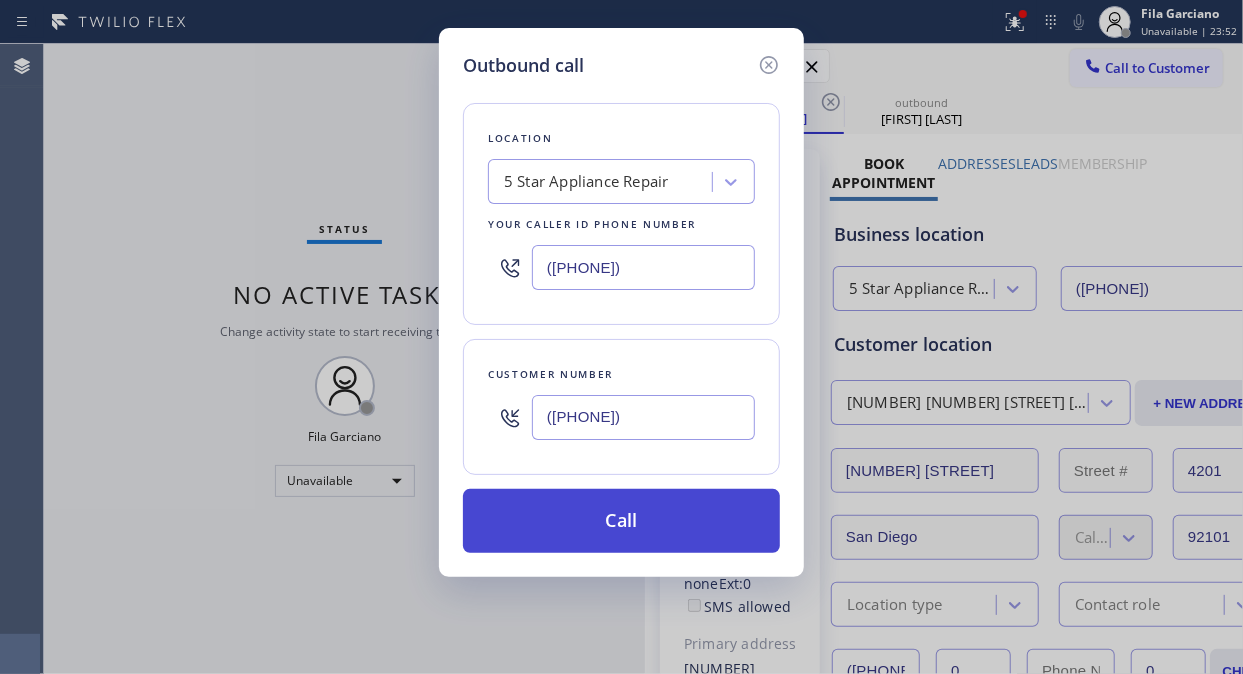 type on "([PHONE])" 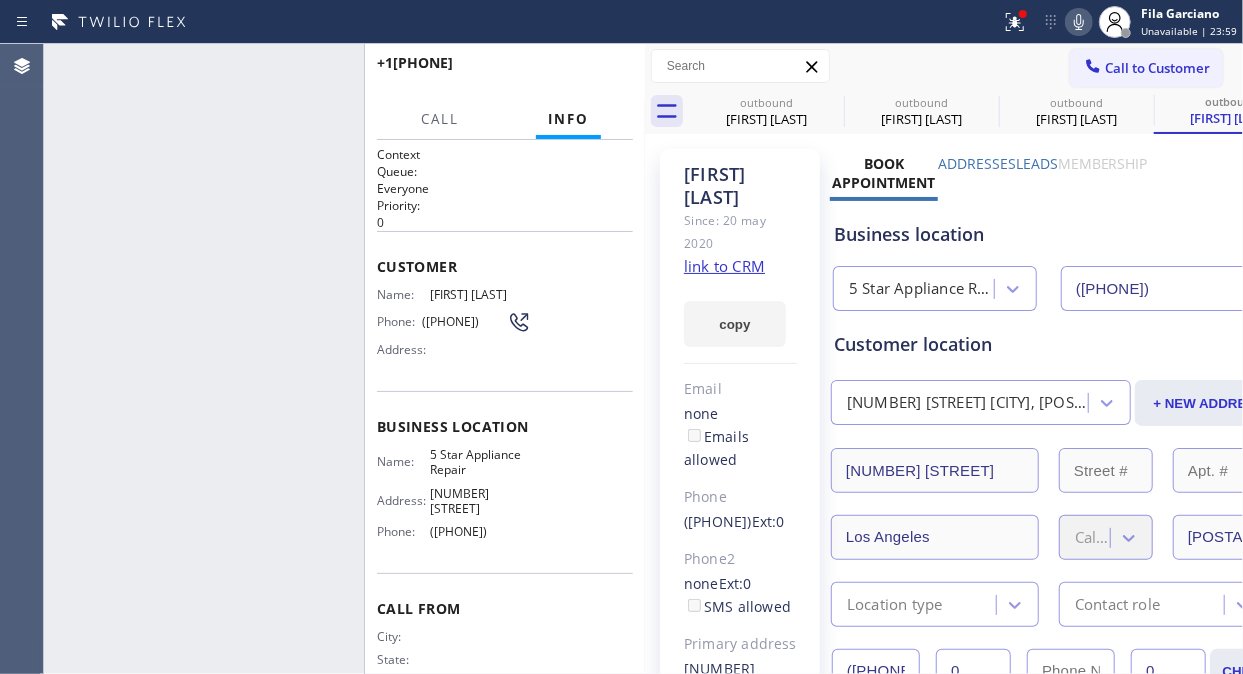 type on "([PHONE])" 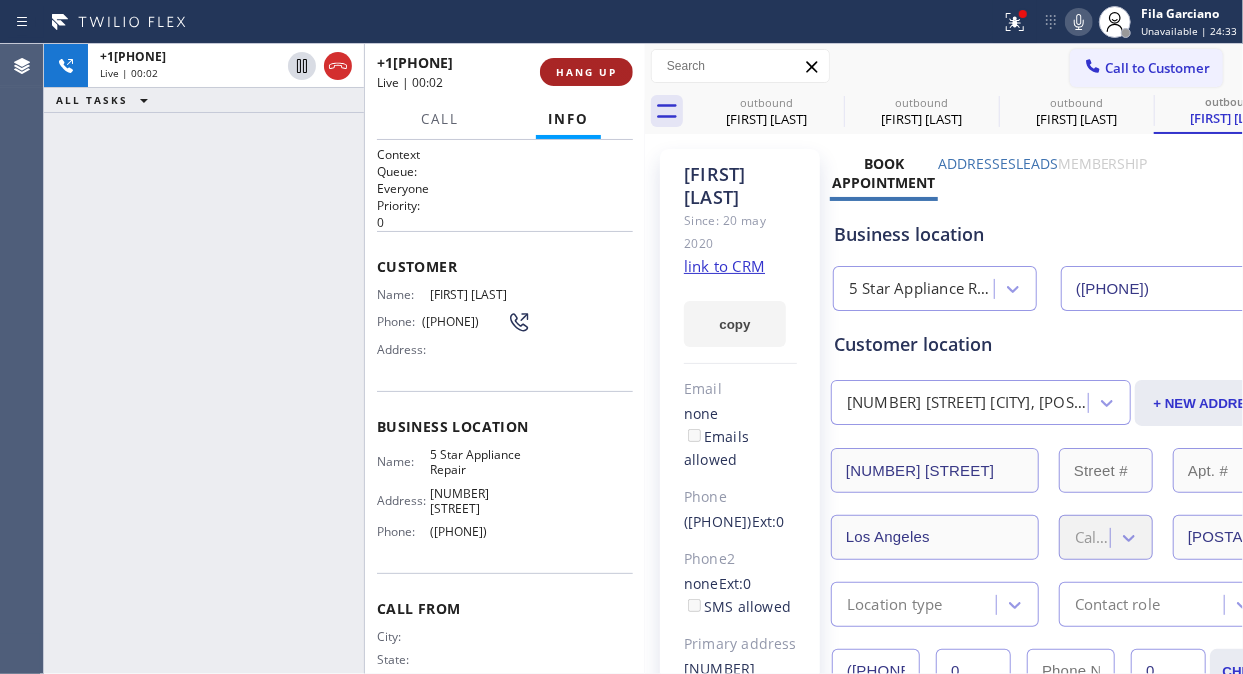 click on "HANG UP" at bounding box center (586, 72) 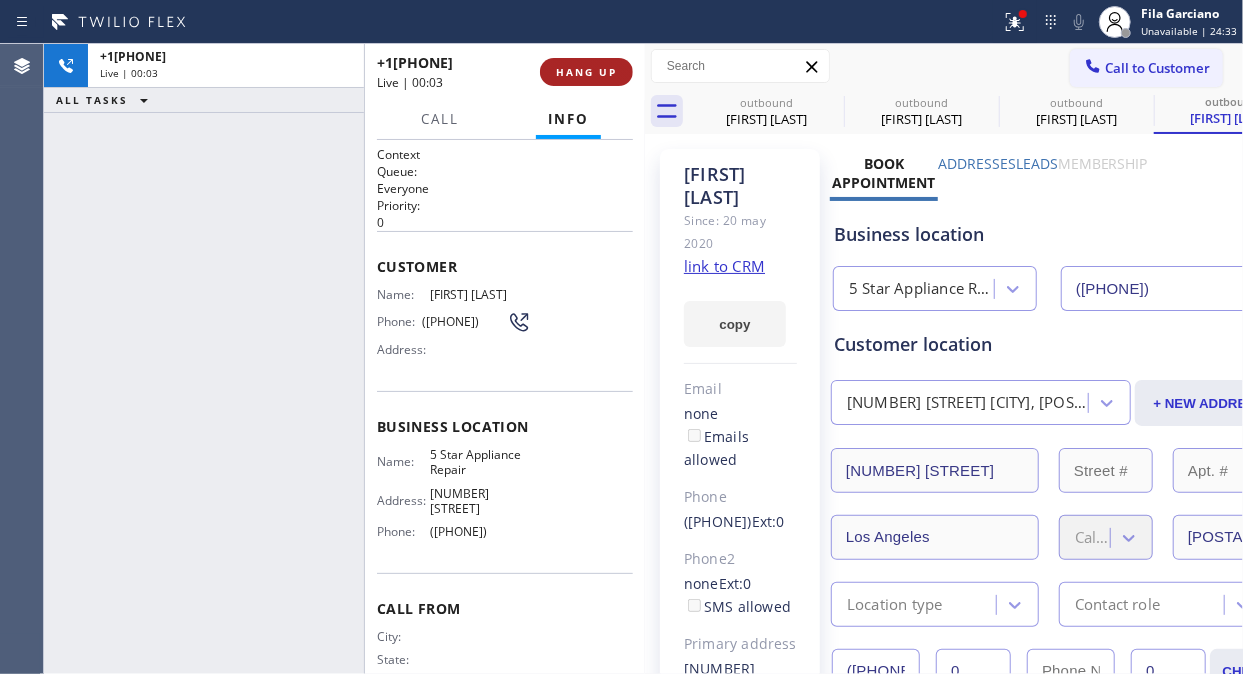 click on "HANG UP" at bounding box center [586, 72] 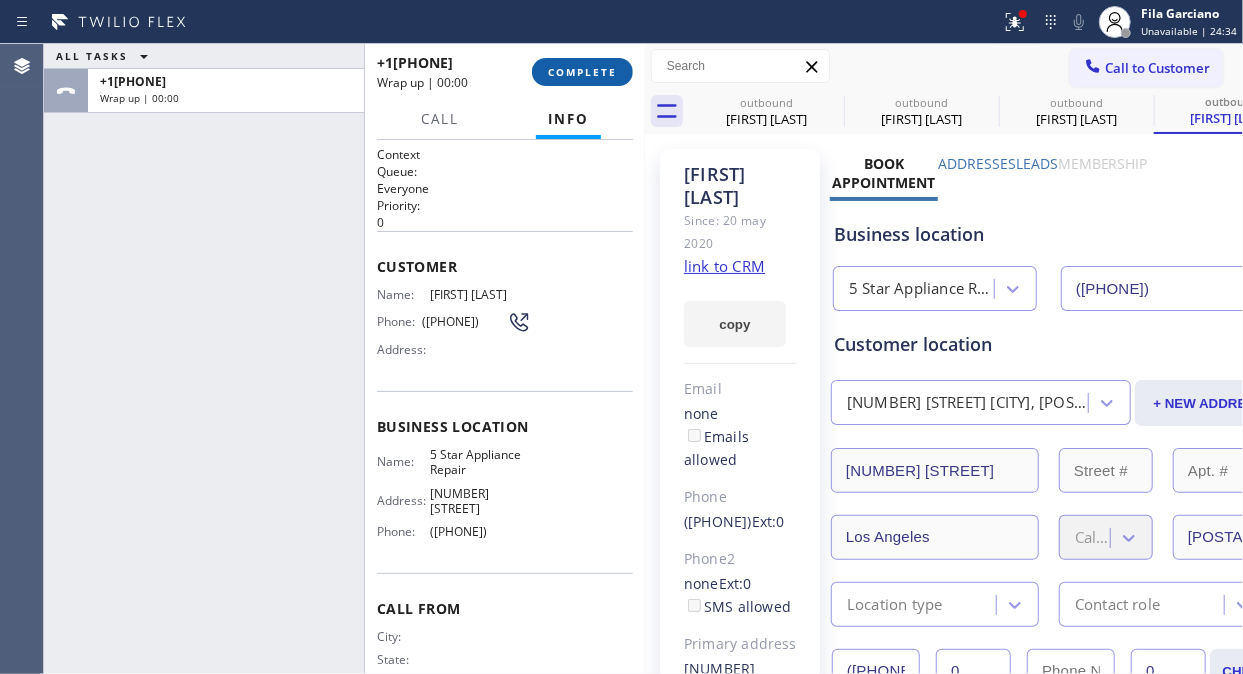 click on "COMPLETE" at bounding box center [582, 72] 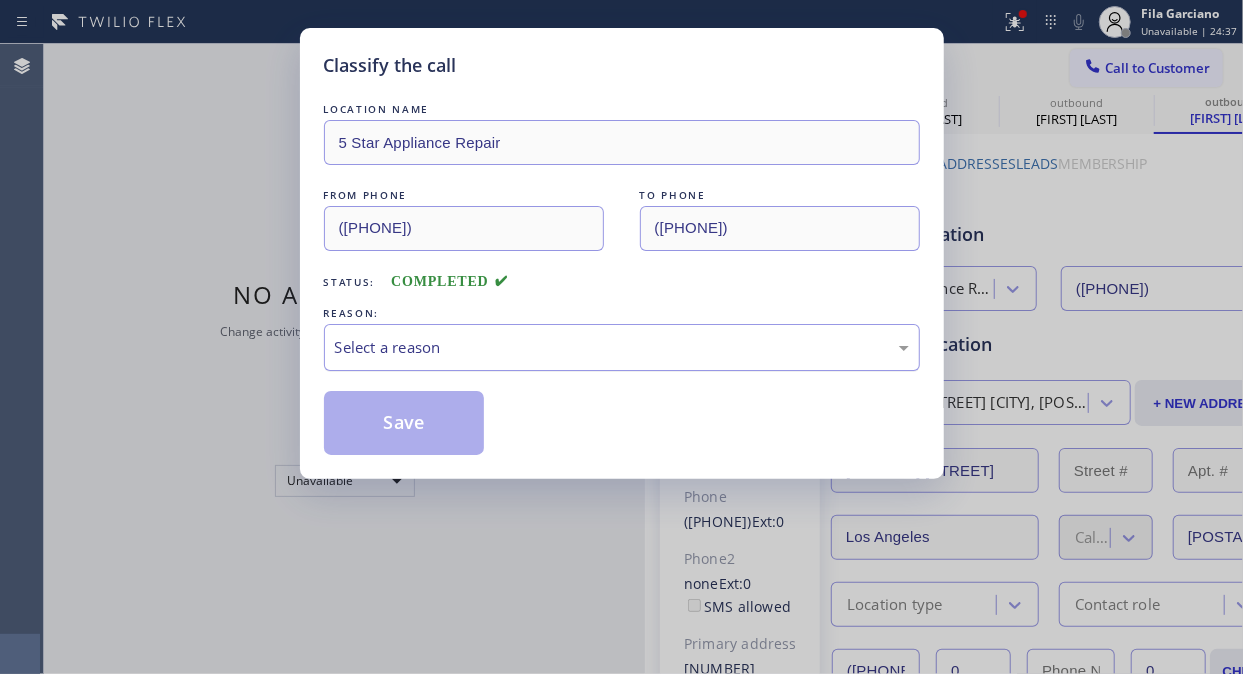 click on "Select a reason" at bounding box center [622, 347] 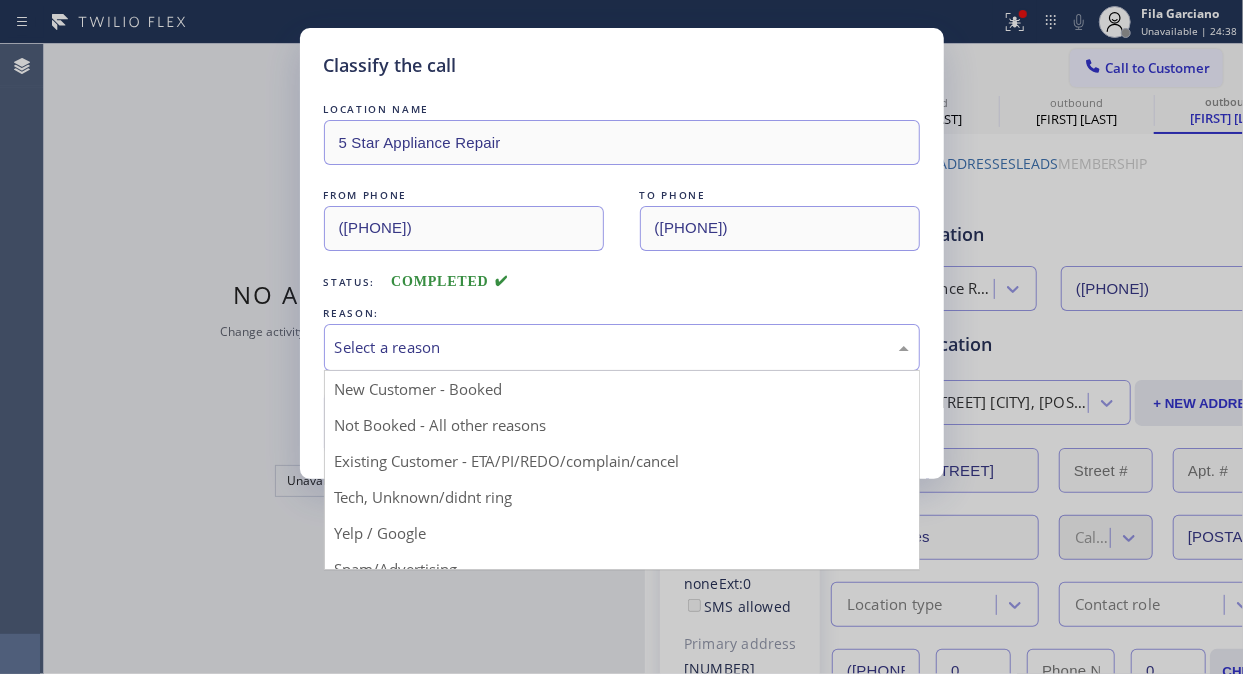 drag, startPoint x: 570, startPoint y: 453, endPoint x: 540, endPoint y: 440, distance: 32.695564 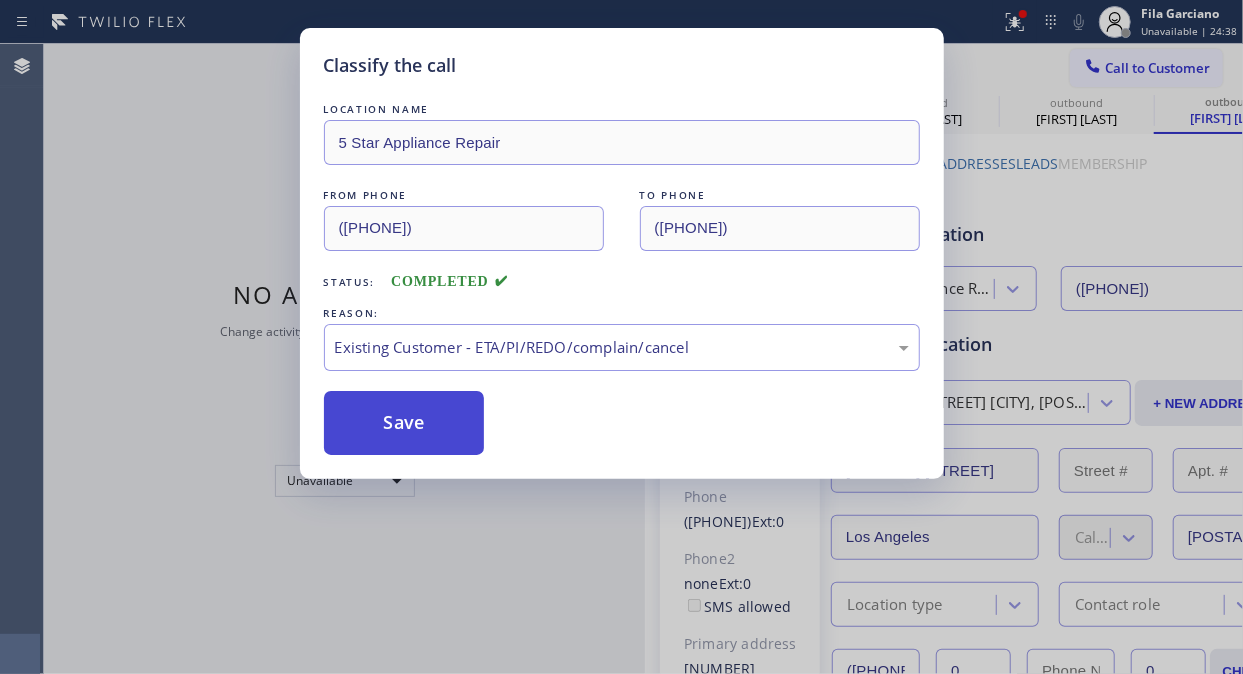 click on "Save" at bounding box center (404, 423) 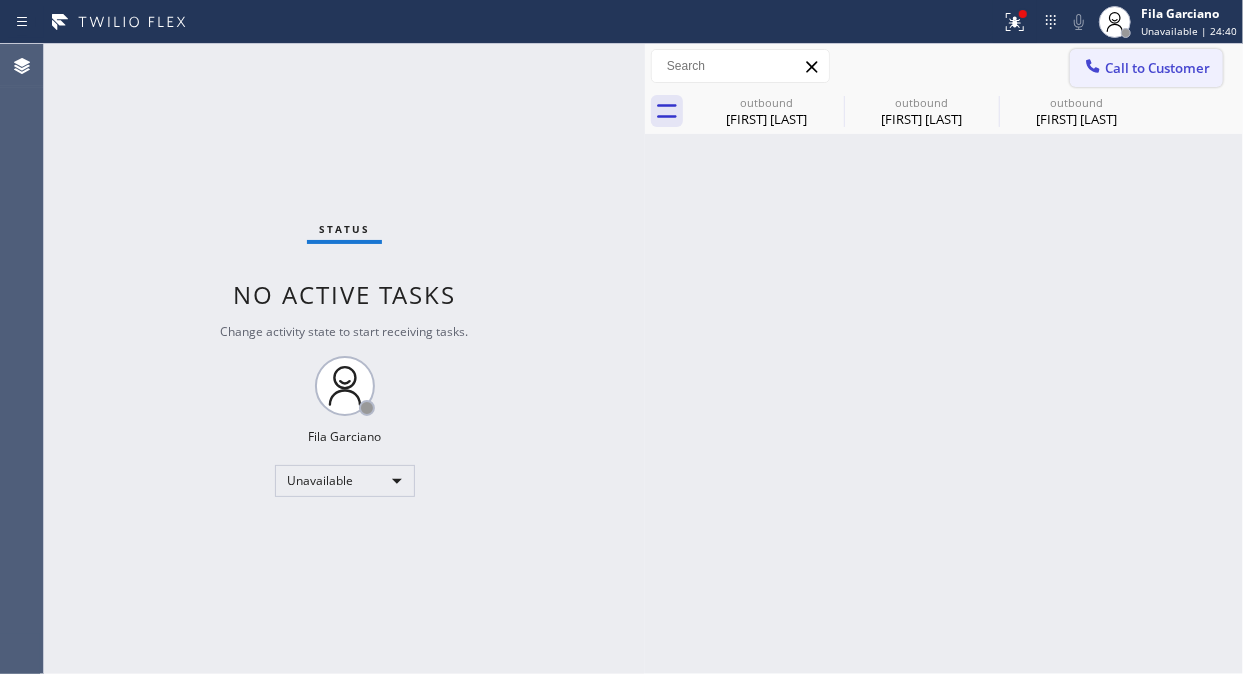 click on "Call to Customer" at bounding box center [1157, 68] 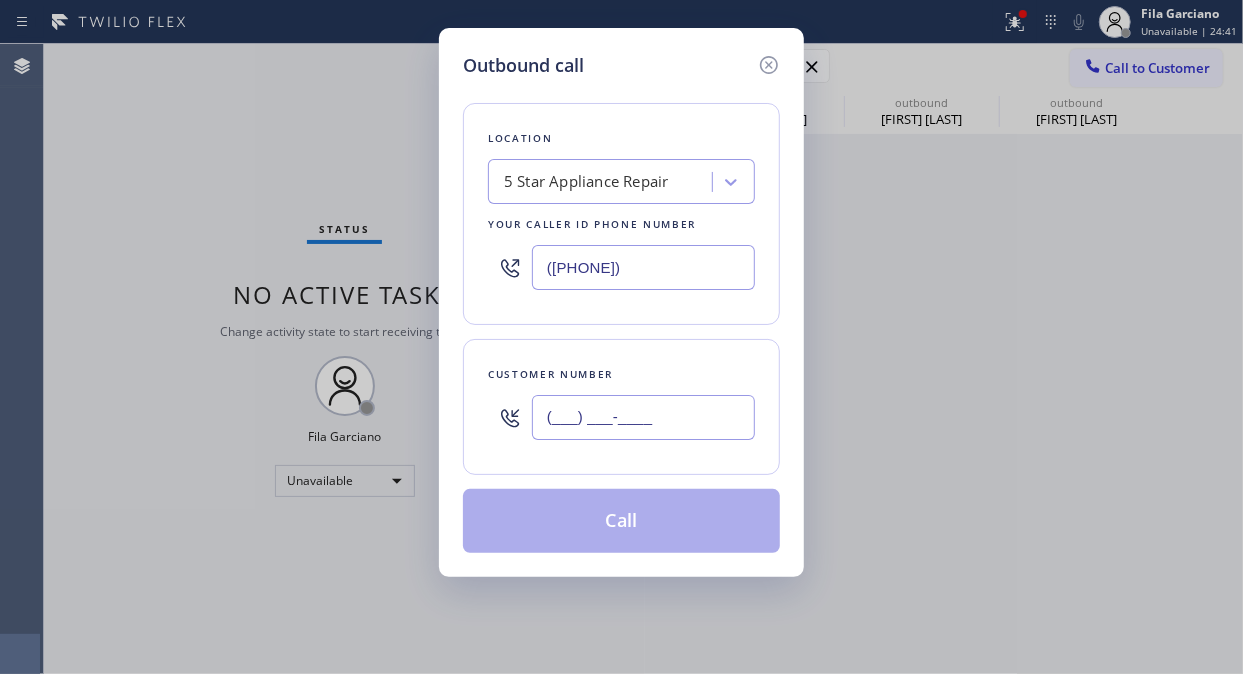 drag, startPoint x: 737, startPoint y: 430, endPoint x: 706, endPoint y: 452, distance: 38.013157 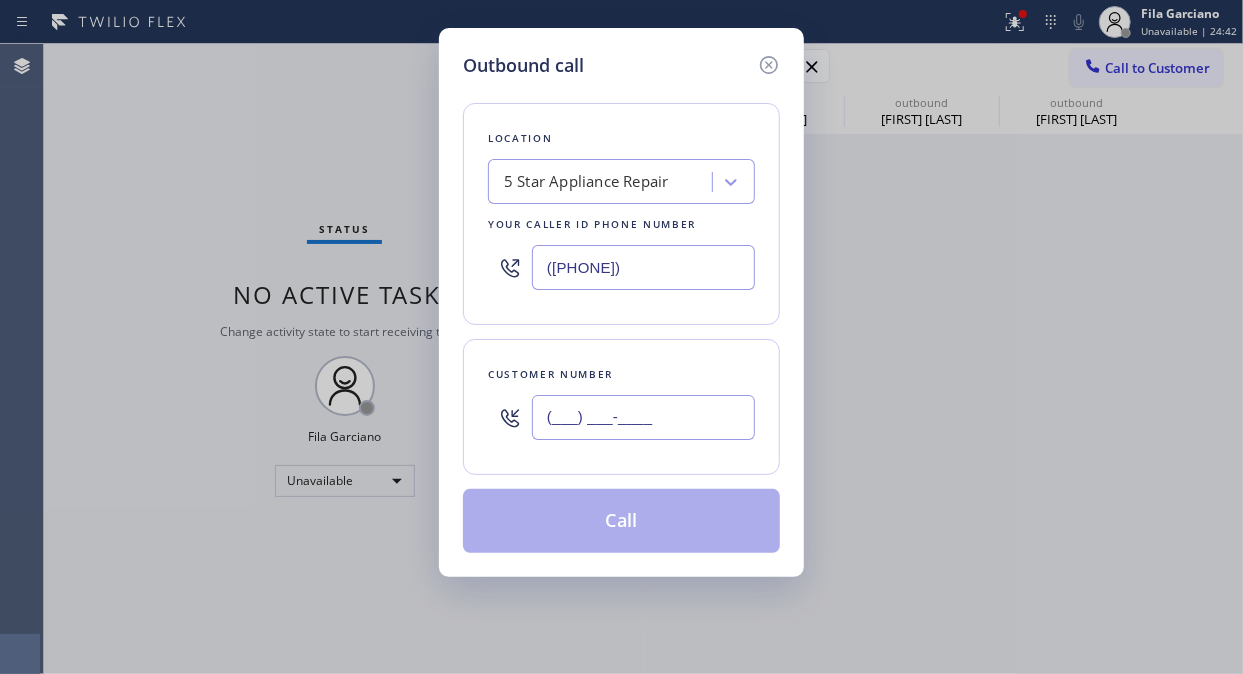 click on "(___) ___-____" at bounding box center [643, 417] 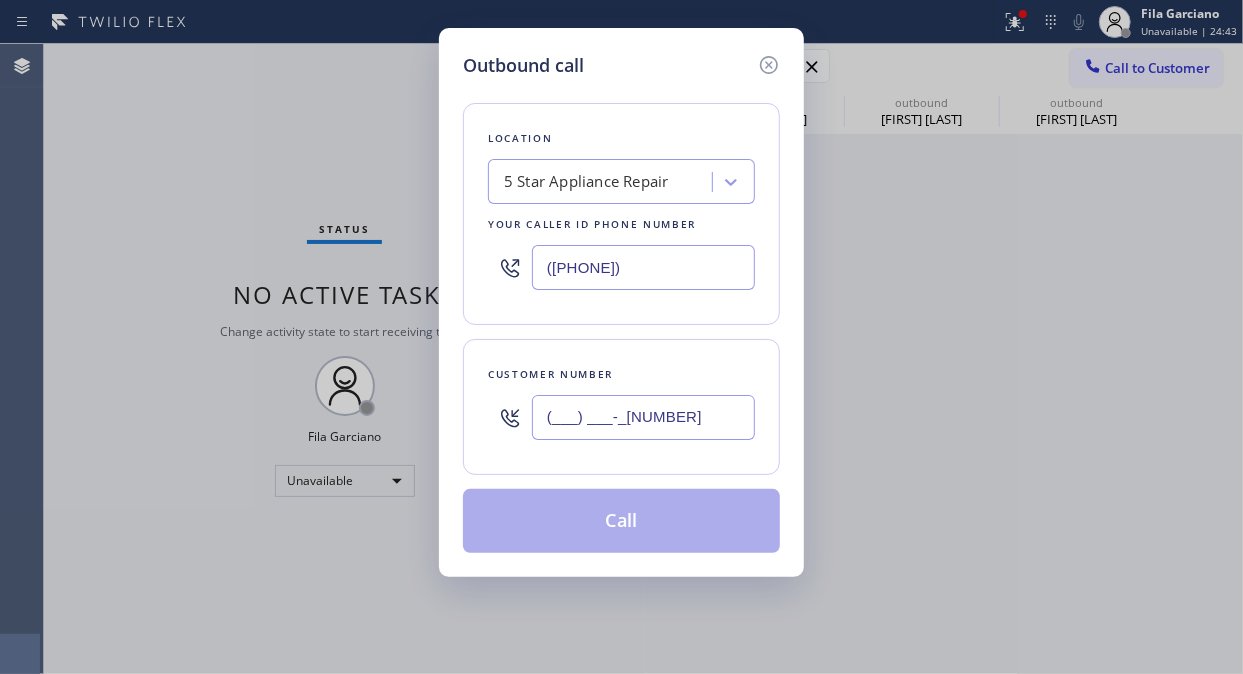 click at bounding box center [510, 417] 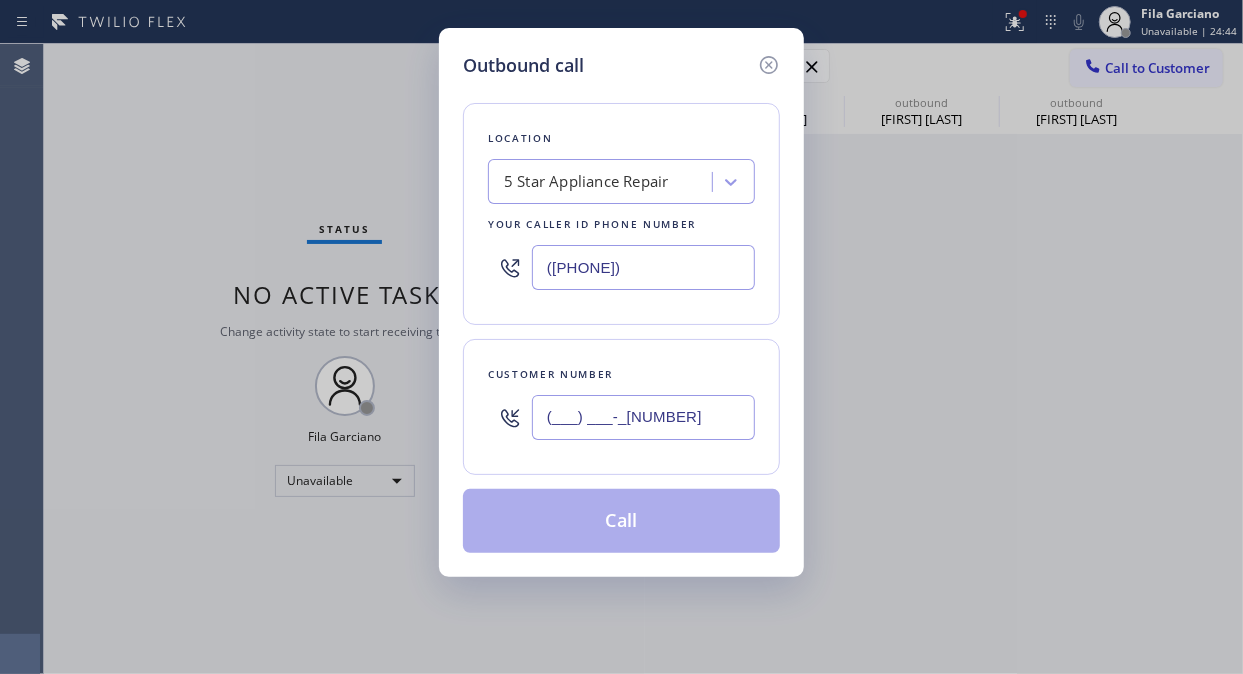 click on "(___) ___-_[NUMBER]" at bounding box center (643, 417) 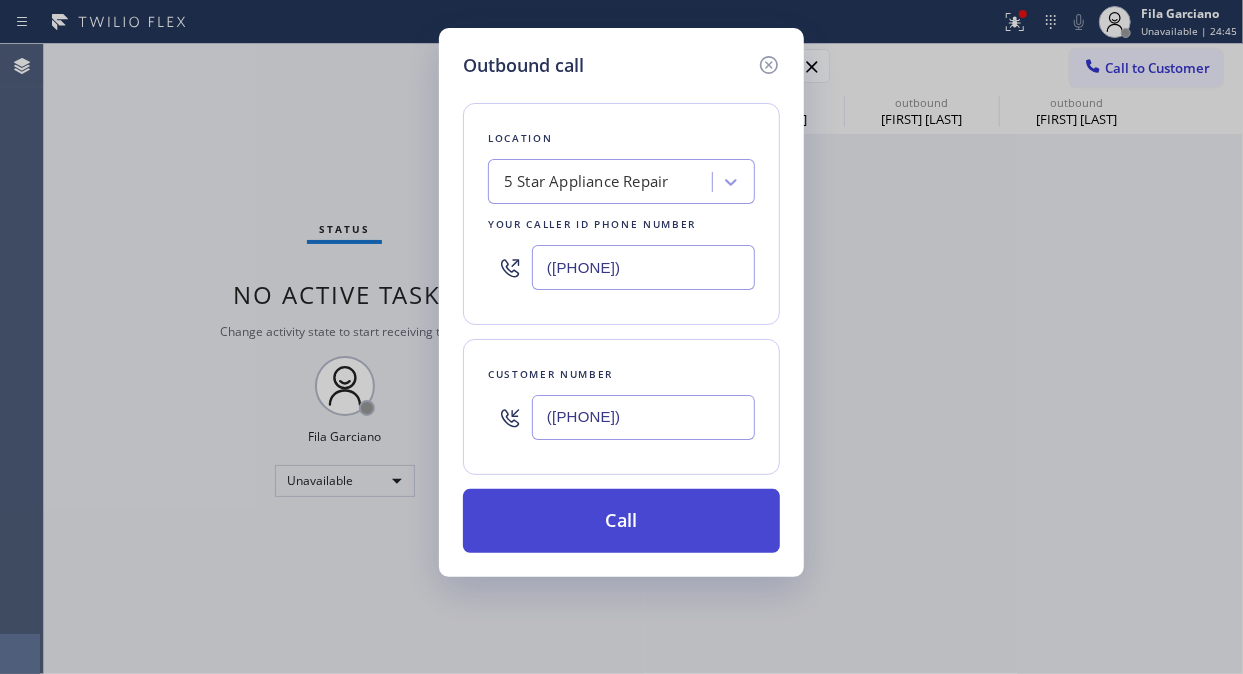 type on "([PHONE])" 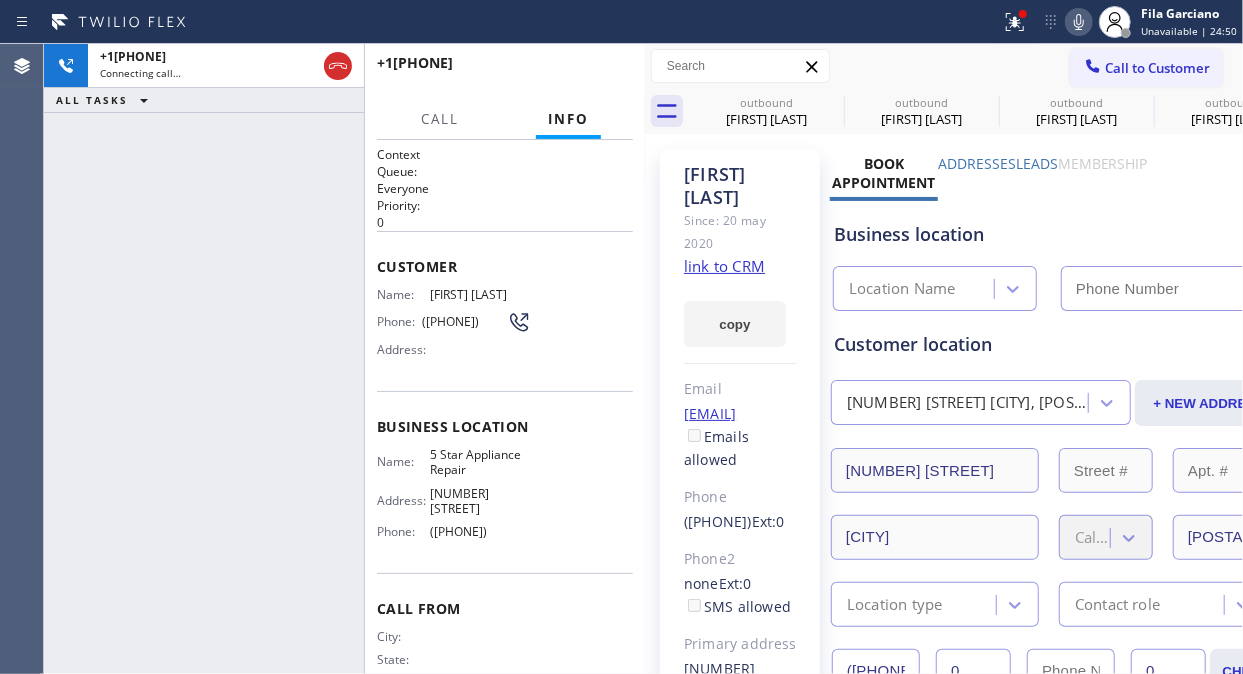 type on "([PHONE])" 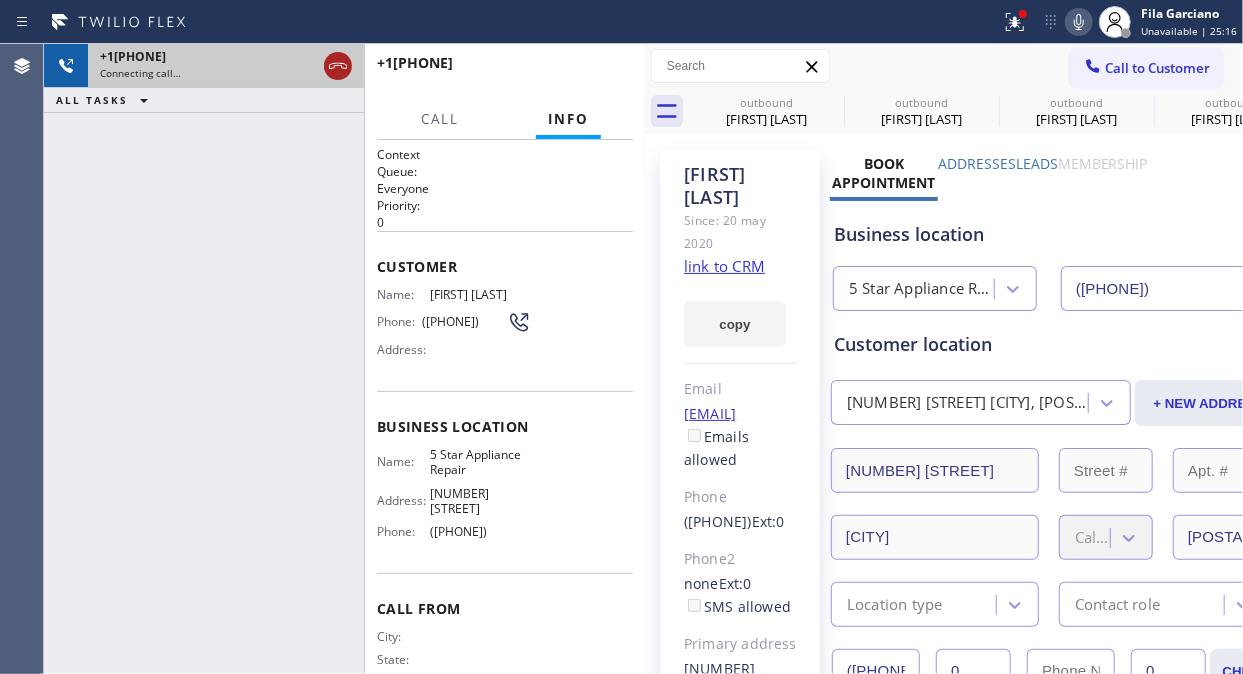 click 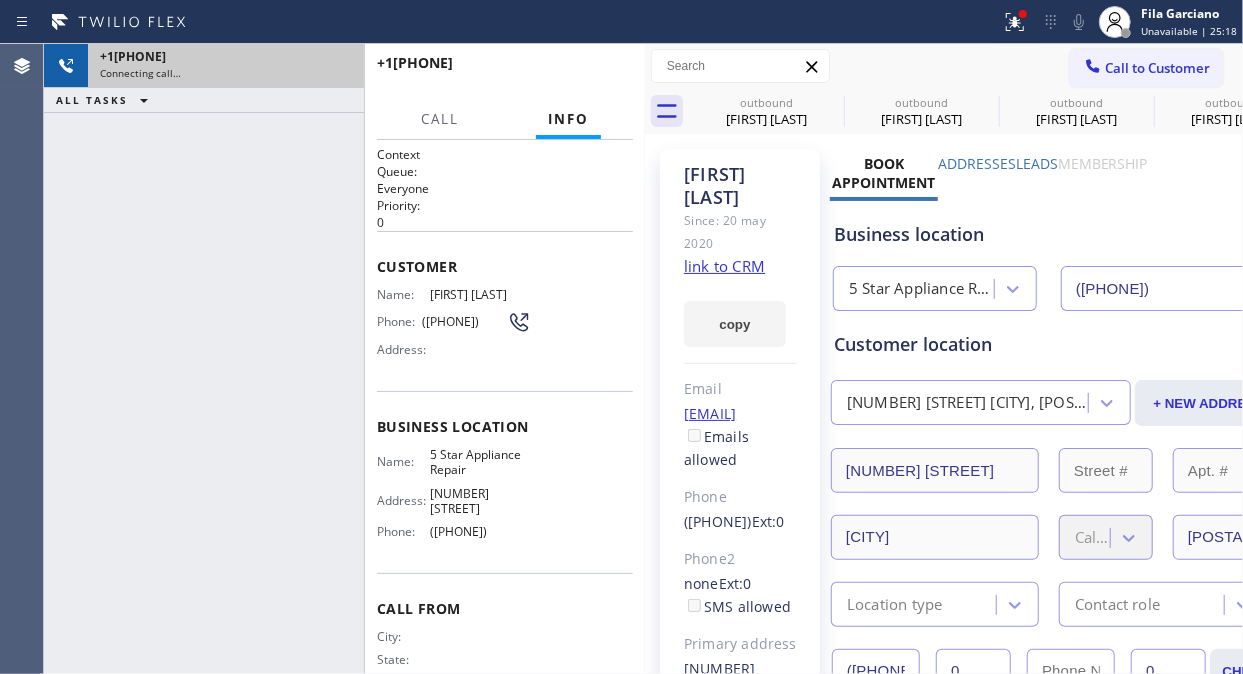 click on "Call to Customer" at bounding box center (1157, 68) 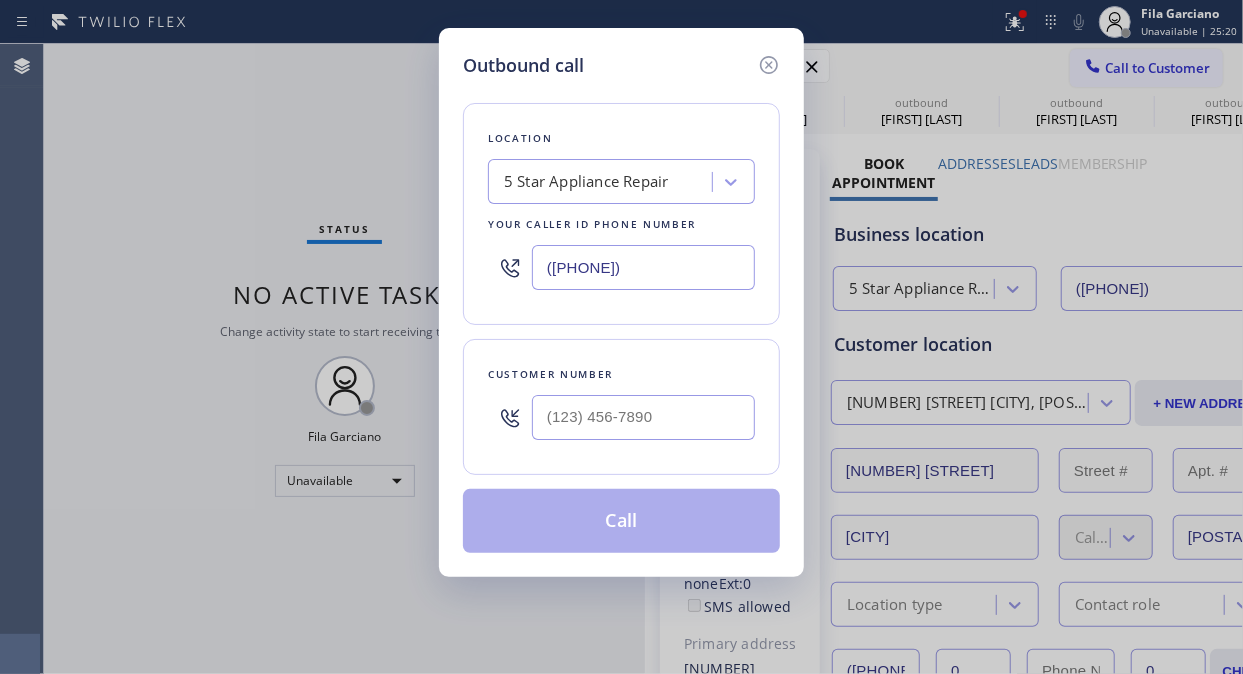 type on "([PHONE])" 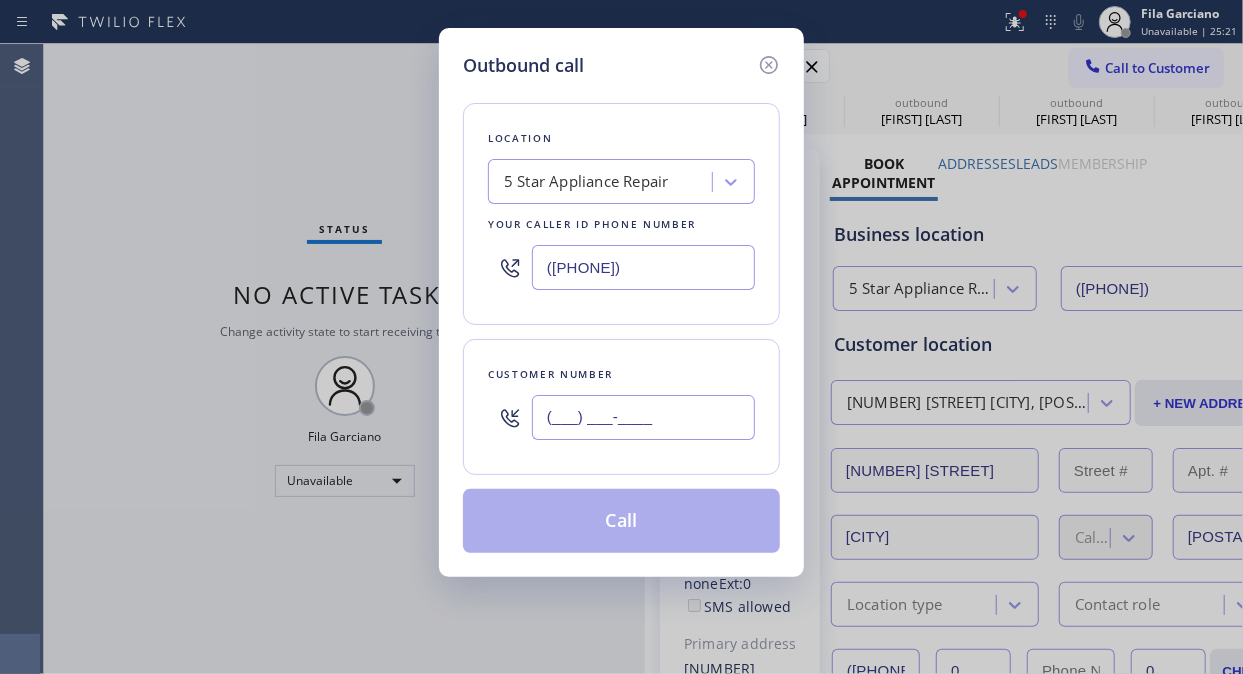 click on "(___) ___-____" at bounding box center (643, 417) 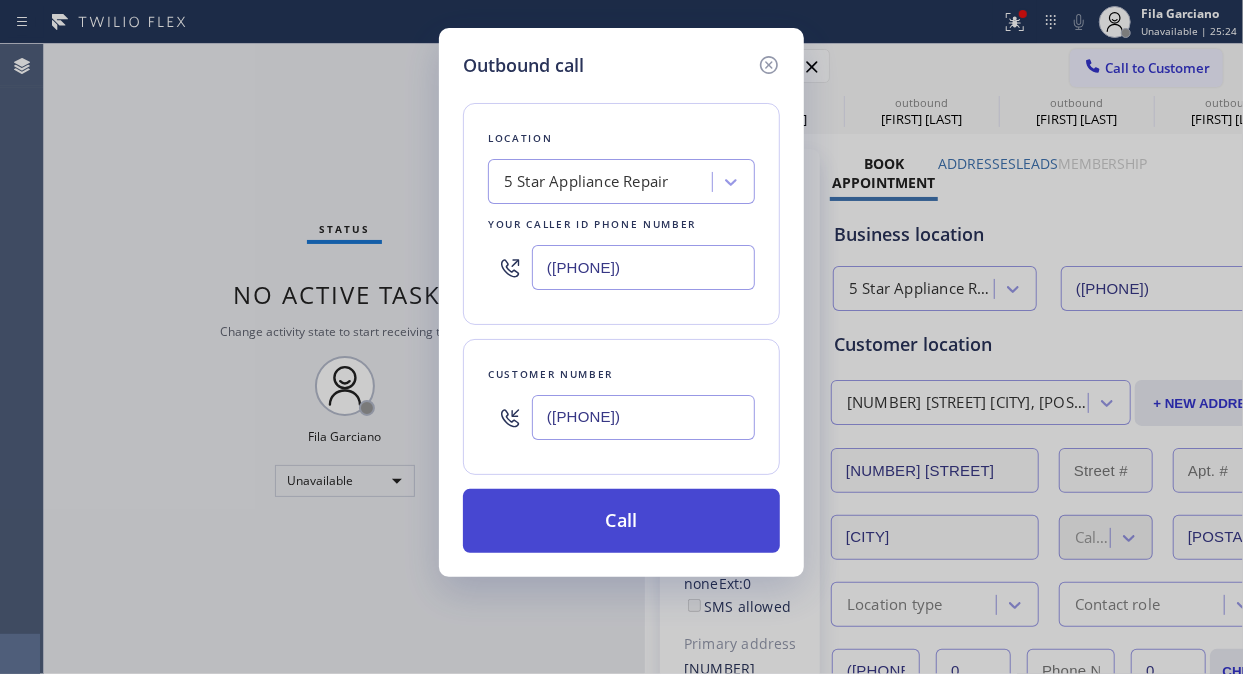 type on "([PHONE])" 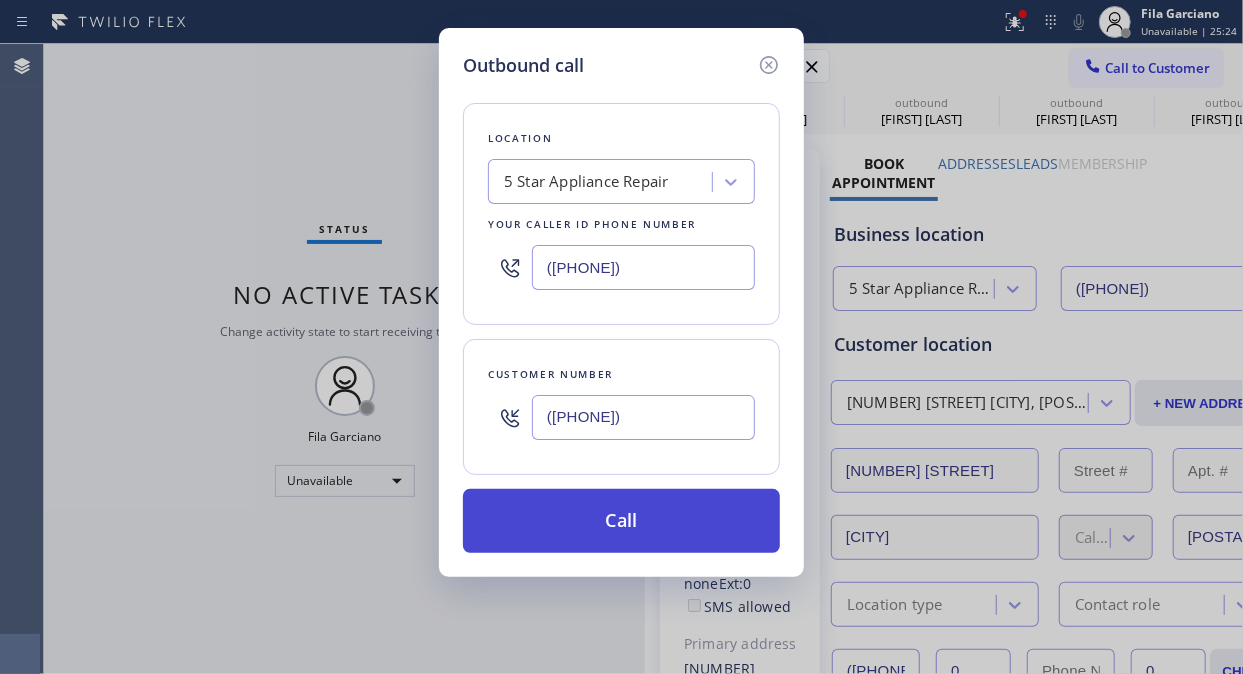 click on "Call" at bounding box center [621, 521] 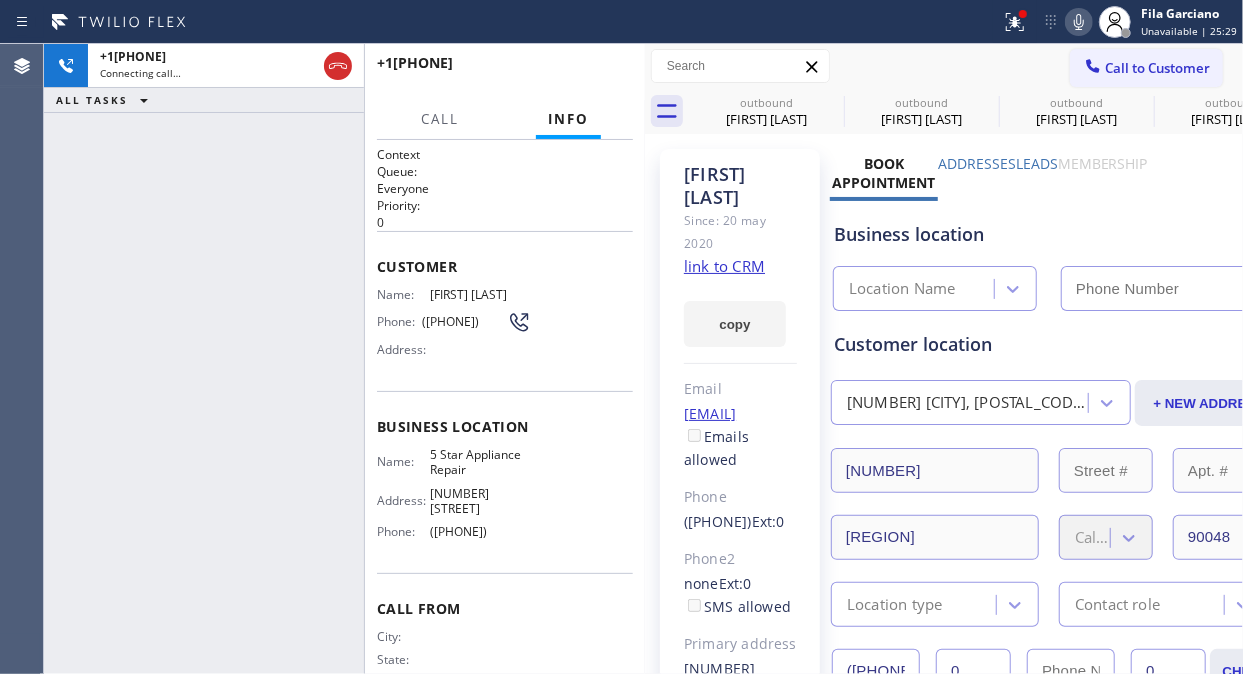 type on "([PHONE])" 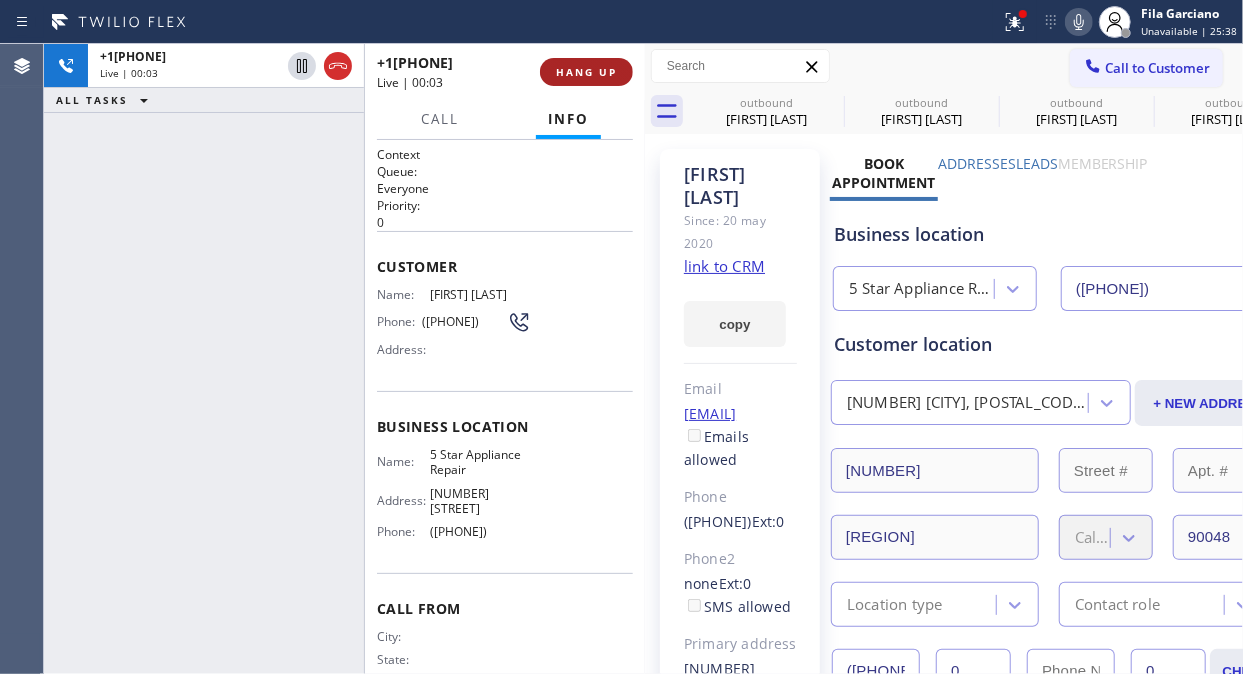 click on "HANG UP" at bounding box center (586, 72) 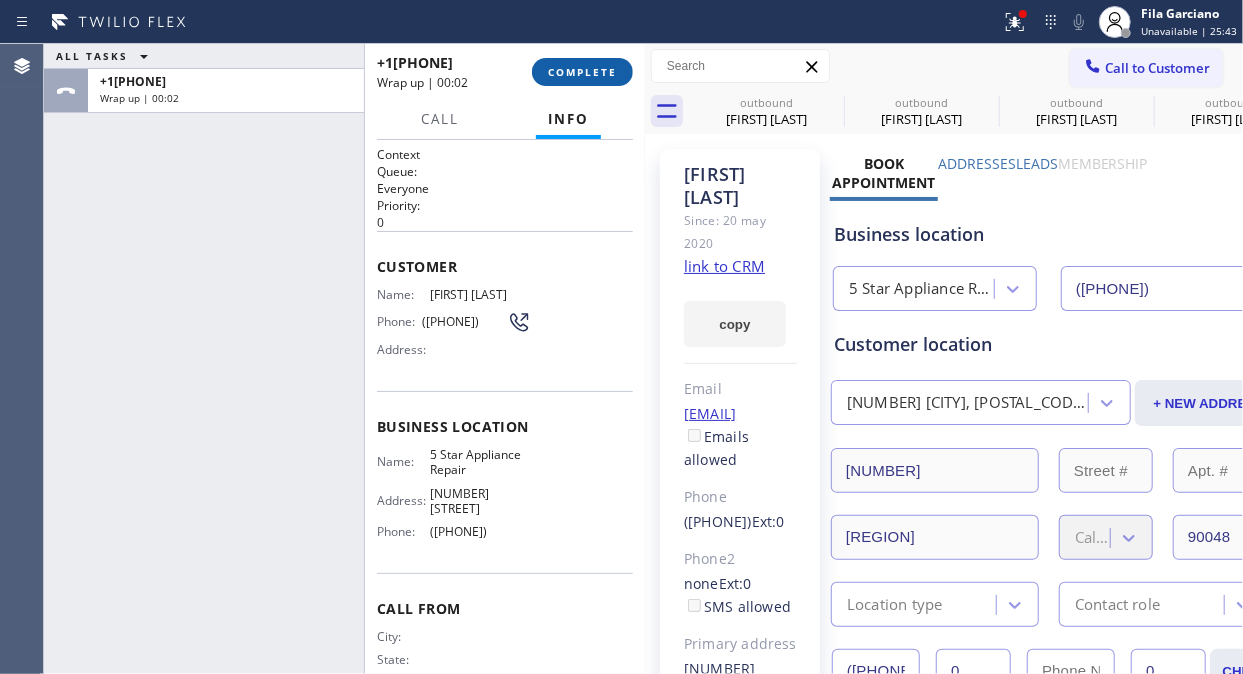 click on "COMPLETE" at bounding box center [582, 72] 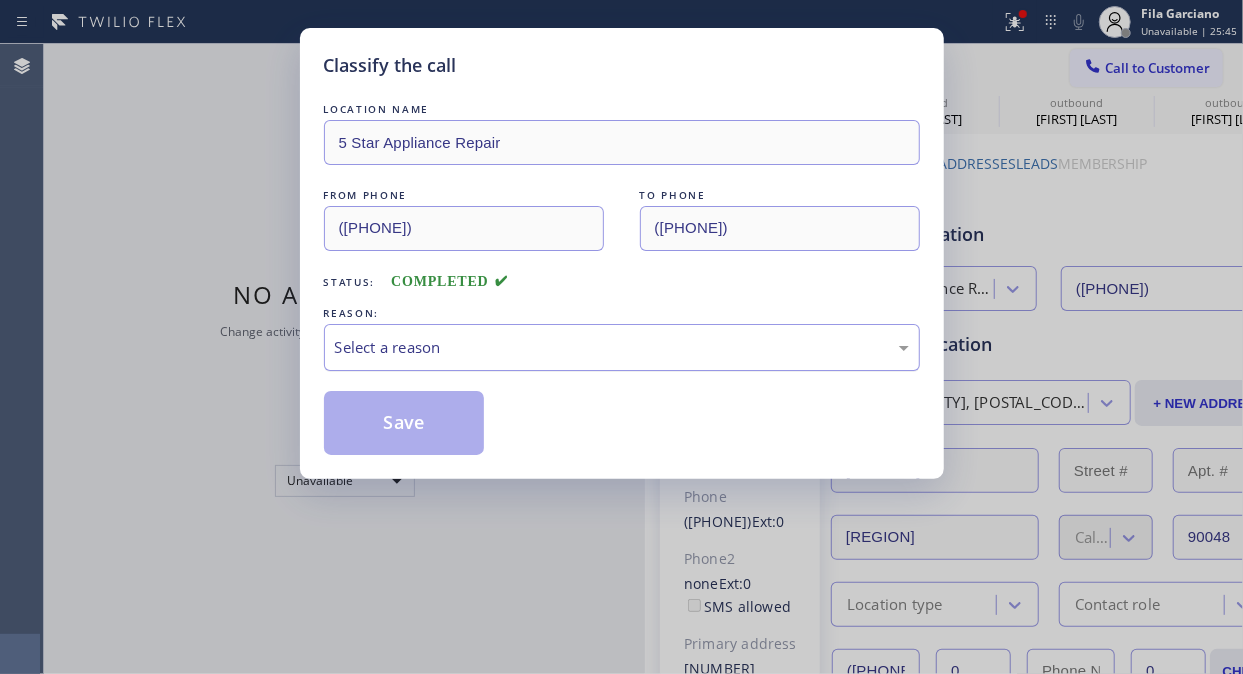 click on "Select a reason" at bounding box center [622, 347] 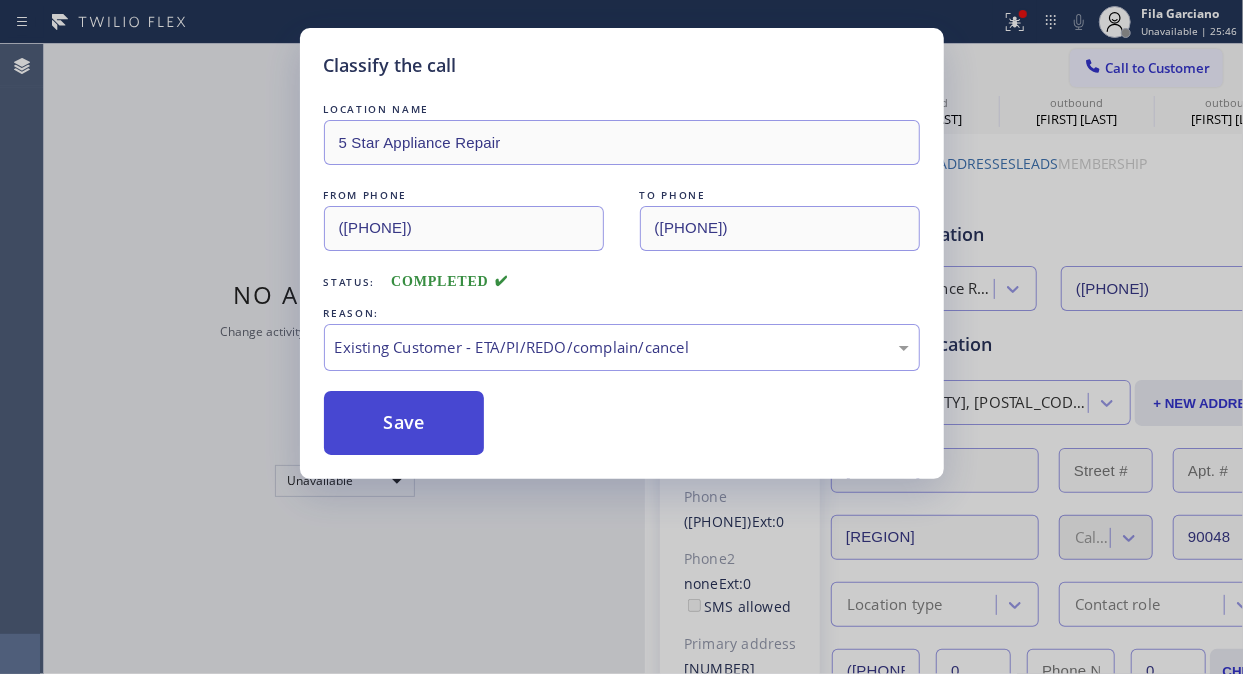 click on "Save" at bounding box center (404, 423) 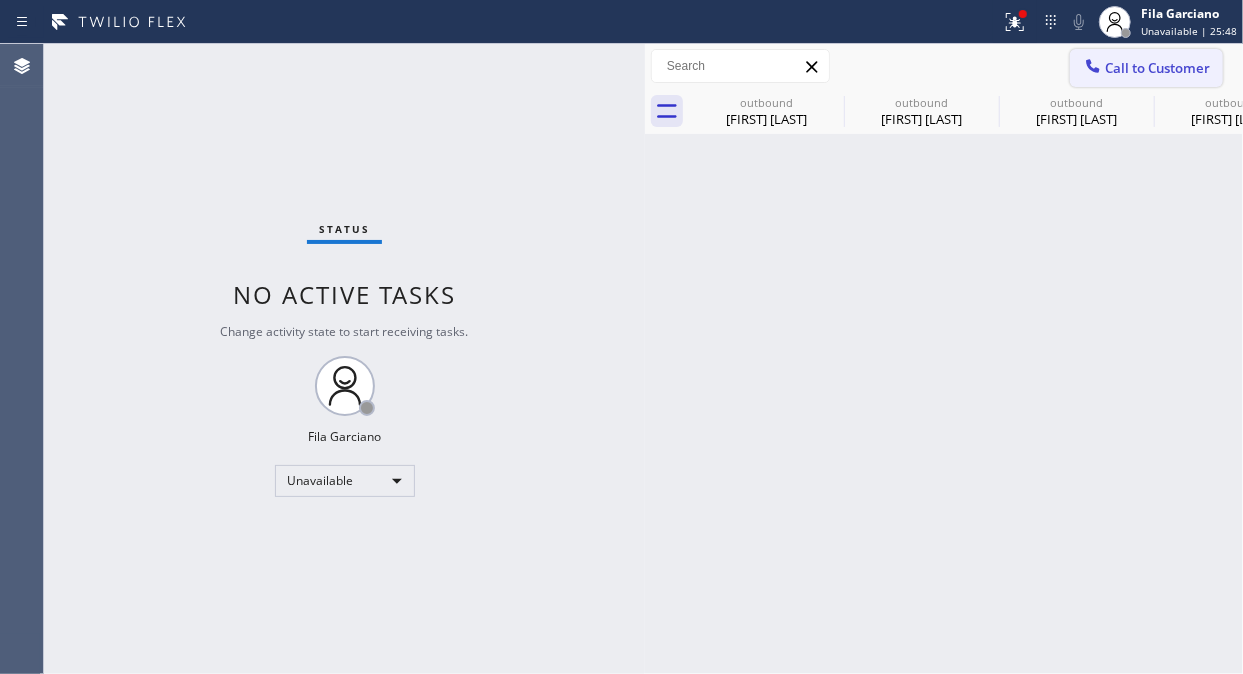 click on "Call to Customer" at bounding box center (1157, 68) 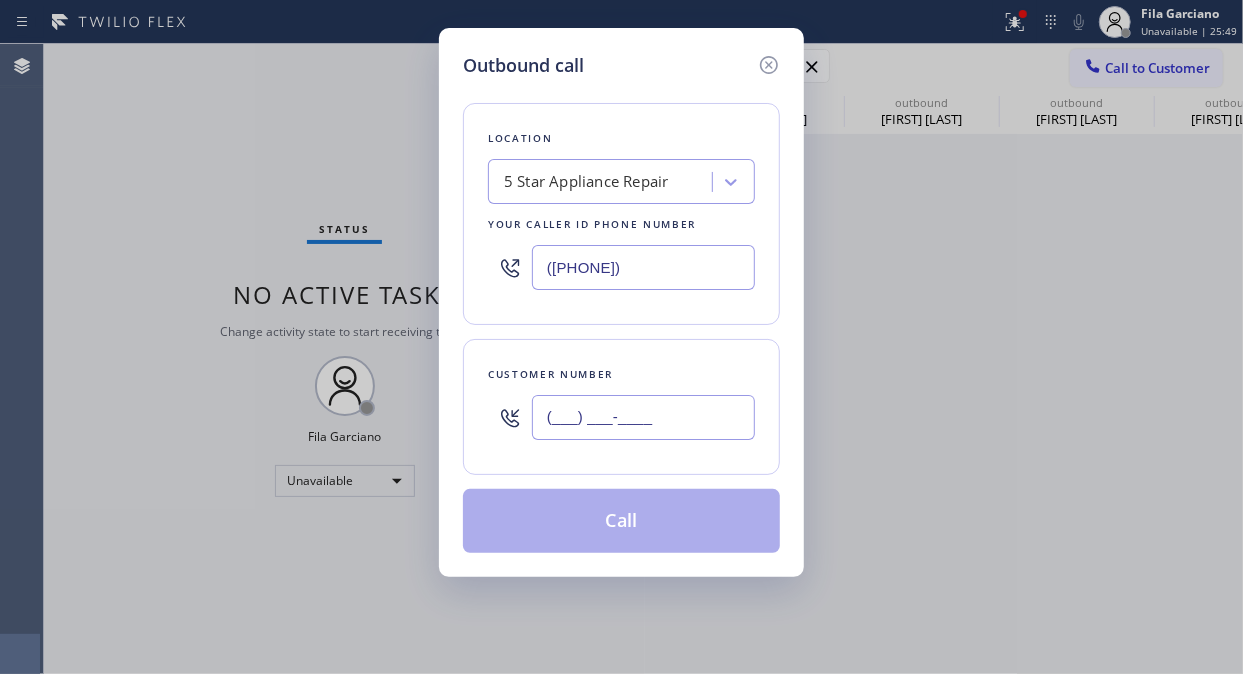 click on "(___) ___-____" at bounding box center [643, 417] 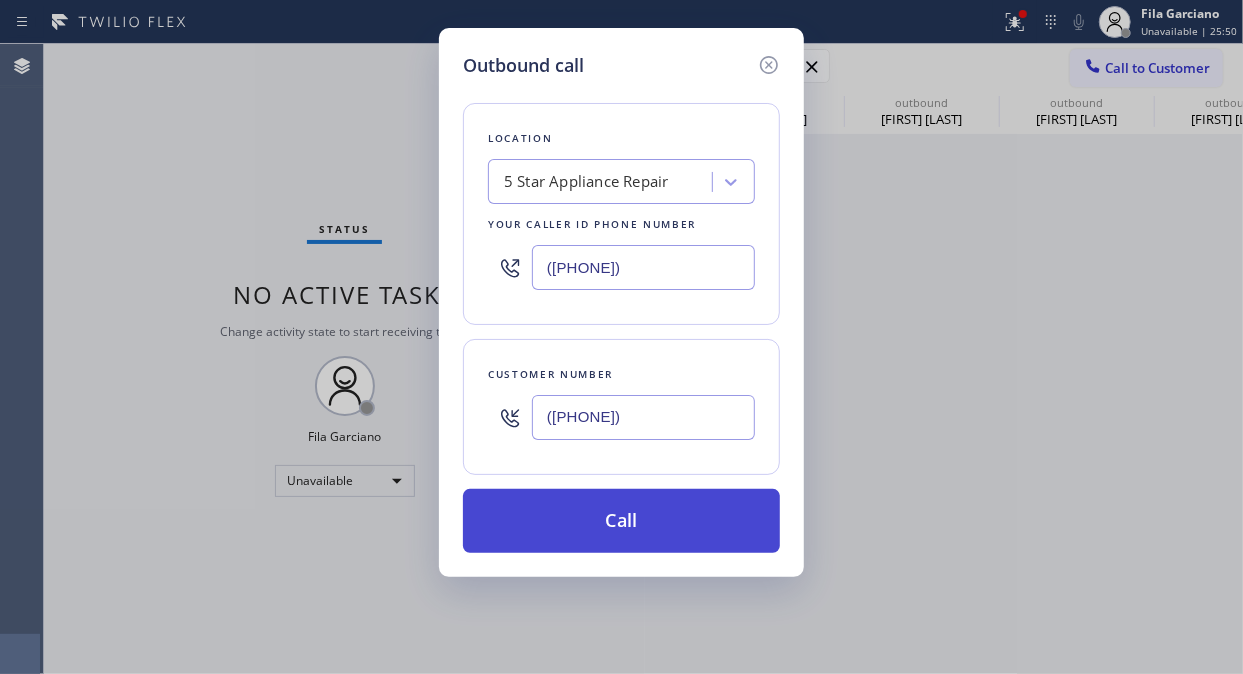type on "([PHONE])" 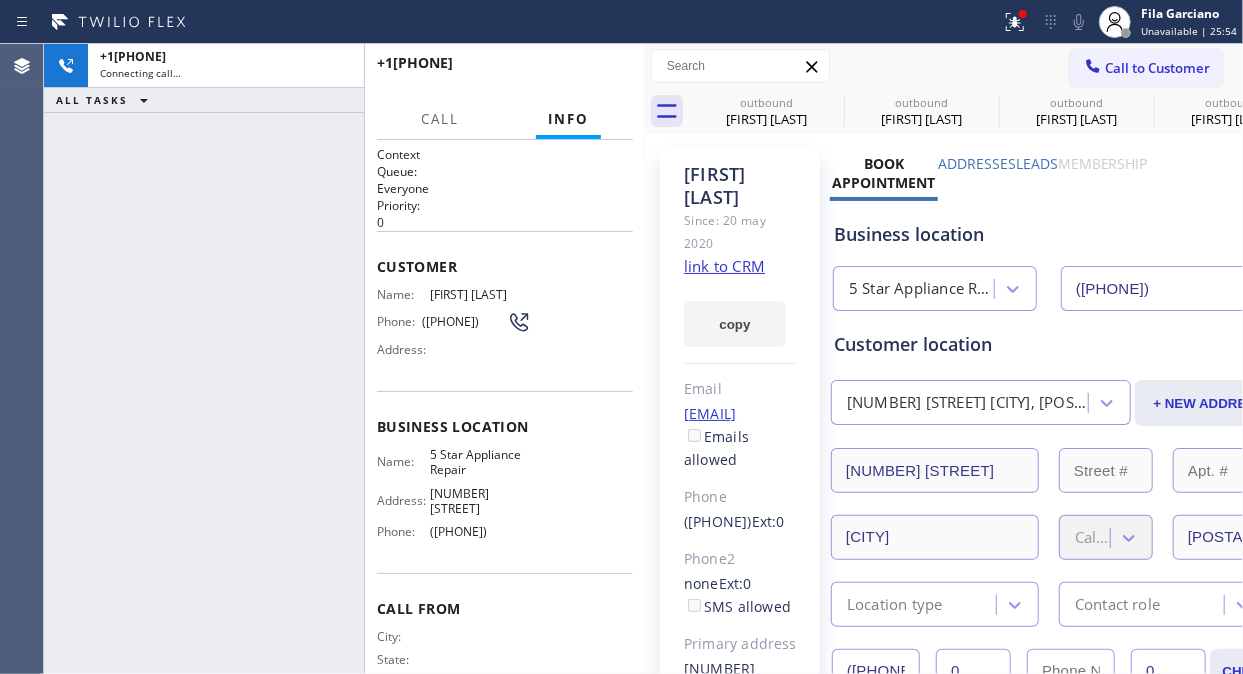 type on "([PHONE])" 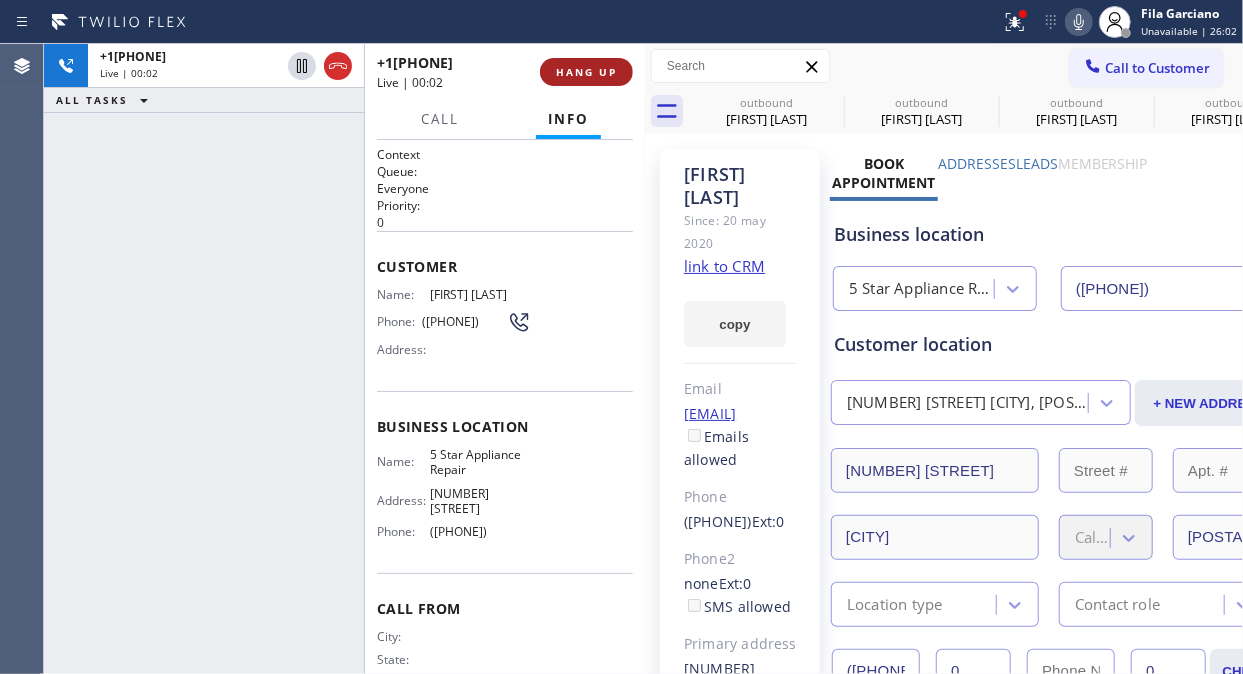 click on "HANG UP" at bounding box center [586, 72] 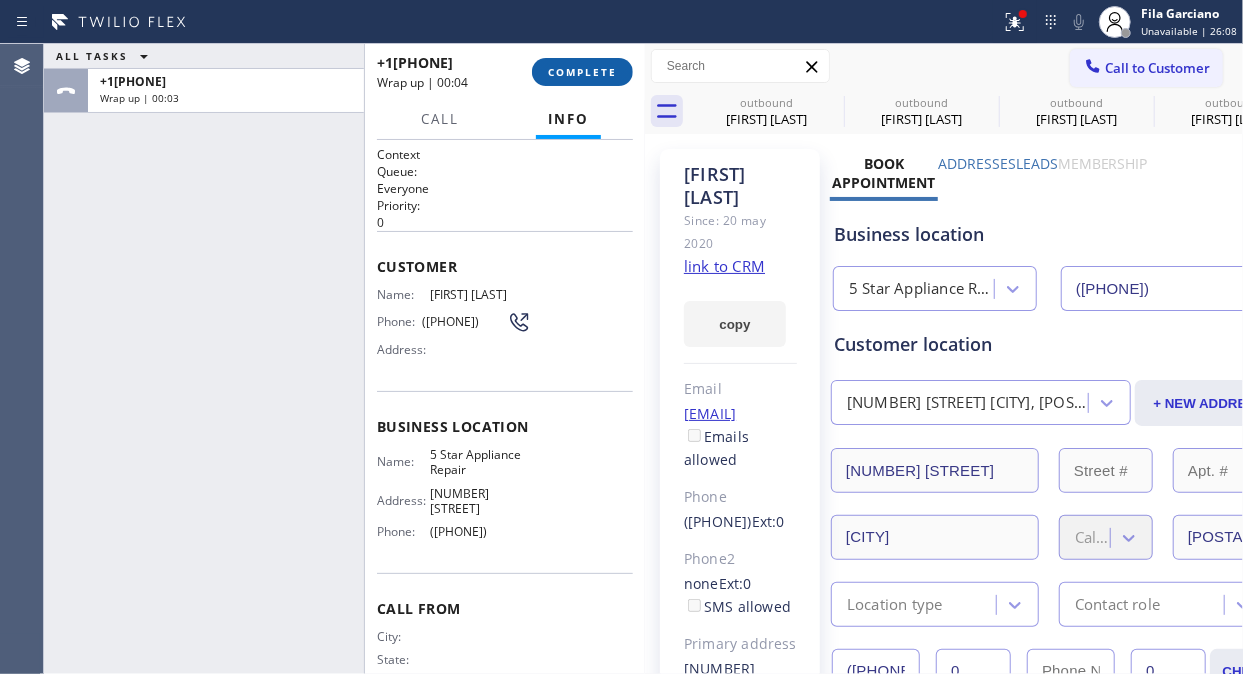 click on "COMPLETE" at bounding box center [582, 72] 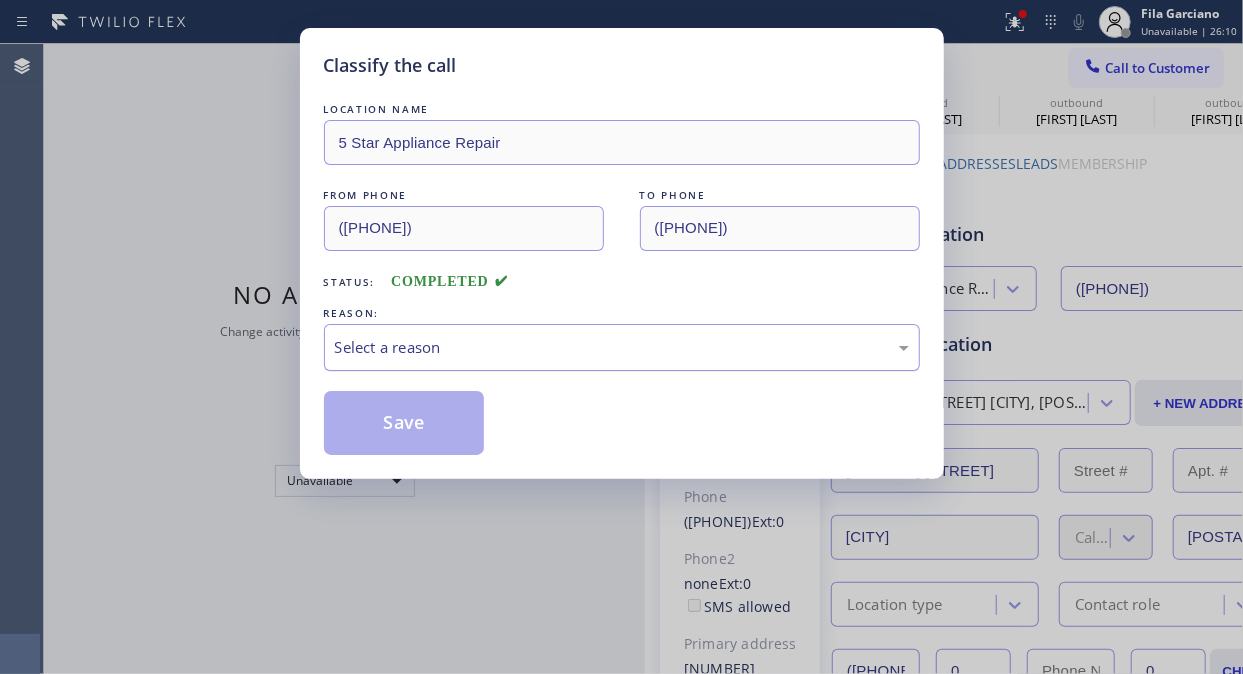 click on "Select a reason" at bounding box center (622, 347) 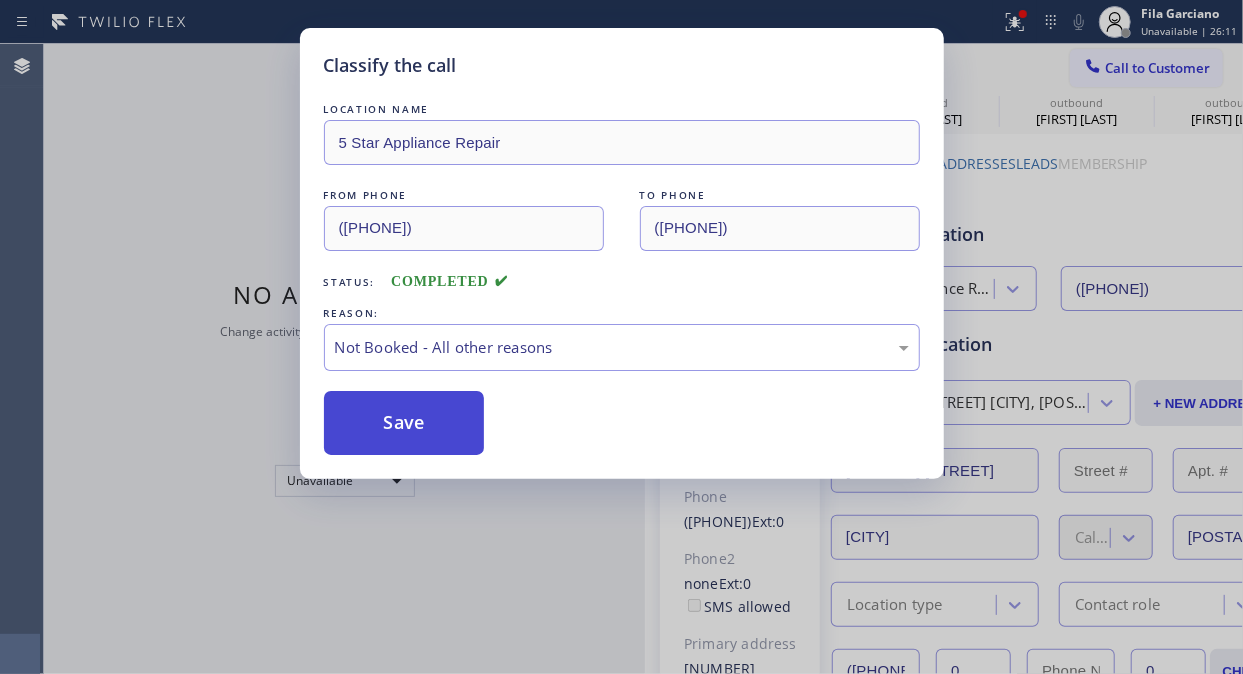 click on "Save" at bounding box center (404, 423) 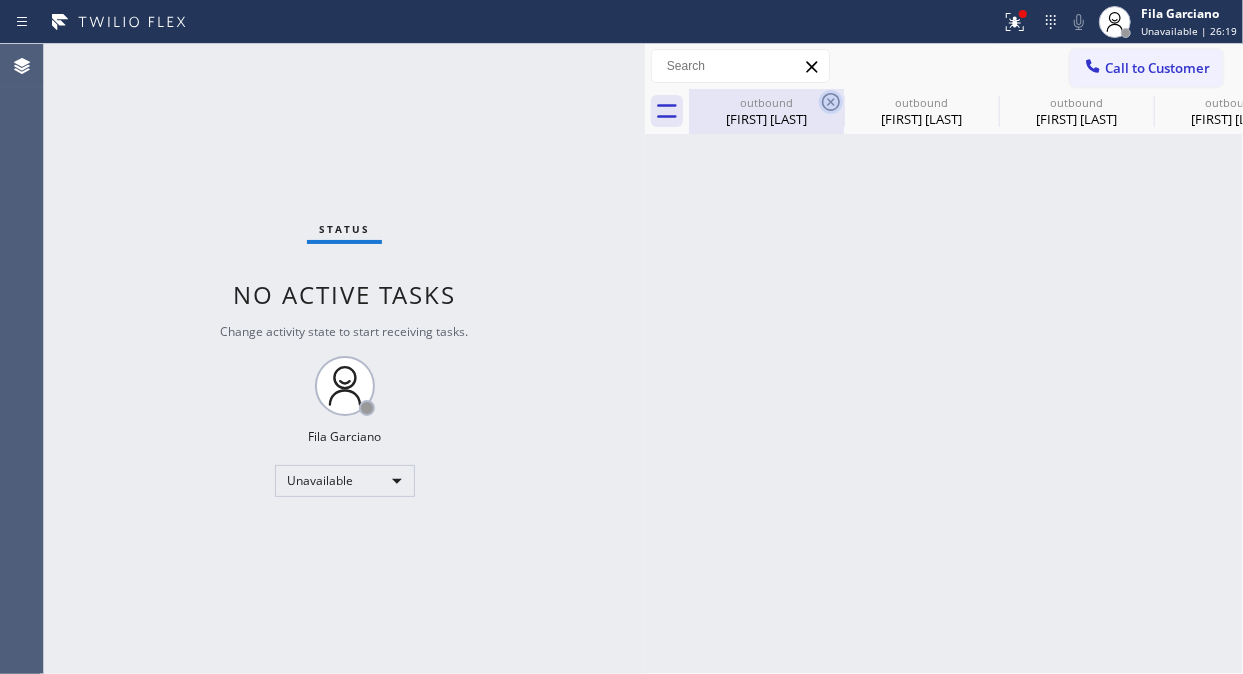 click 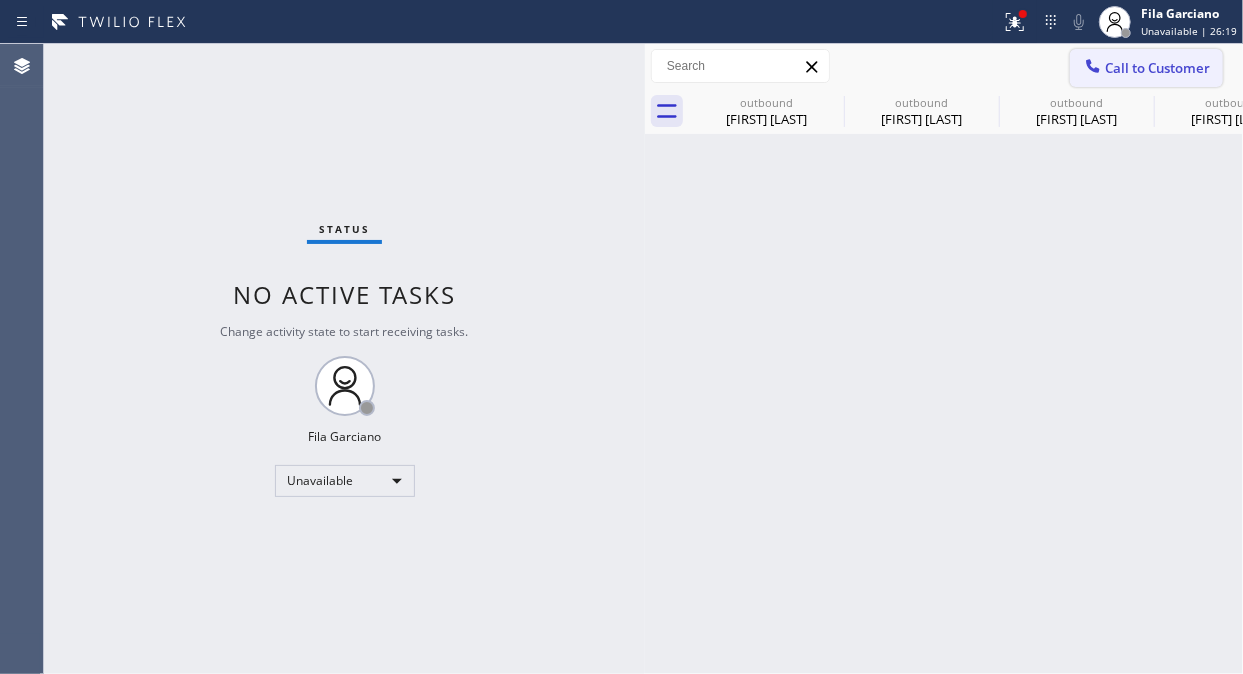 click 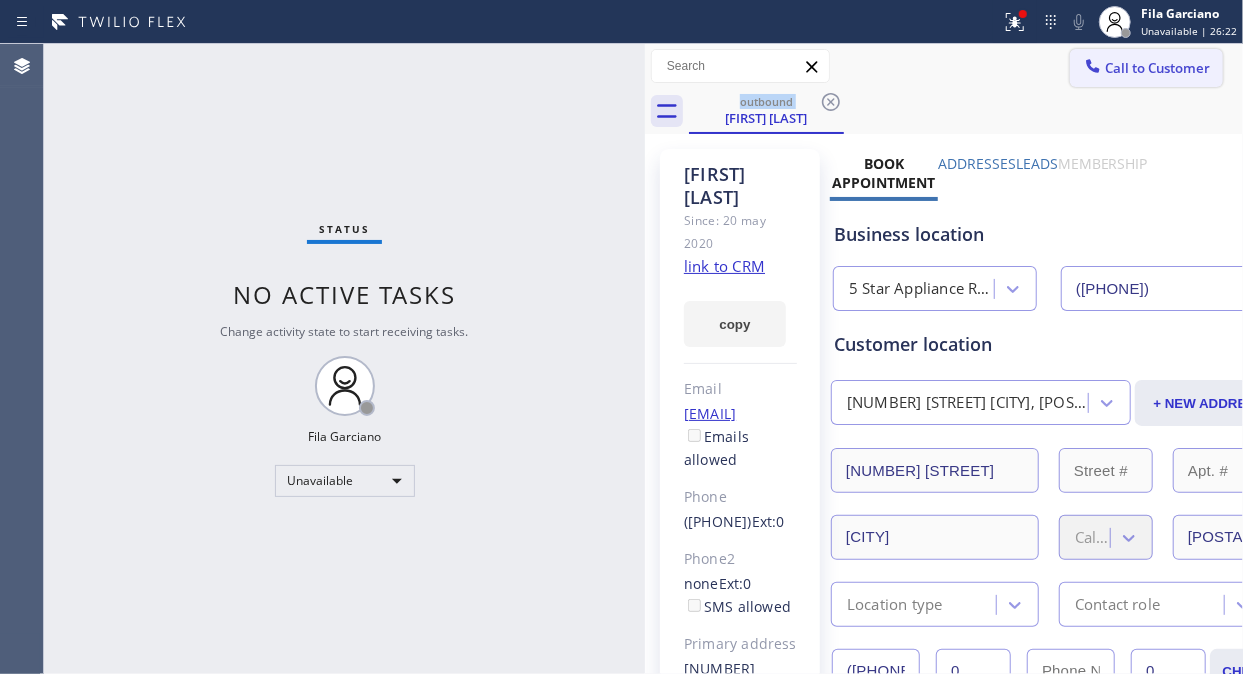 click on "Call to Customer" at bounding box center [1157, 68] 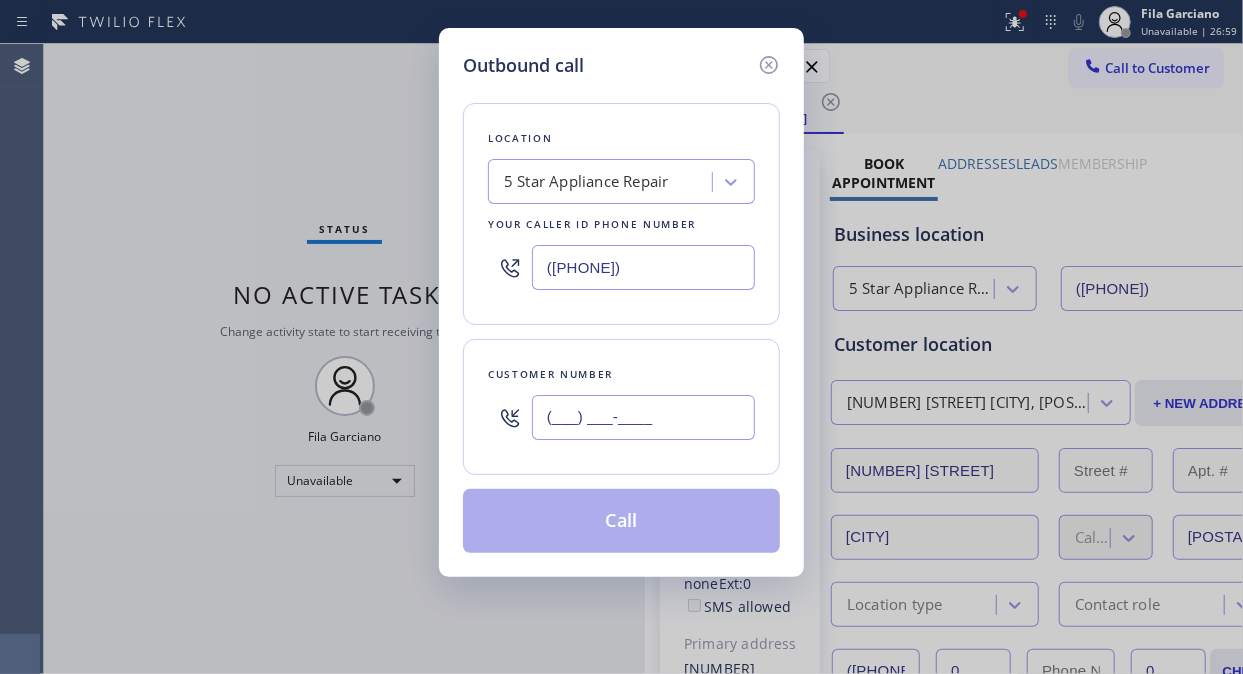 click on "(___) ___-____" at bounding box center [643, 417] 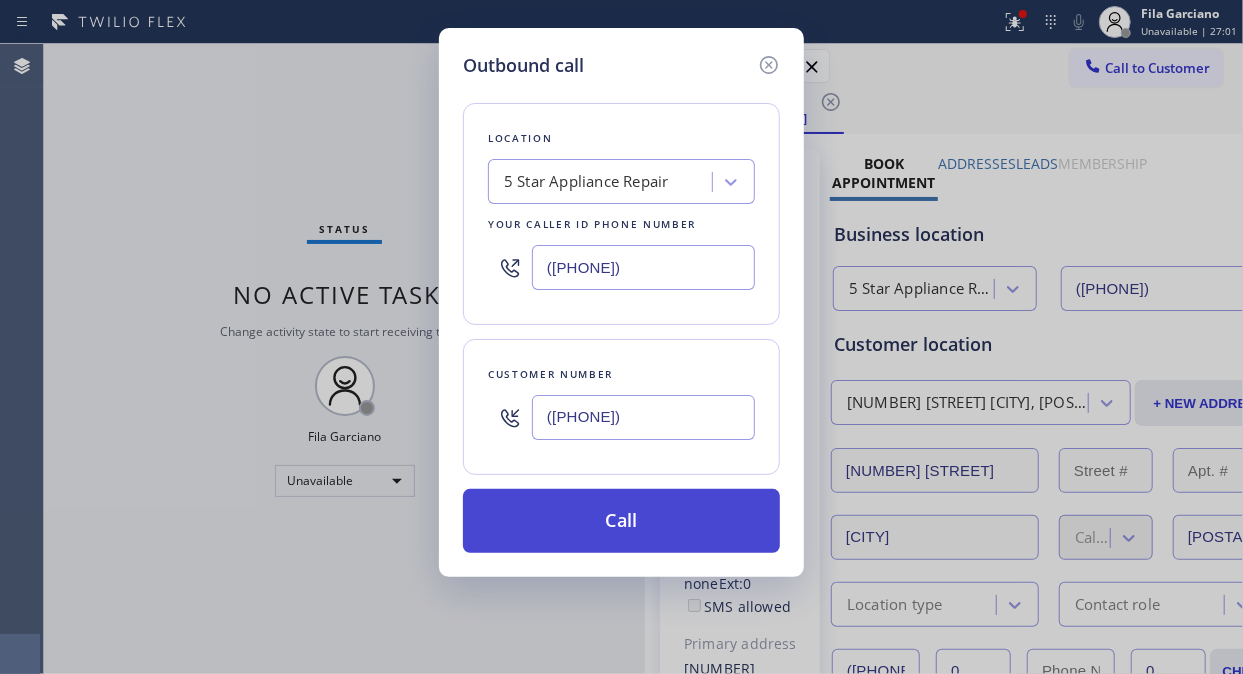type on "([PHONE])" 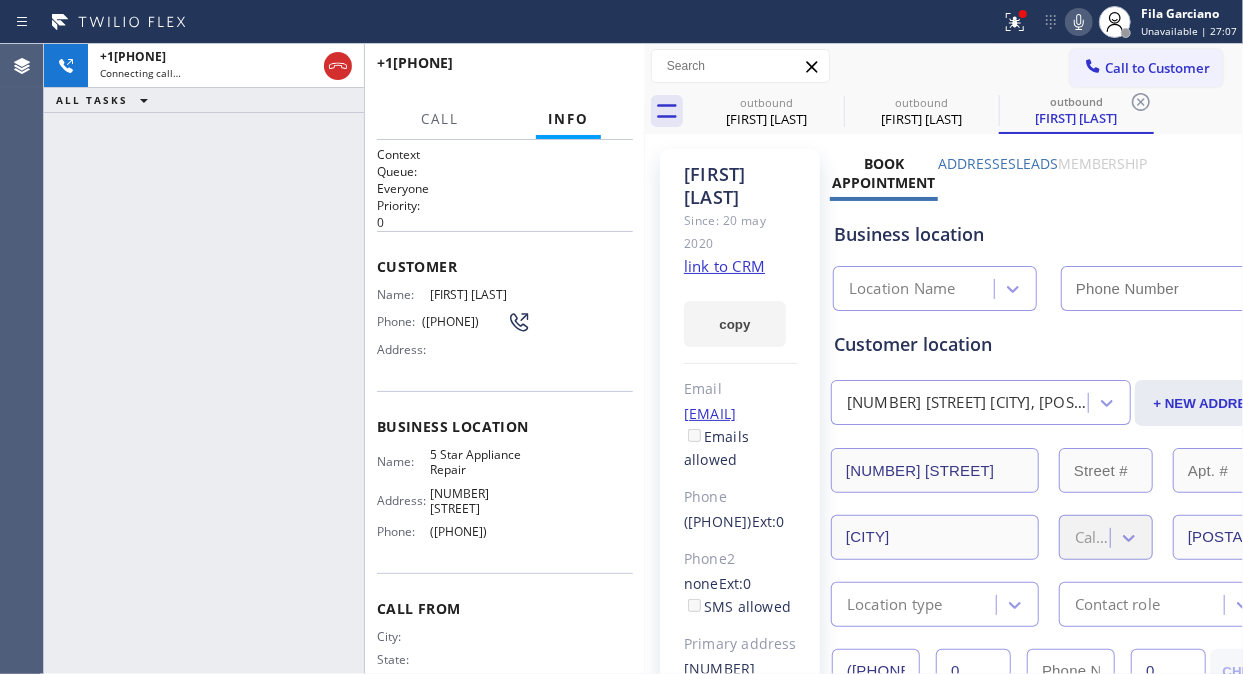 type on "([PHONE])" 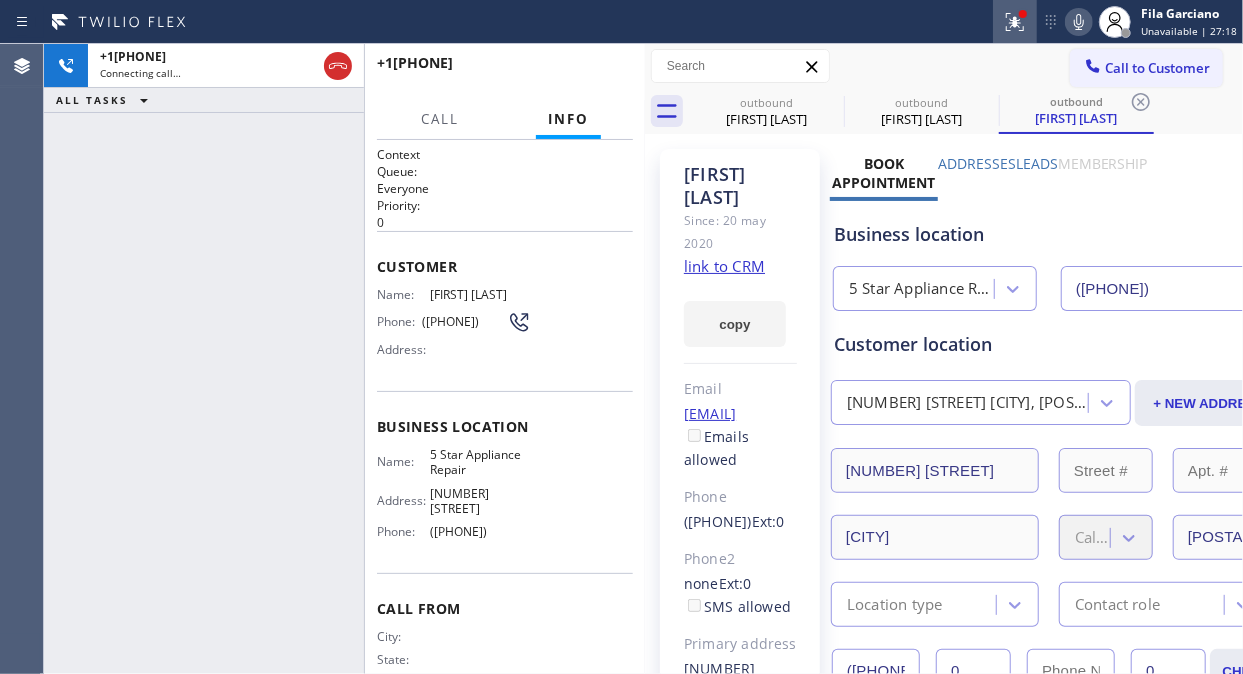 click at bounding box center [1015, 22] 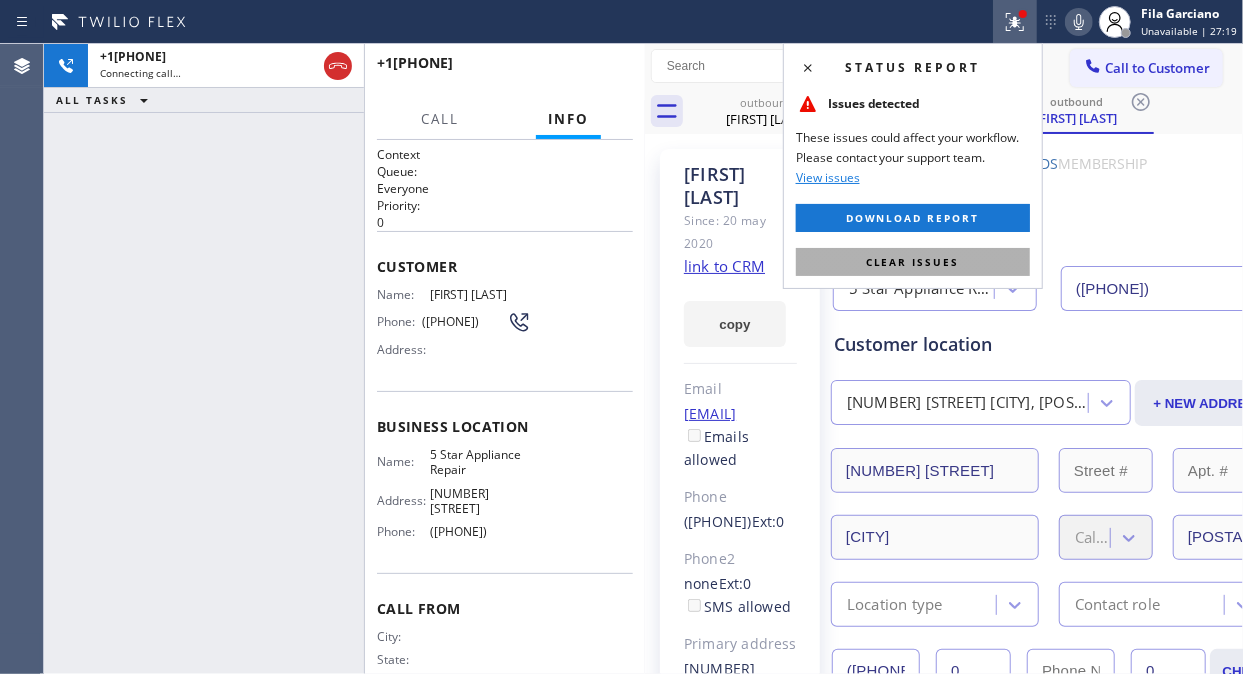 click on "Clear issues" at bounding box center [913, 262] 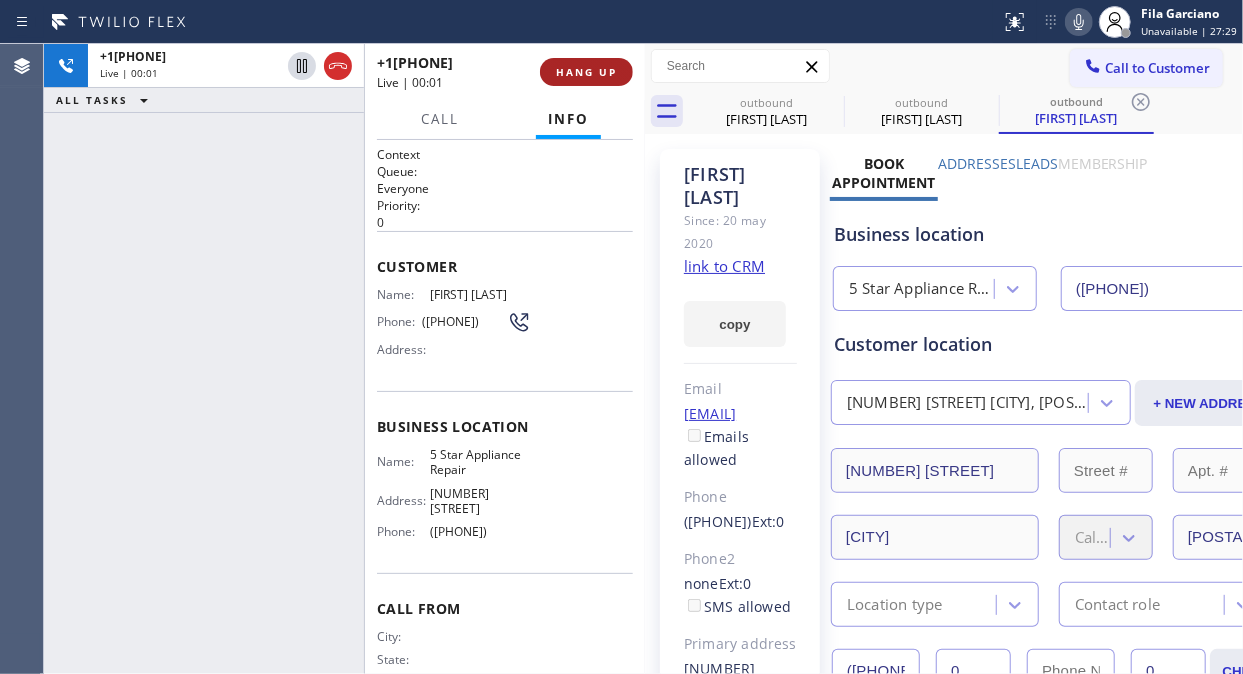 click on "HANG UP" at bounding box center (586, 72) 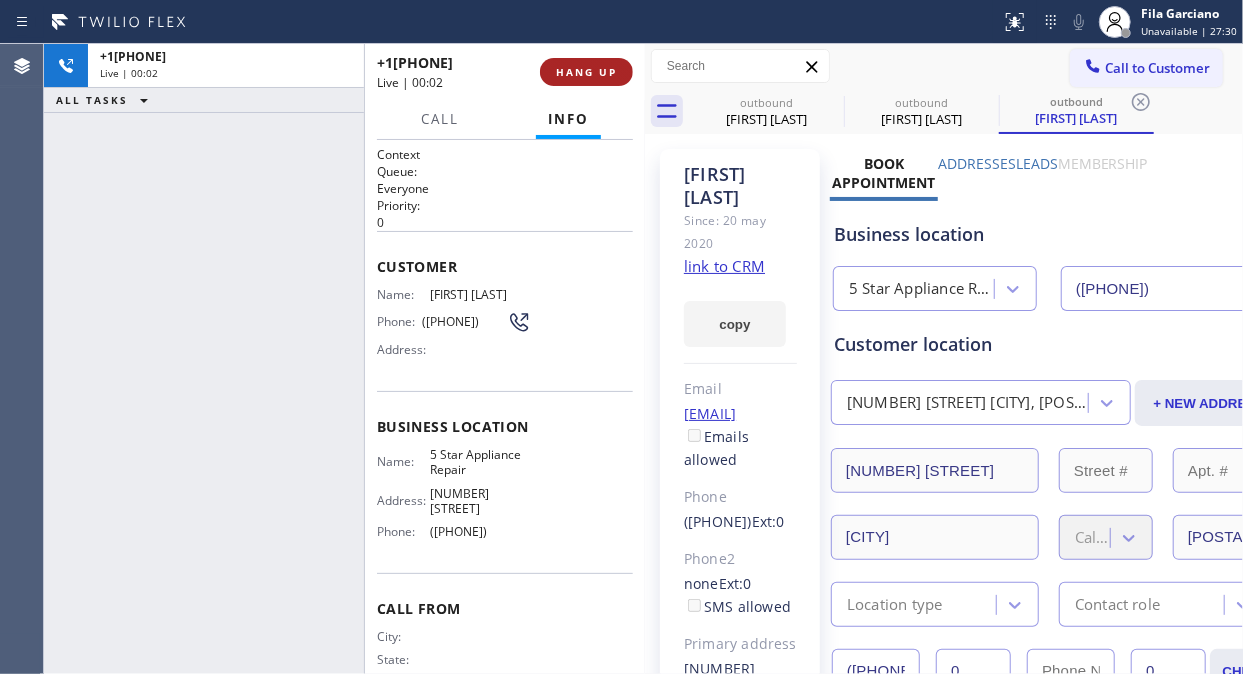 click on "HANG UP" at bounding box center [586, 72] 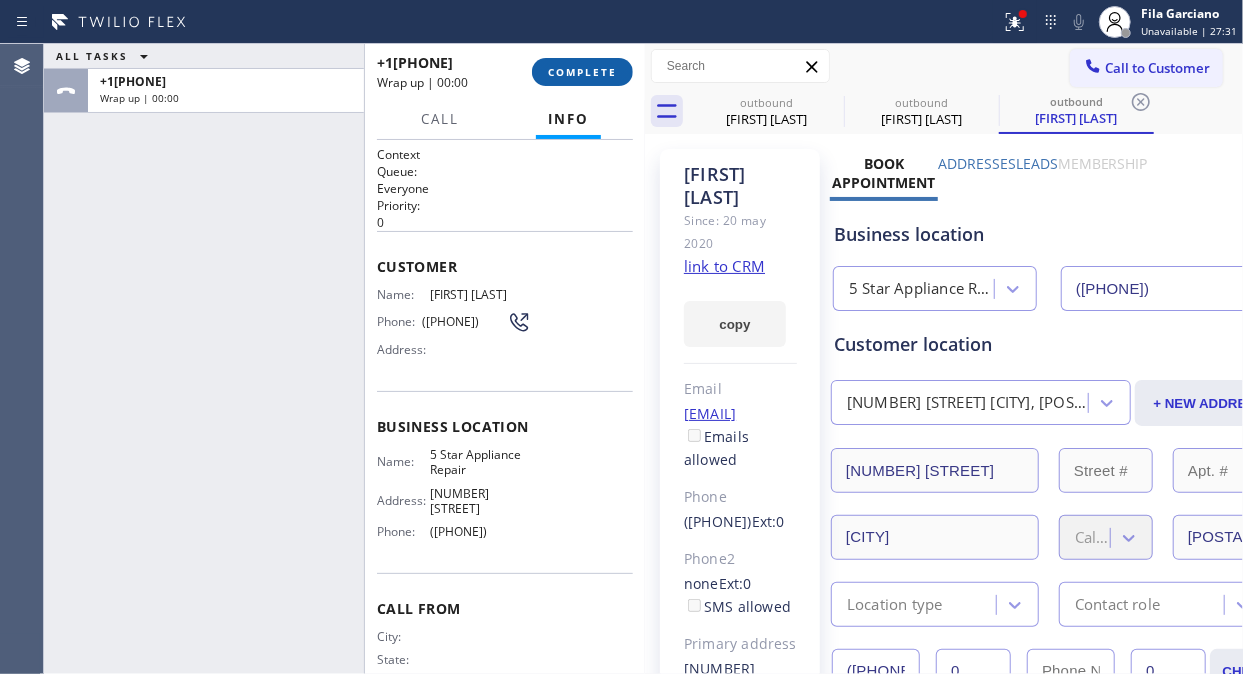 click on "COMPLETE" at bounding box center (582, 72) 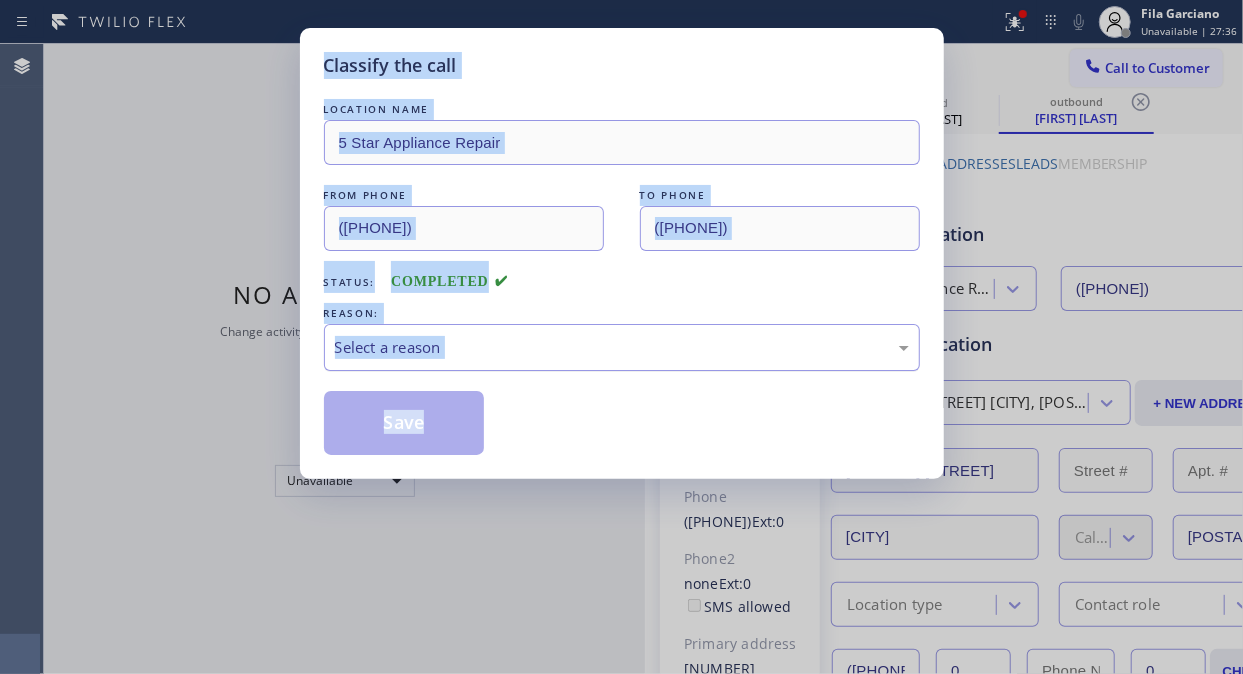 click on "Select a reason" at bounding box center (622, 347) 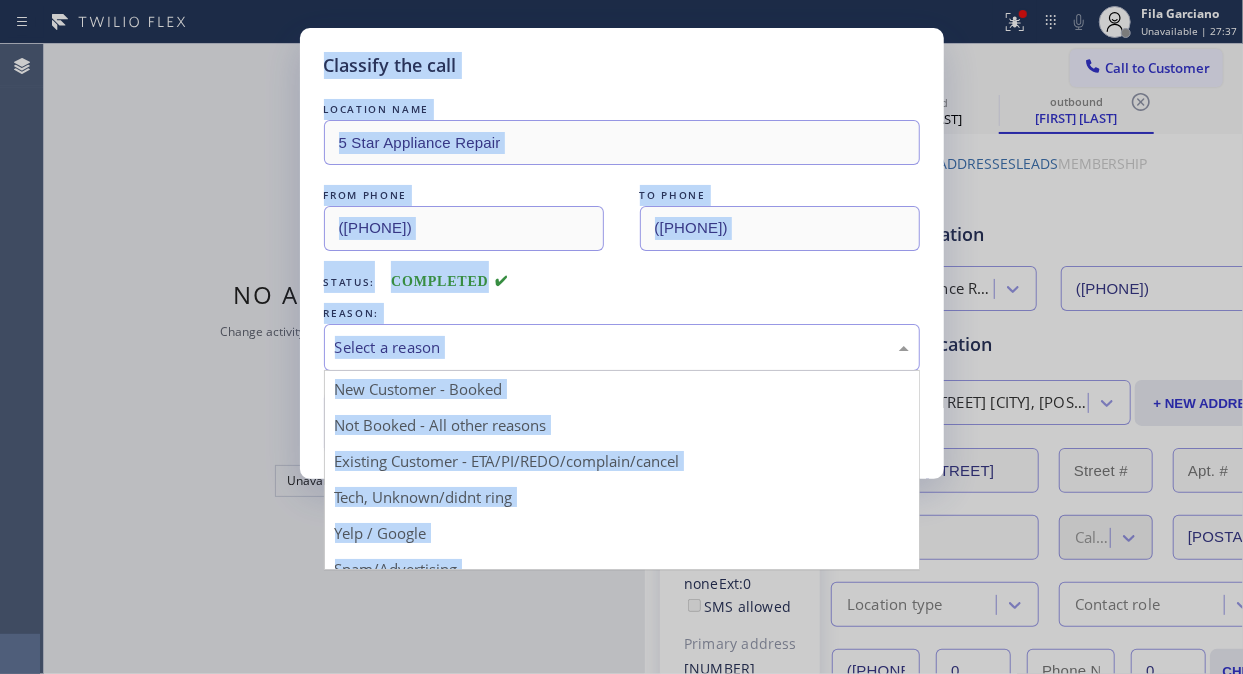 drag, startPoint x: 583, startPoint y: 450, endPoint x: 503, endPoint y: 455, distance: 80.1561 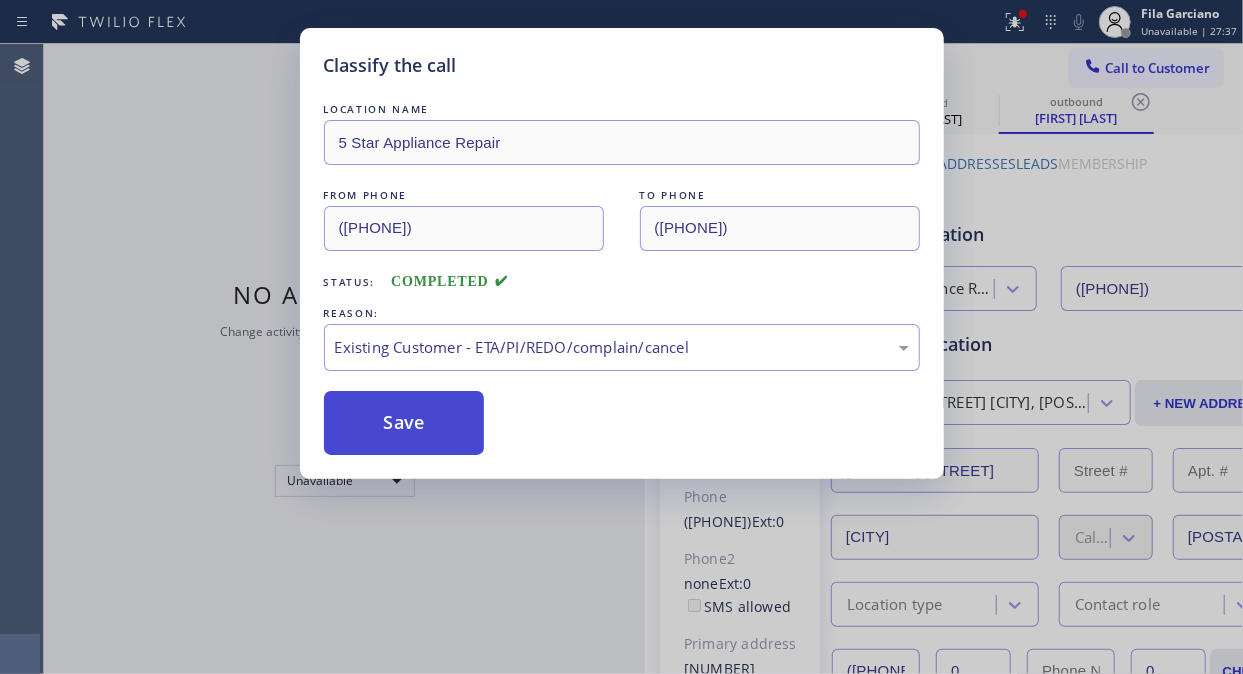 click on "Save" at bounding box center [404, 423] 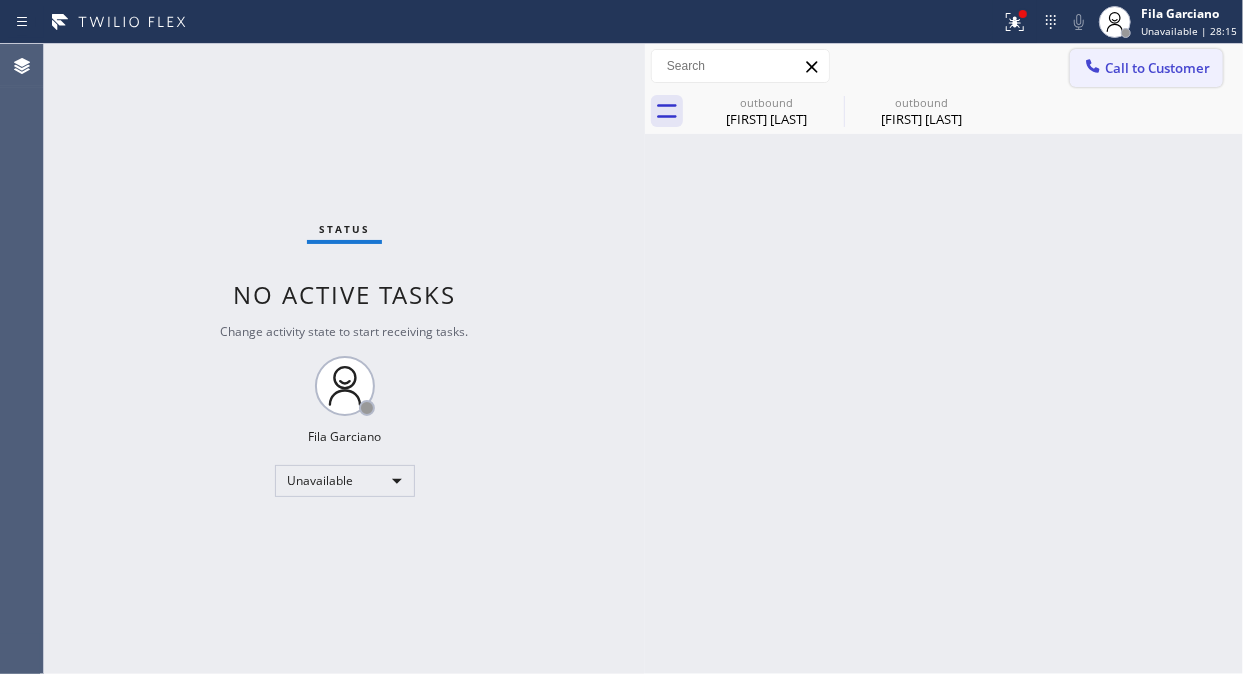 click on "Call to Customer" at bounding box center (1146, 68) 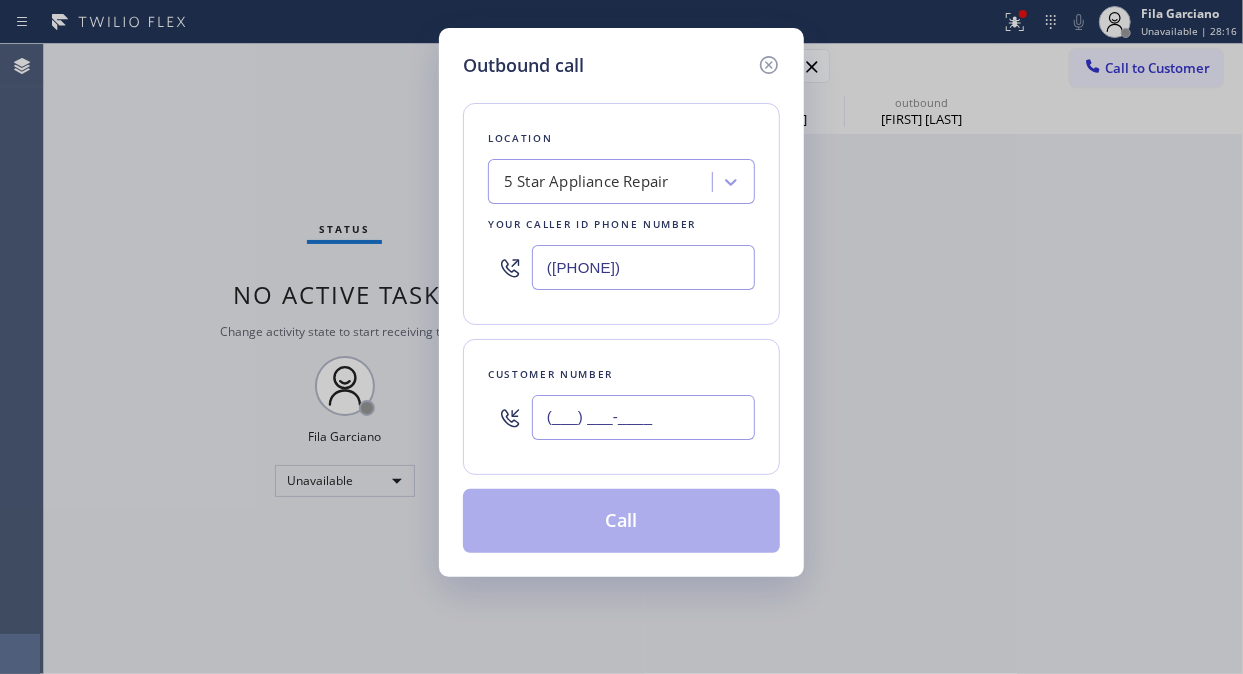 click on "(___) ___-____" at bounding box center (643, 417) 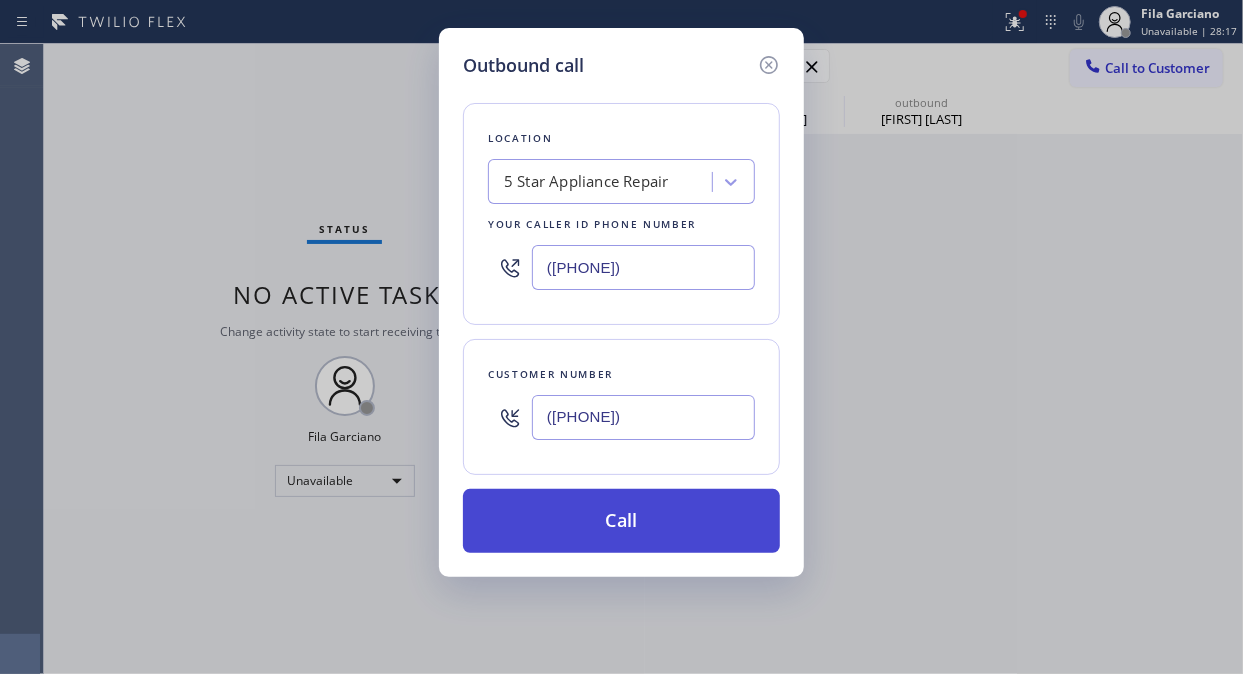 type on "([PHONE])" 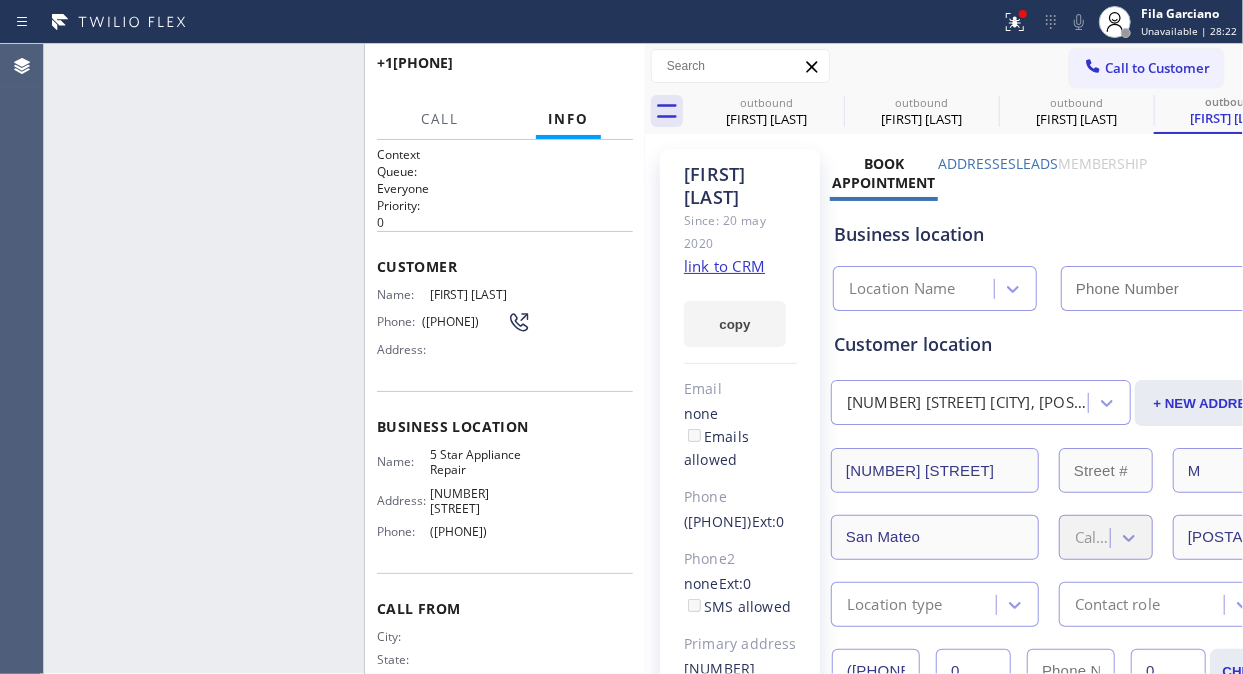 type on "([PHONE])" 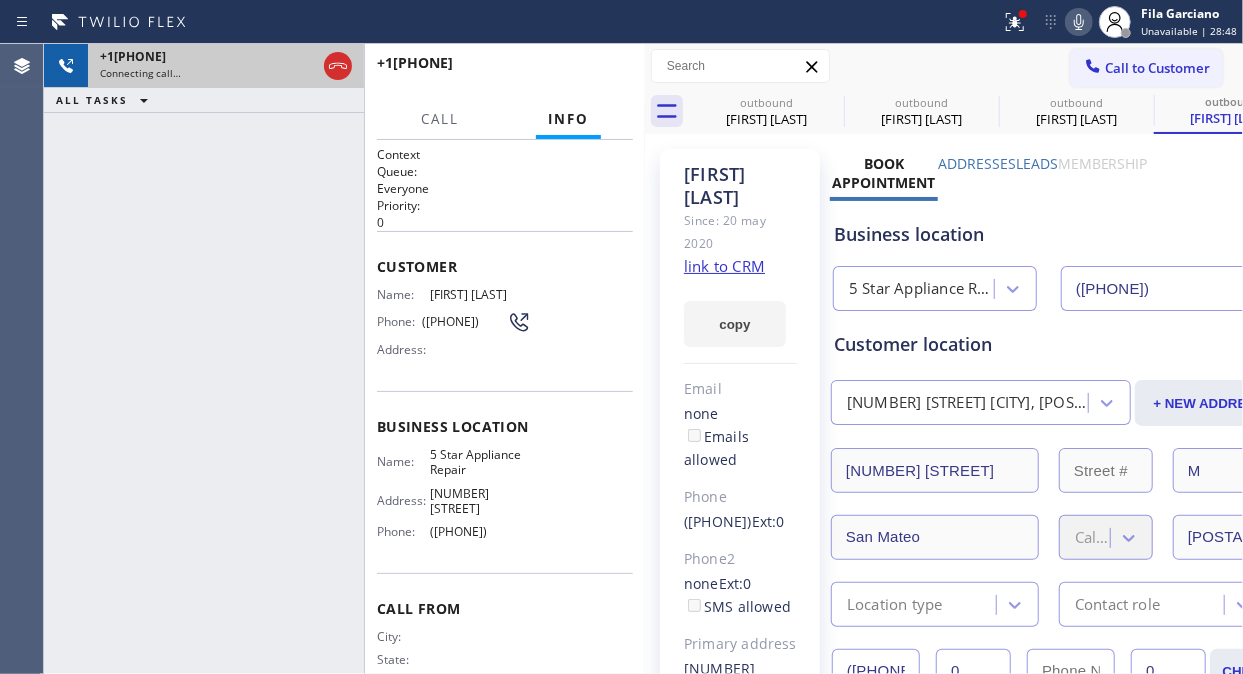 drag, startPoint x: 332, startPoint y: 55, endPoint x: 264, endPoint y: 80, distance: 72.44998 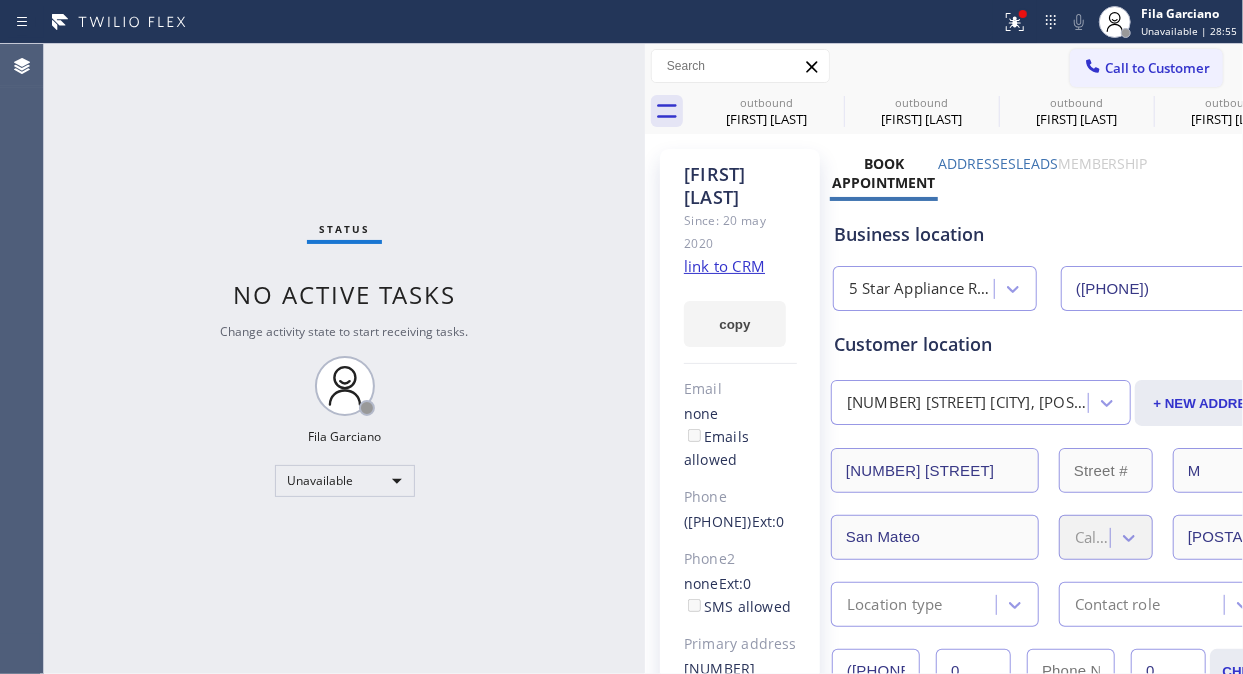type on "([PHONE])" 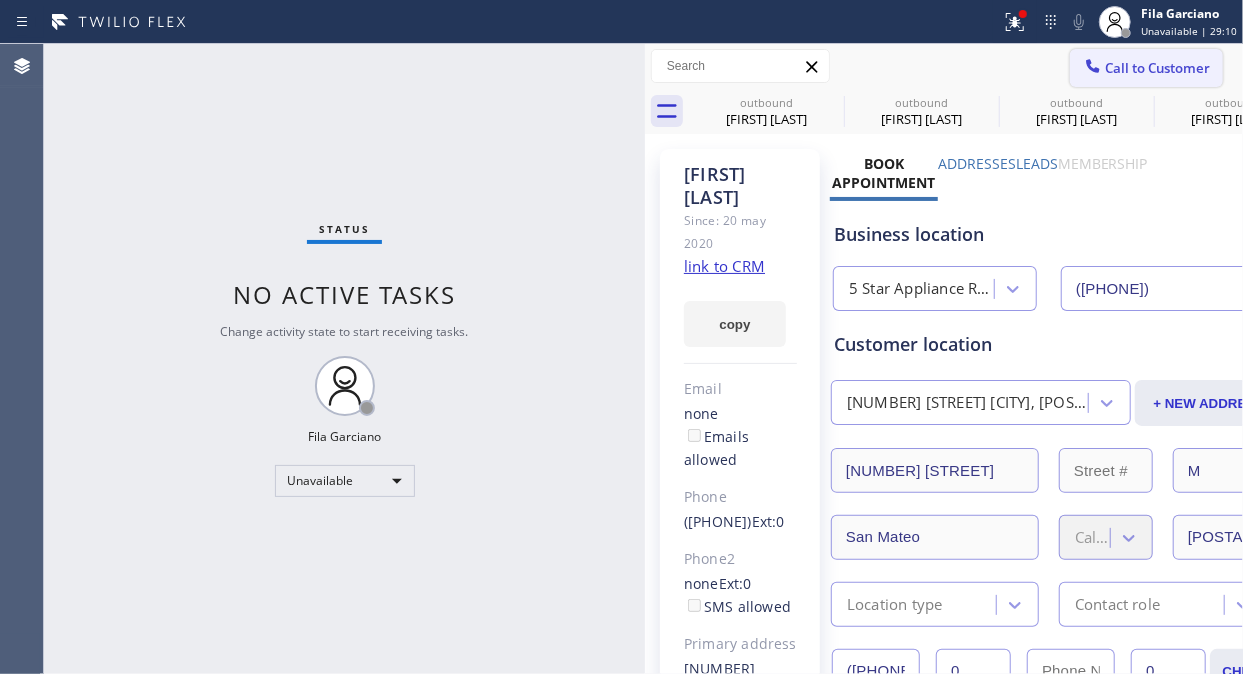 click on "Call to Customer" at bounding box center [1157, 68] 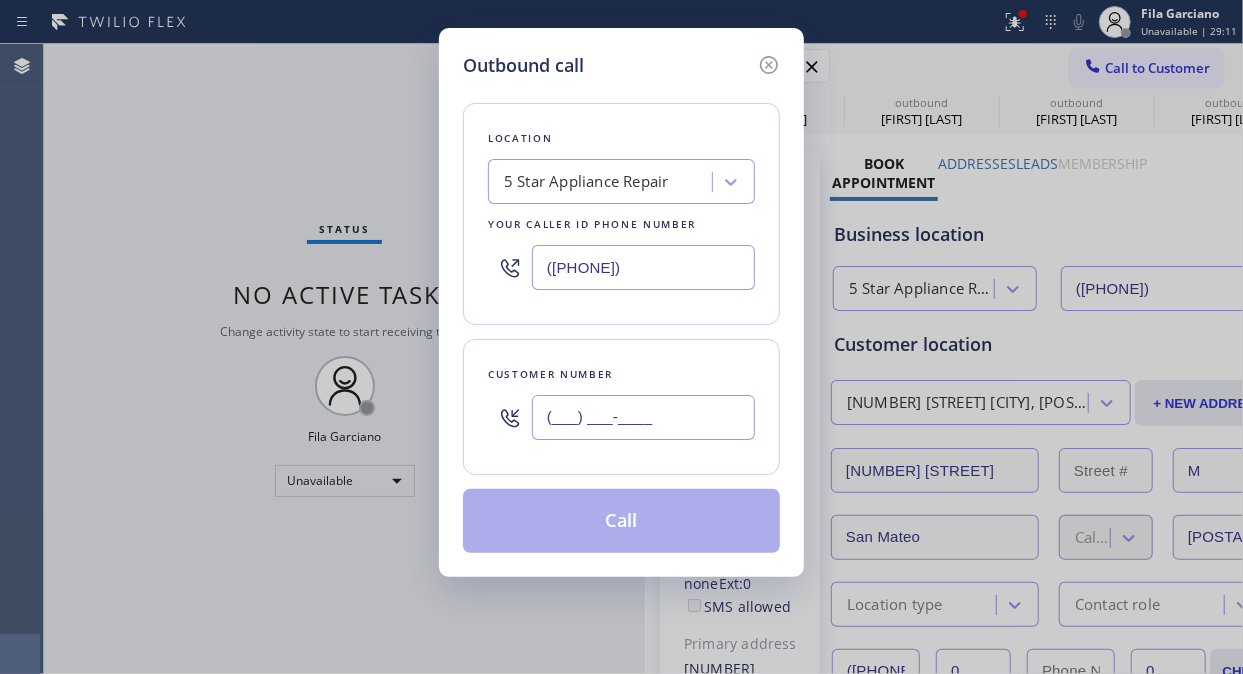 click on "(___) ___-____" at bounding box center [643, 417] 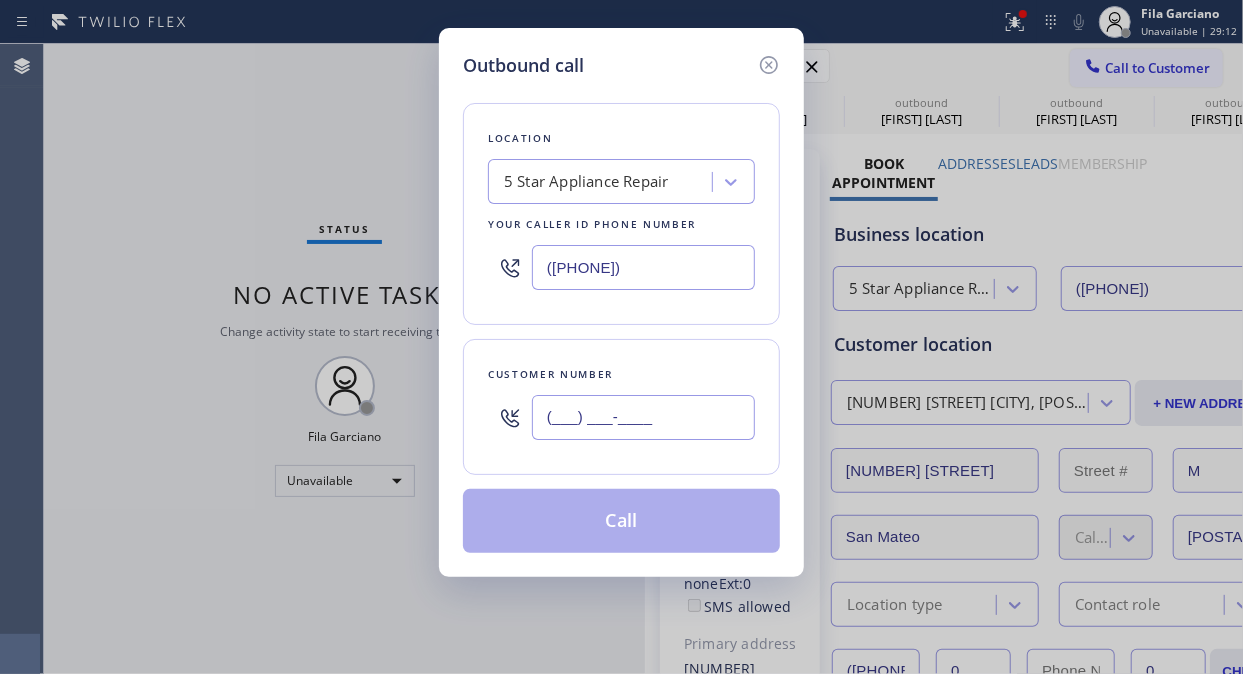 paste on "[PHONE]" 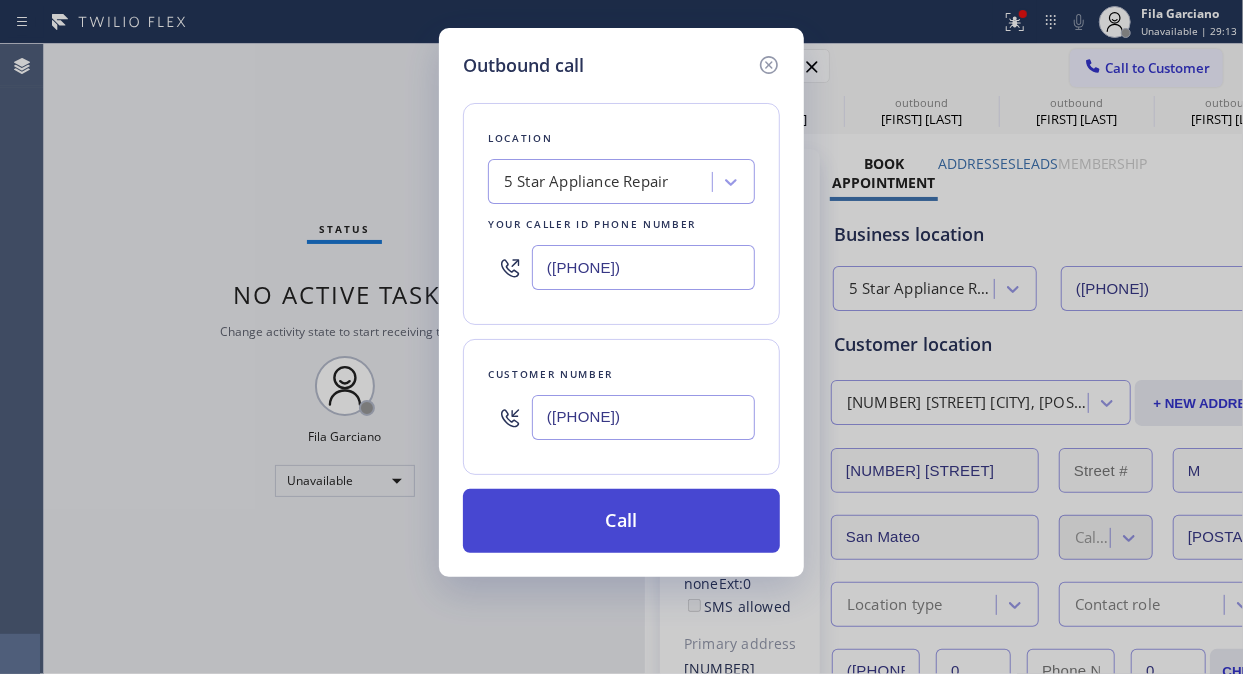 type on "([PHONE])" 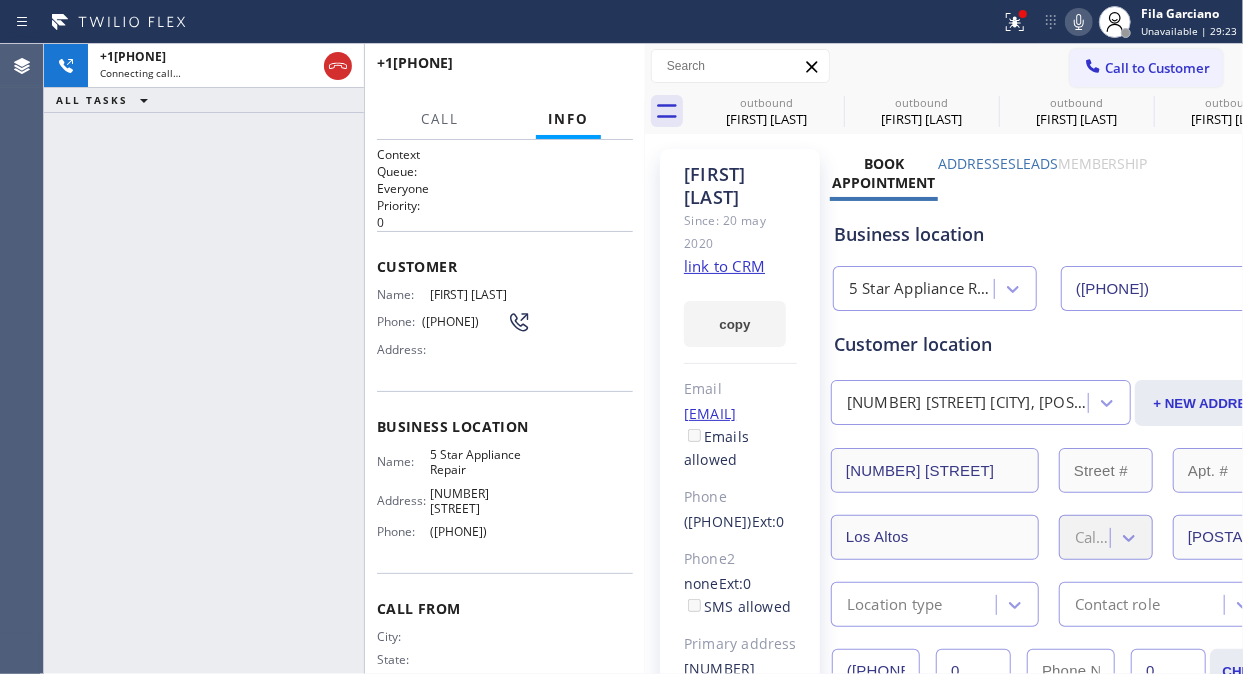 type on "([PHONE])" 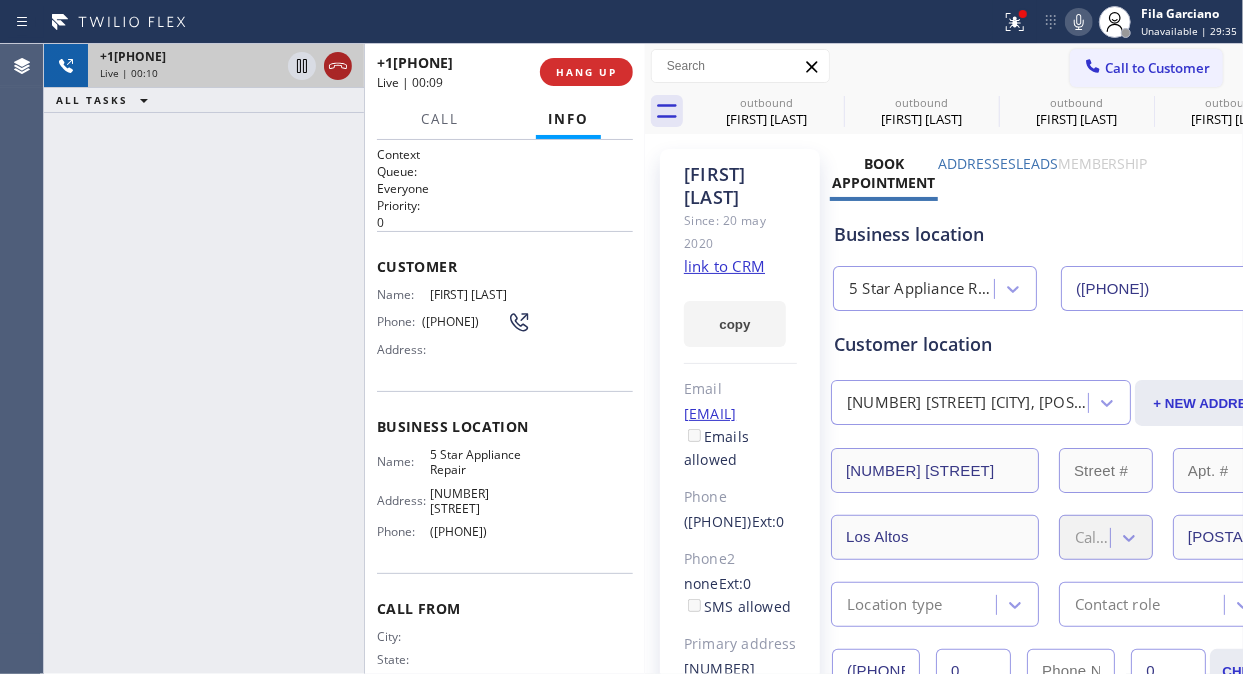 click 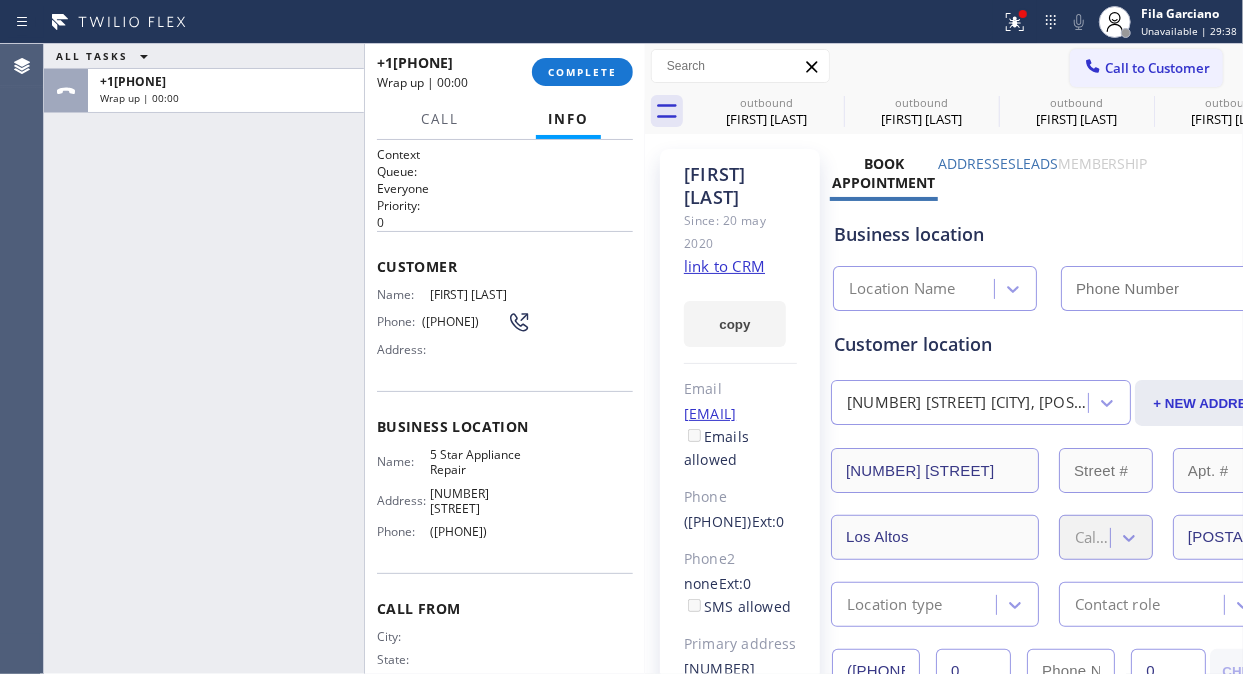 type on "([PHONE])" 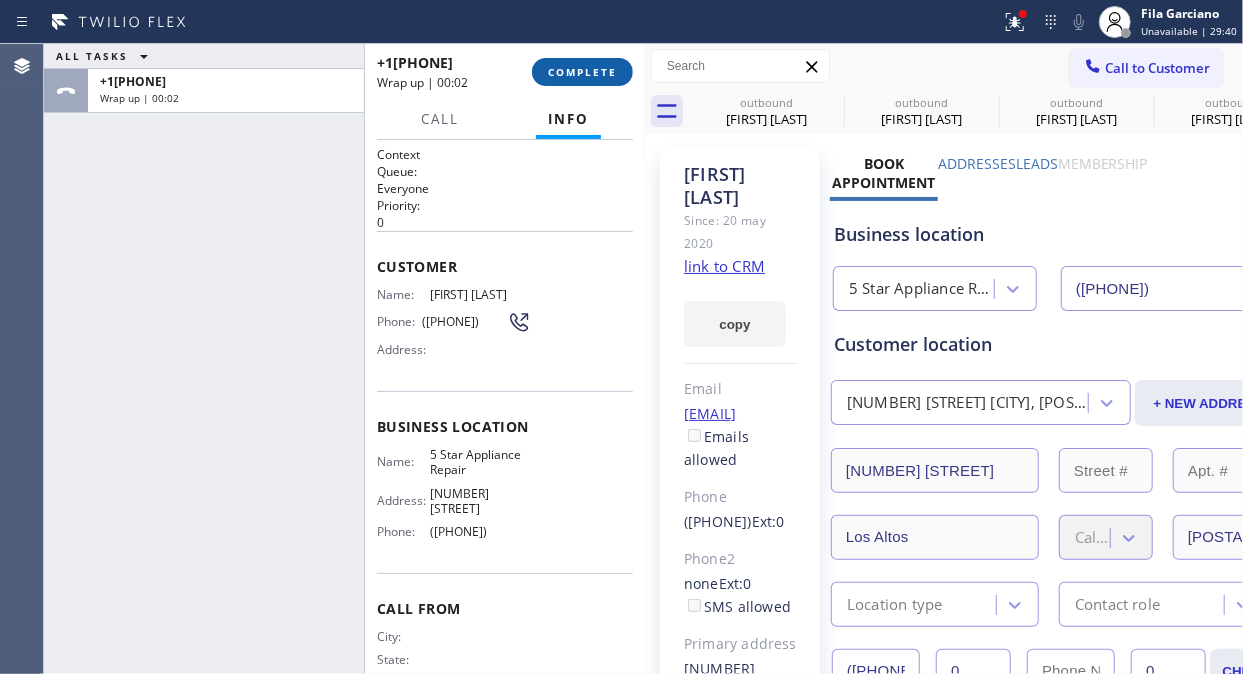 click on "COMPLETE" at bounding box center (582, 72) 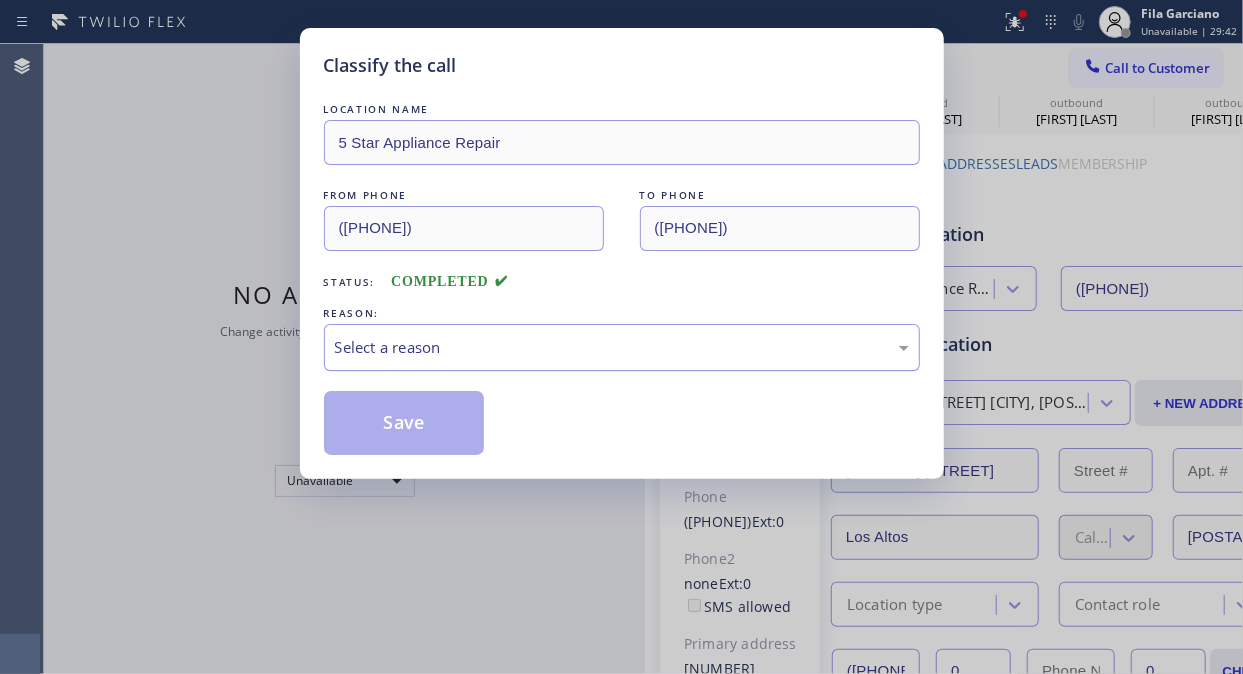 click on "Select a reason" at bounding box center [622, 347] 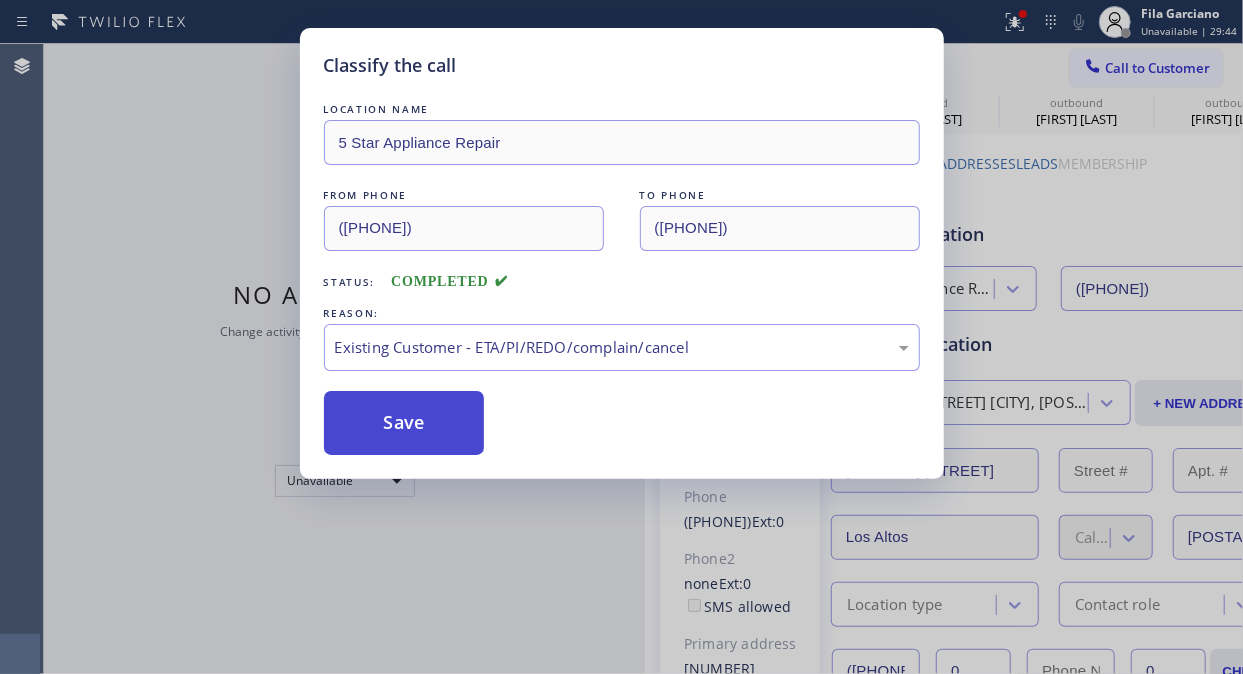 click on "Save" at bounding box center [404, 423] 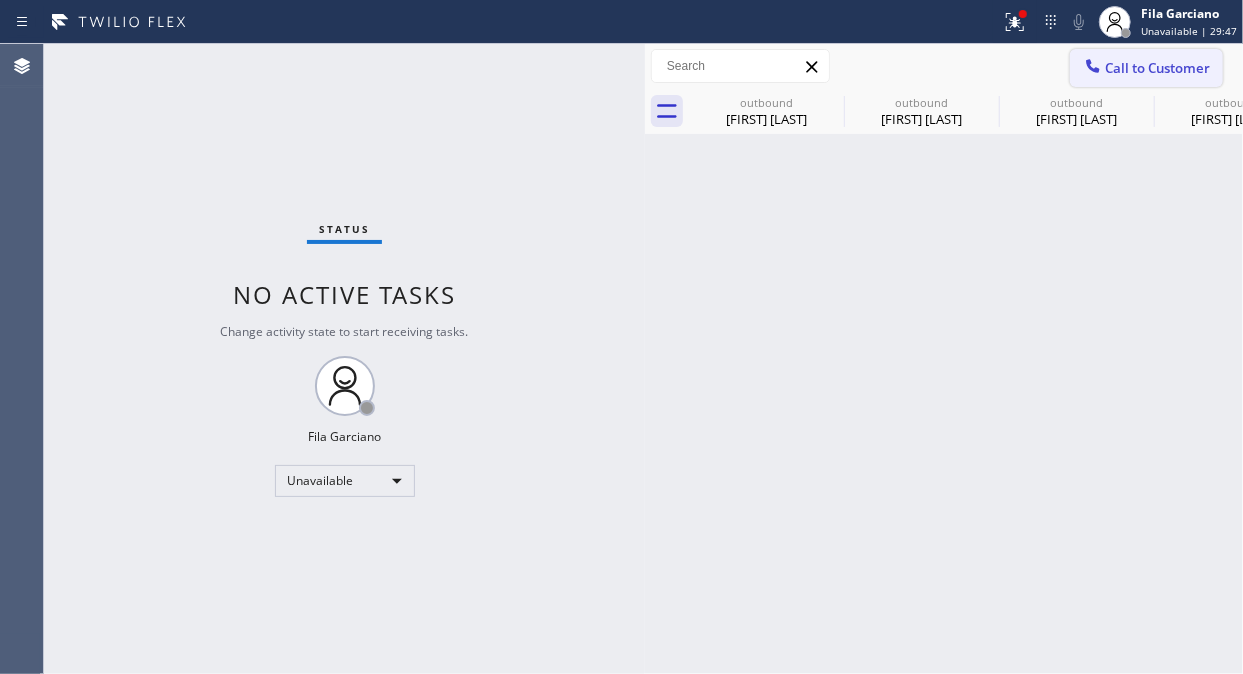 click 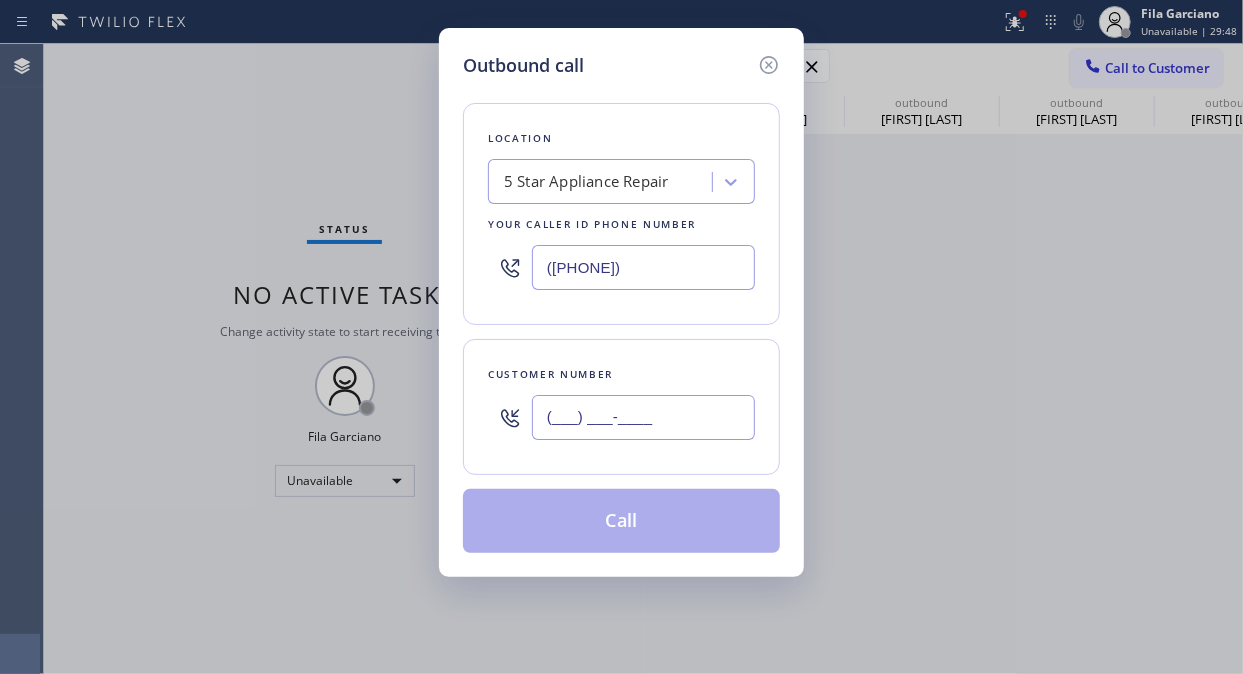 click on "(___) ___-____" at bounding box center (643, 417) 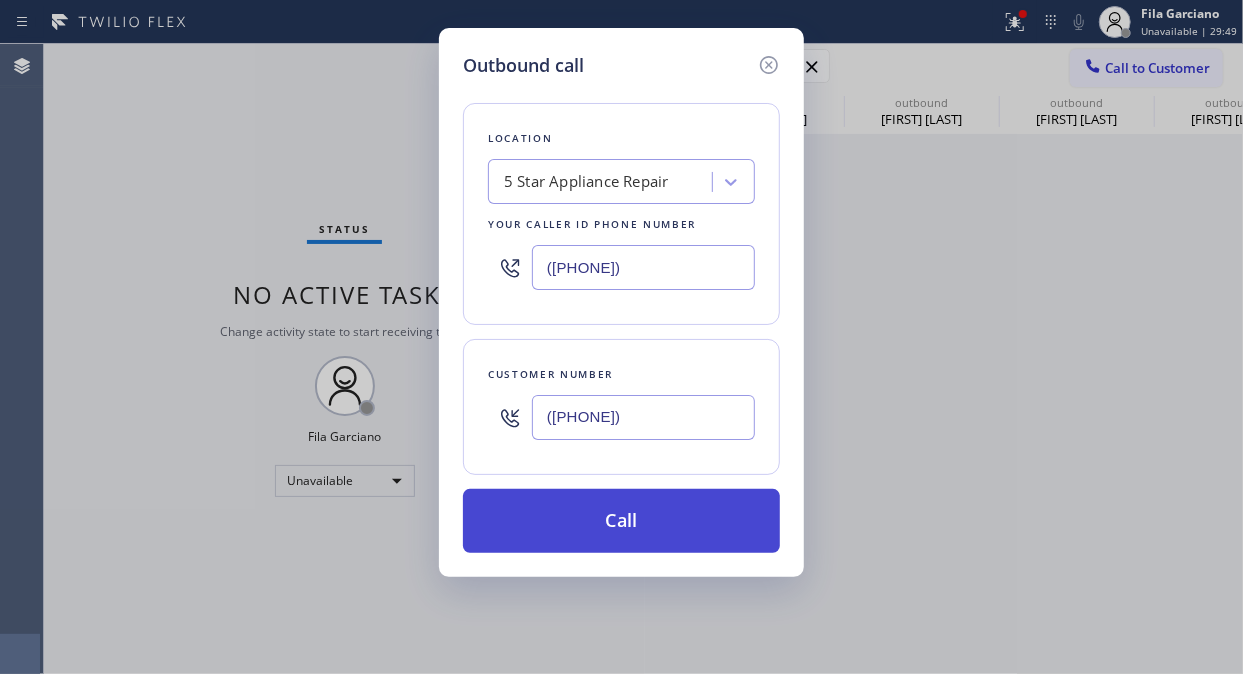 type on "([PHONE])" 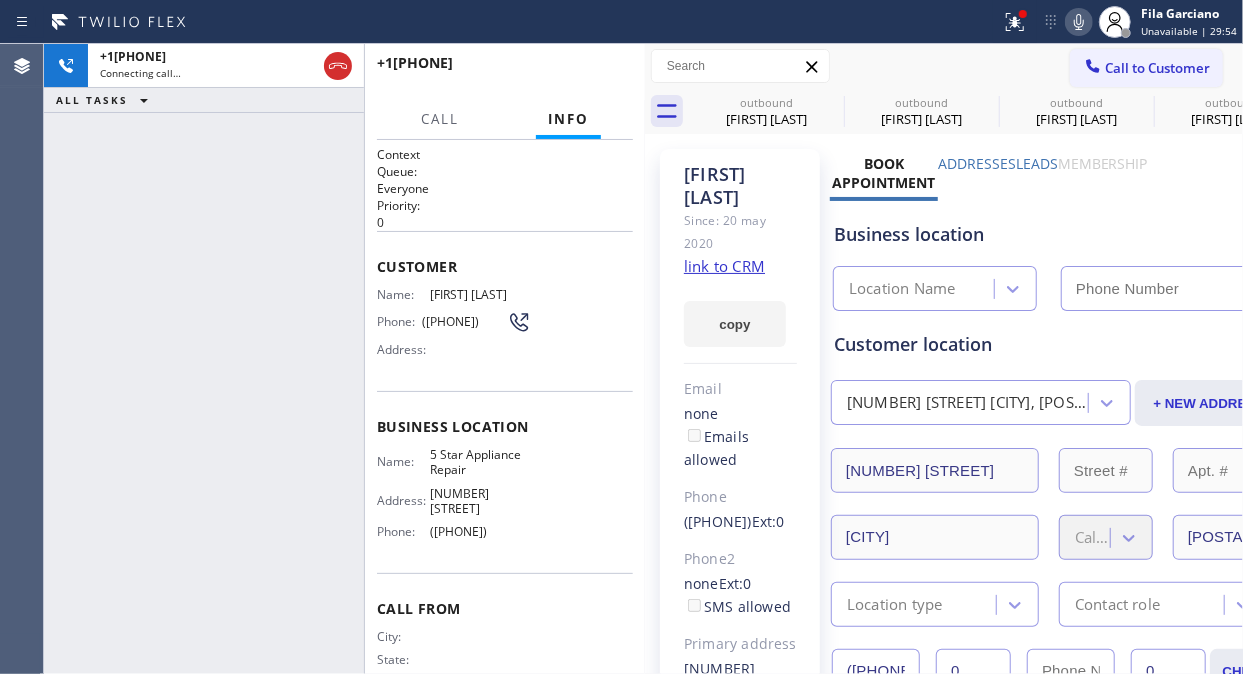 type on "([PHONE])" 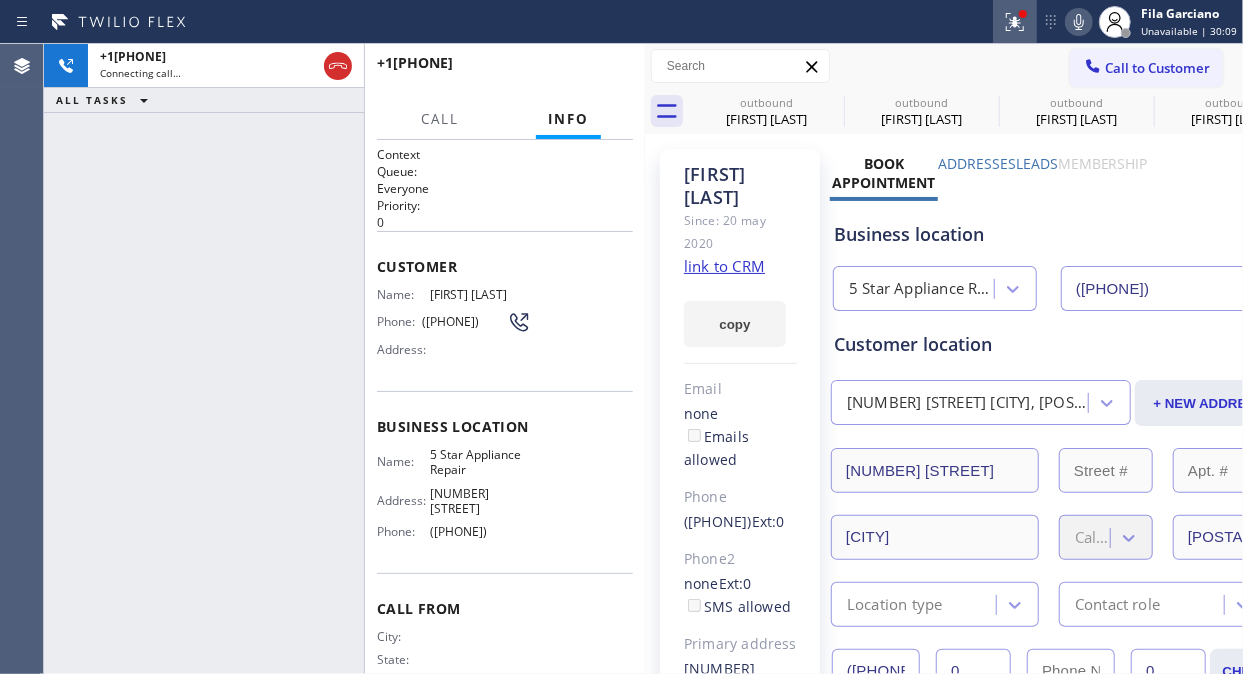 click 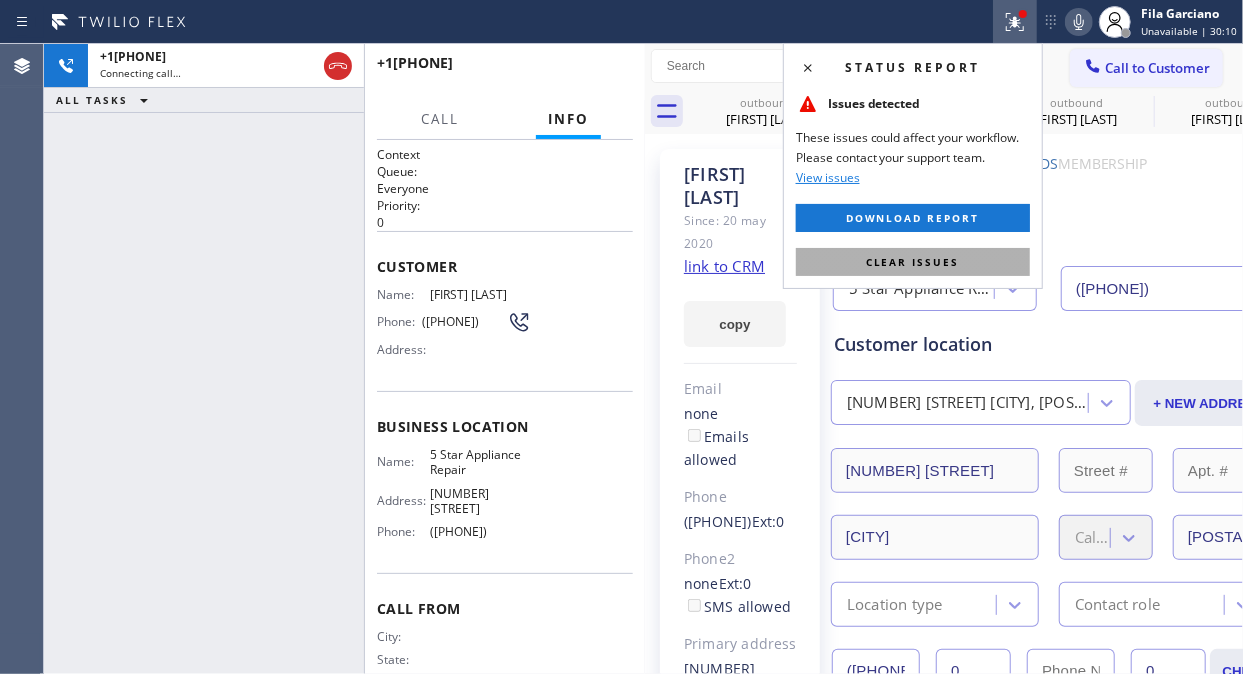 click on "Clear issues" at bounding box center (913, 262) 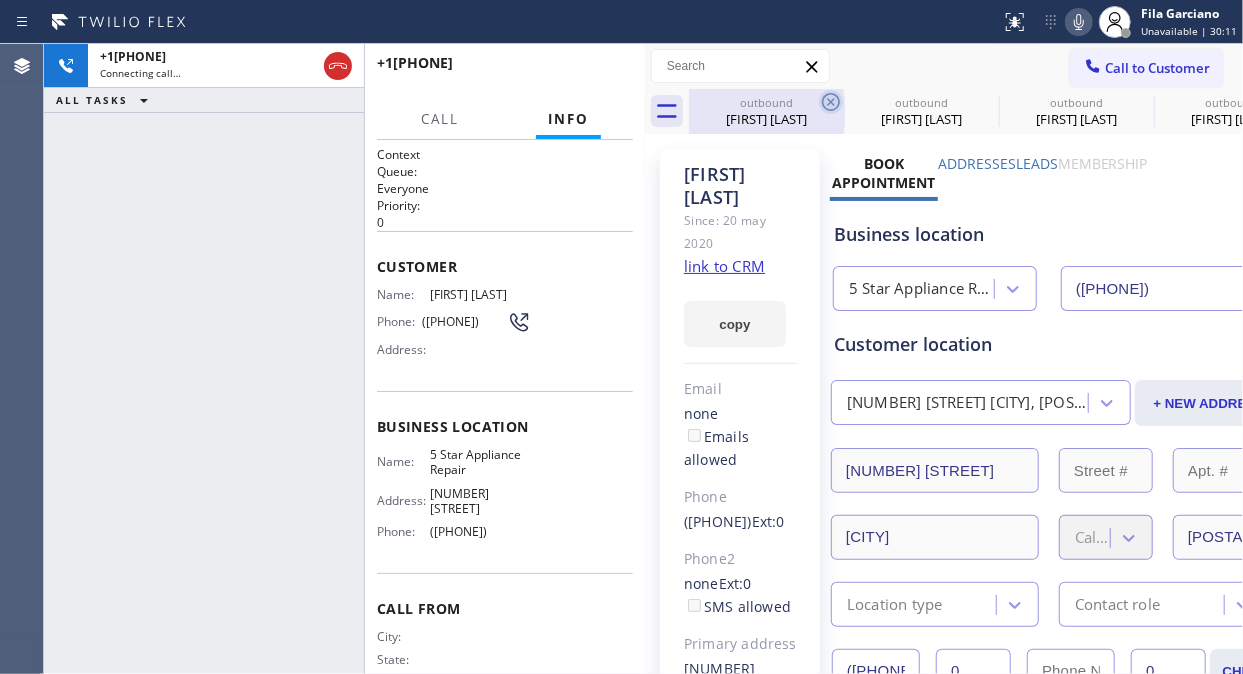 click 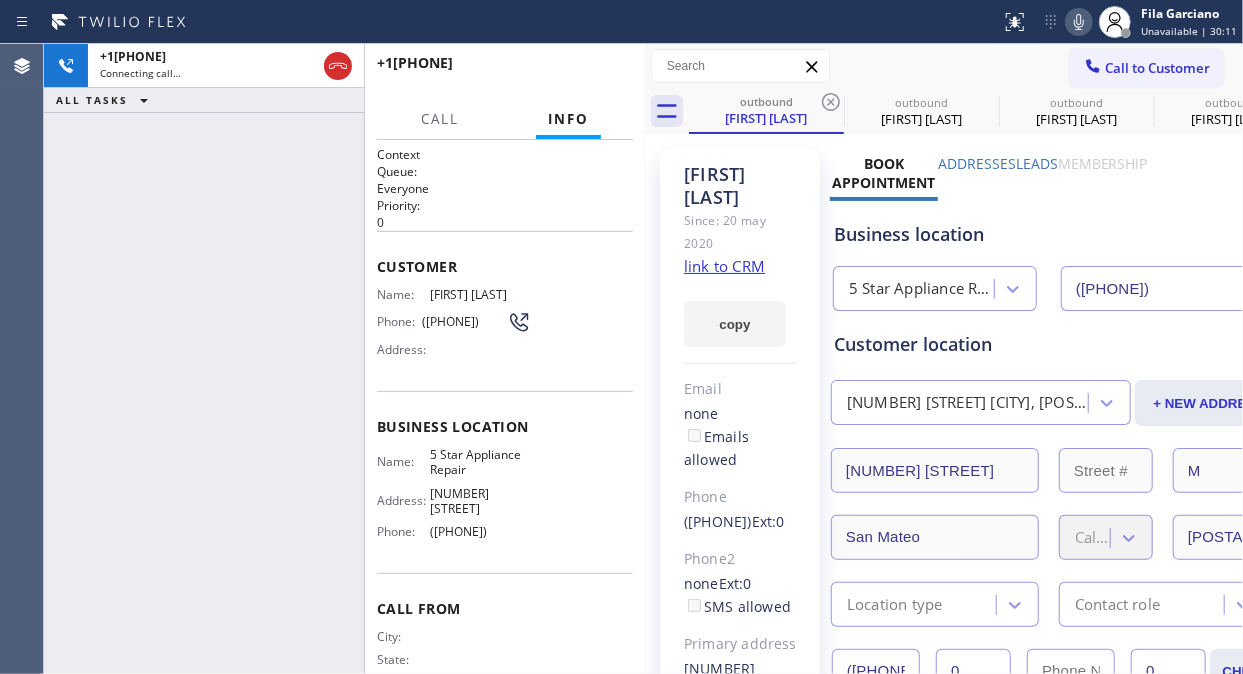 click 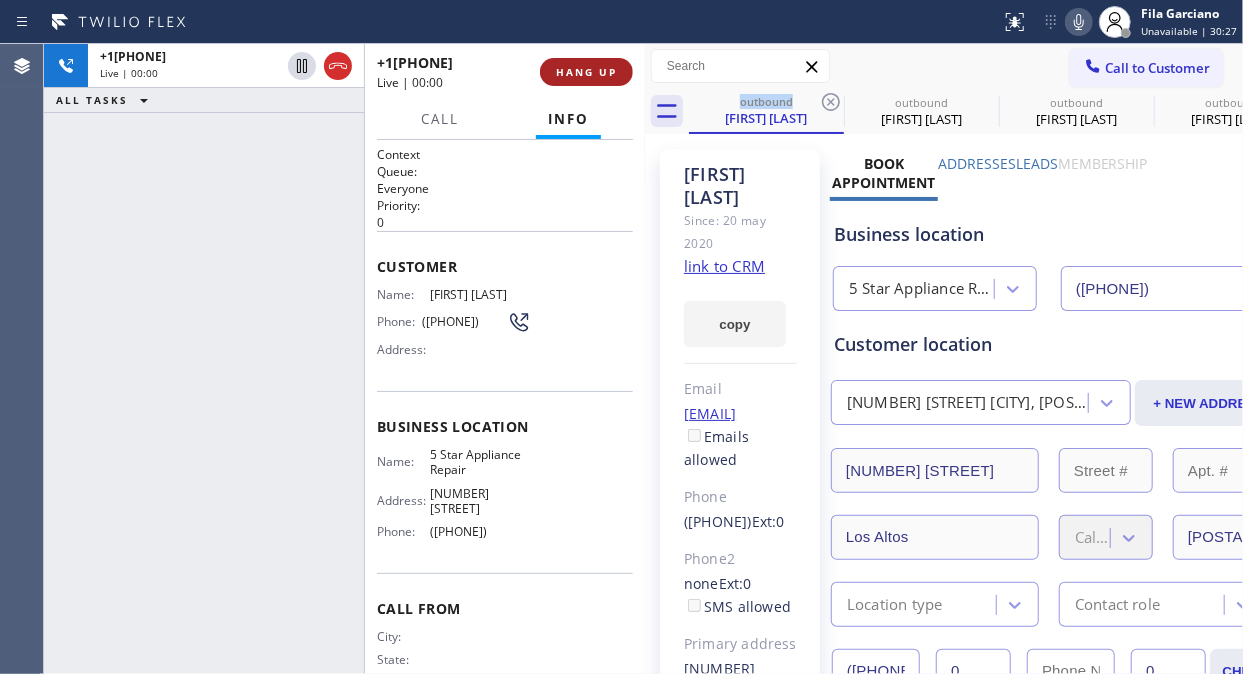 click on "HANG UP" at bounding box center [586, 72] 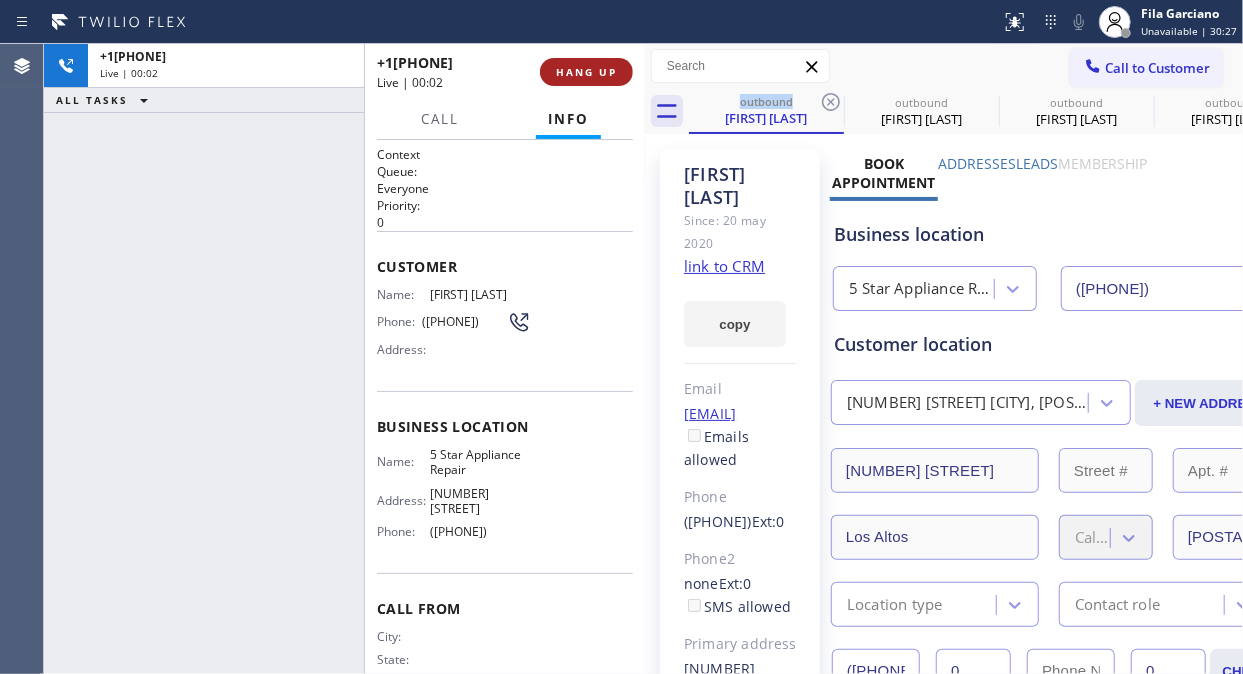 click on "HANG UP" at bounding box center [586, 72] 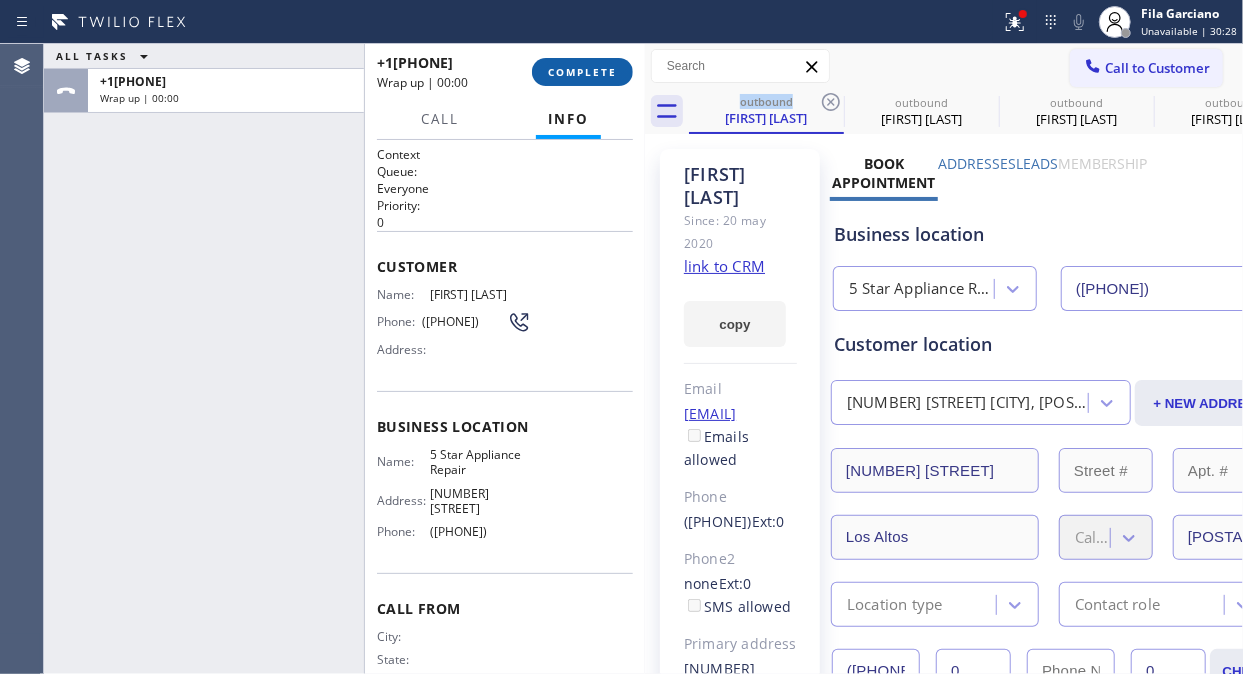 click on "COMPLETE" at bounding box center (582, 72) 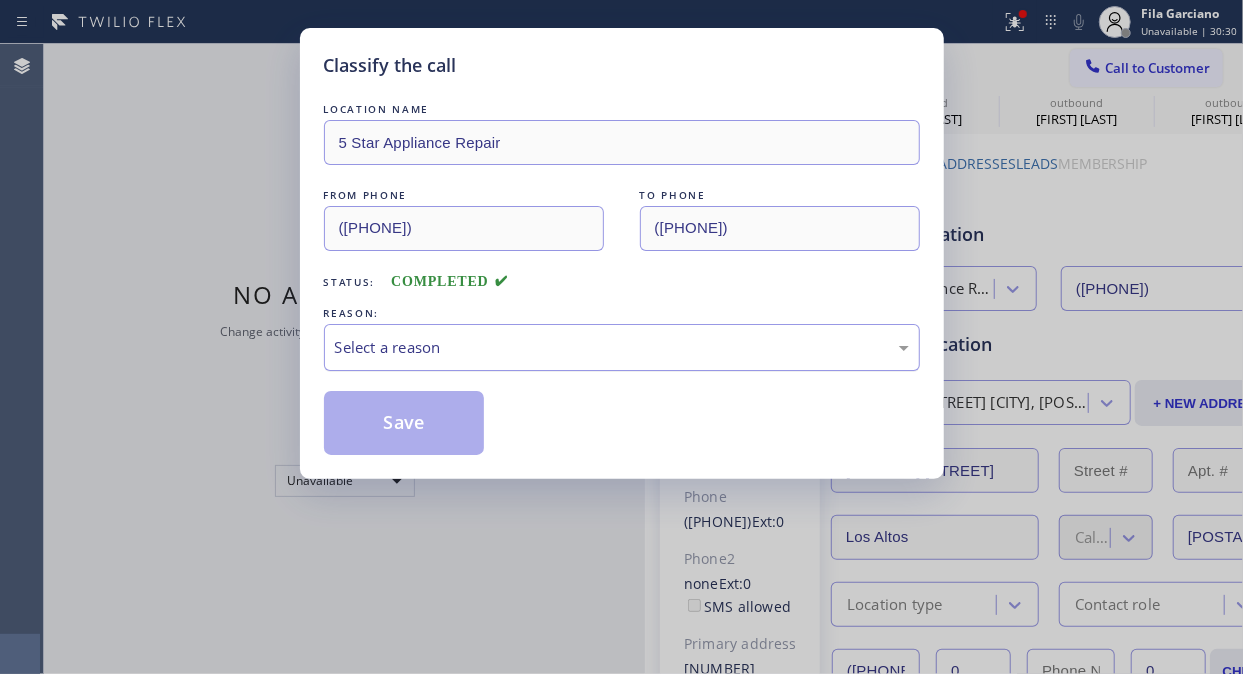 click on "Select a reason" at bounding box center [622, 347] 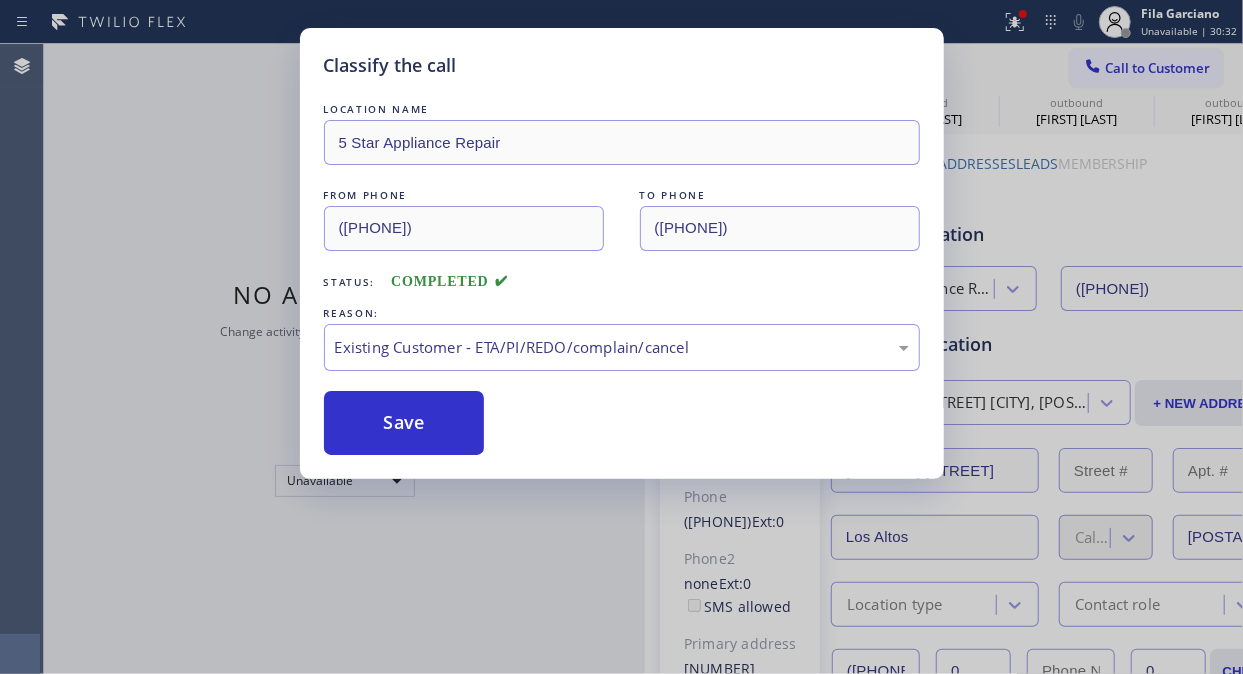 click on "Save" at bounding box center [404, 423] 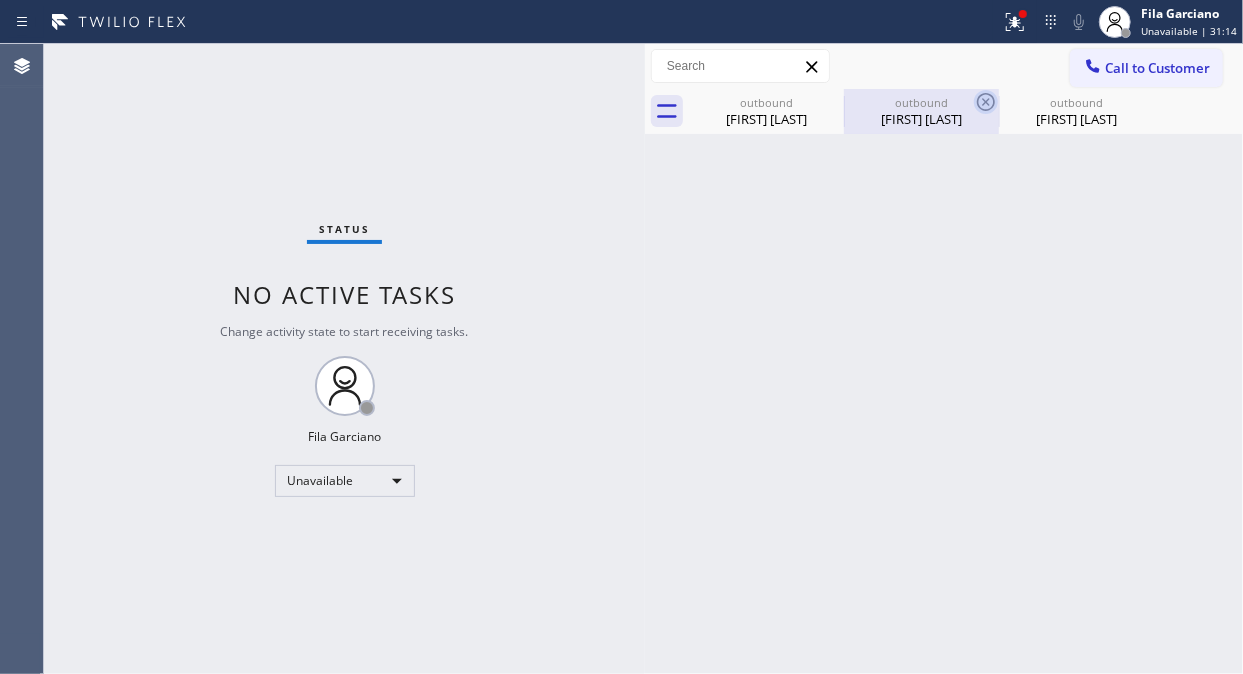 click 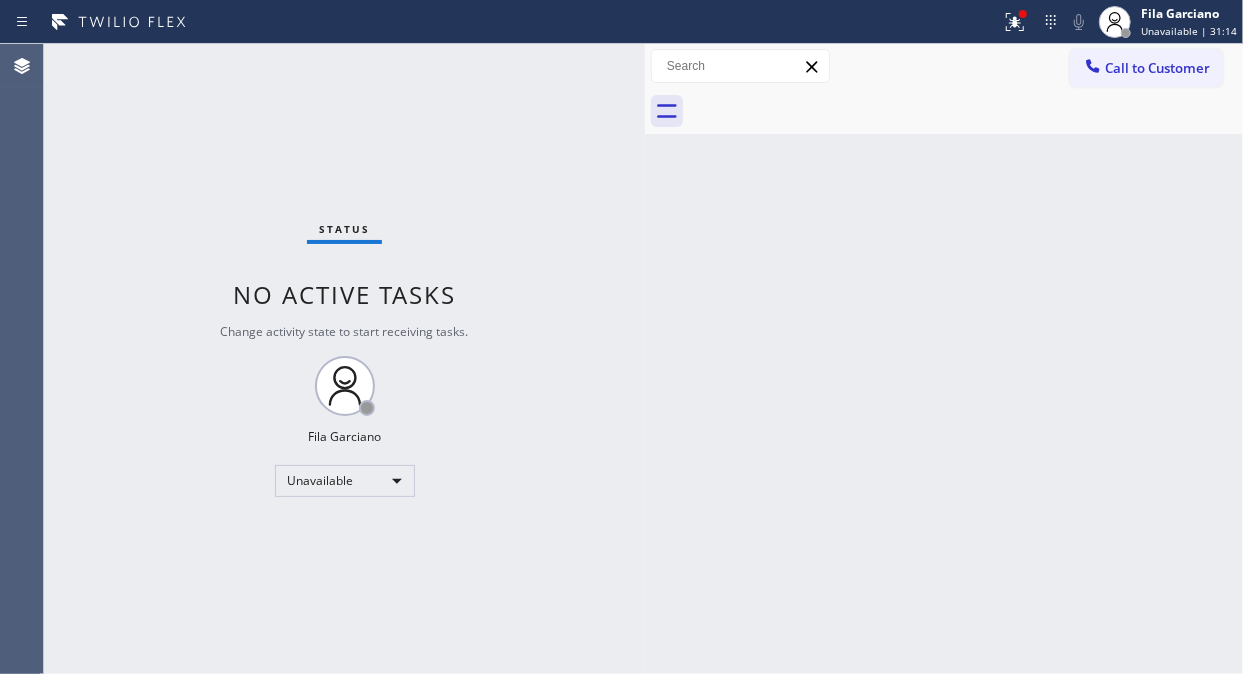 click at bounding box center [966, 111] 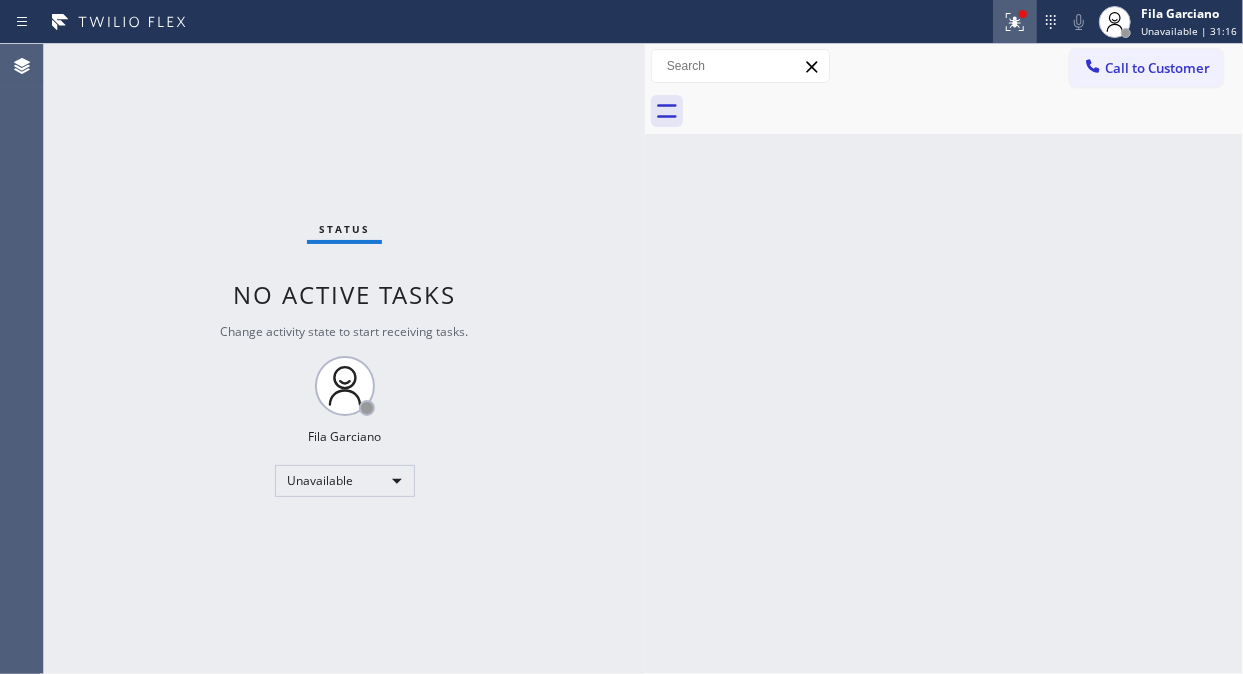 click 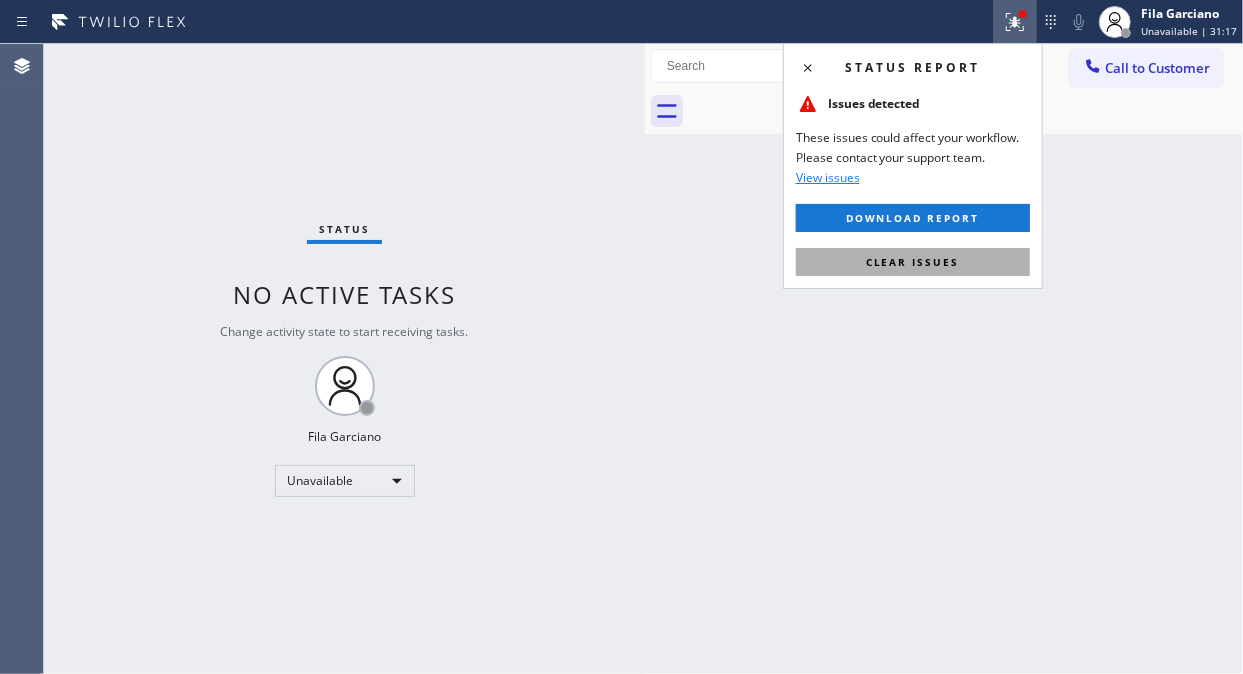 click on "Clear issues" at bounding box center [913, 262] 